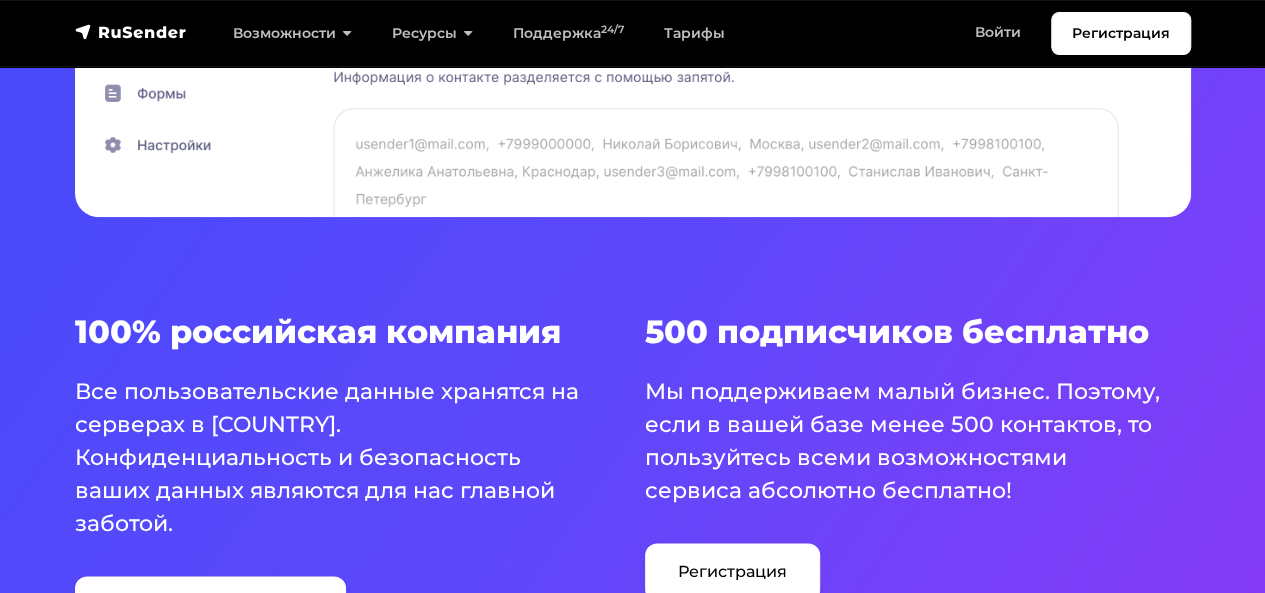scroll, scrollTop: 1011, scrollLeft: 0, axis: vertical 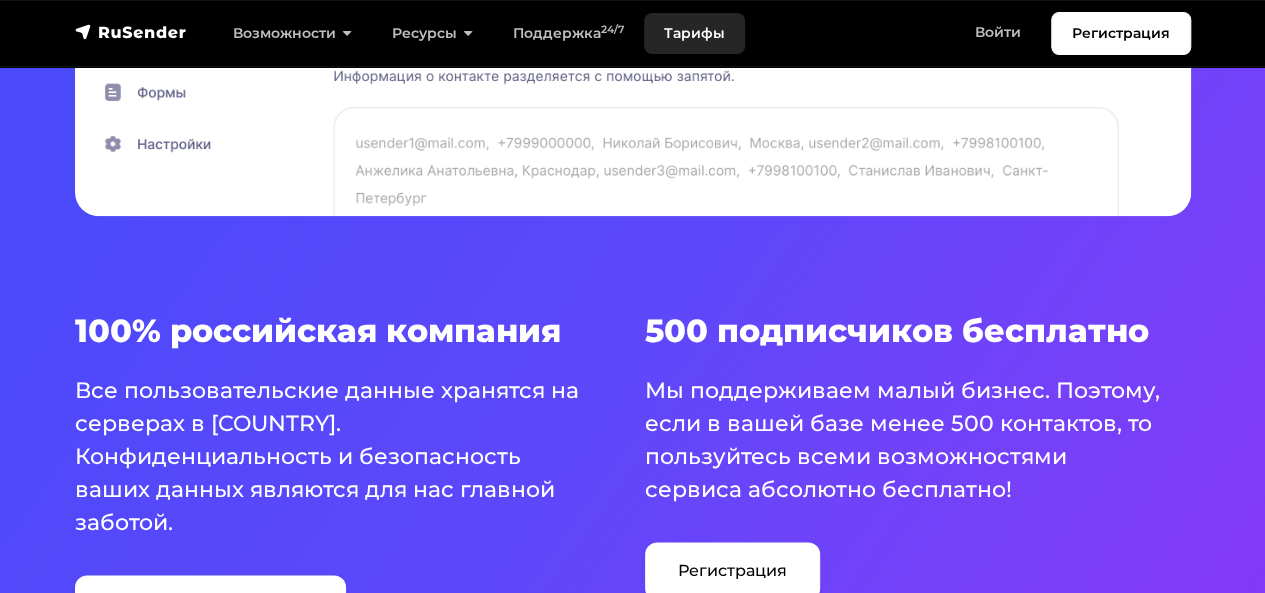 click on "Тарифы" at bounding box center [694, 33] 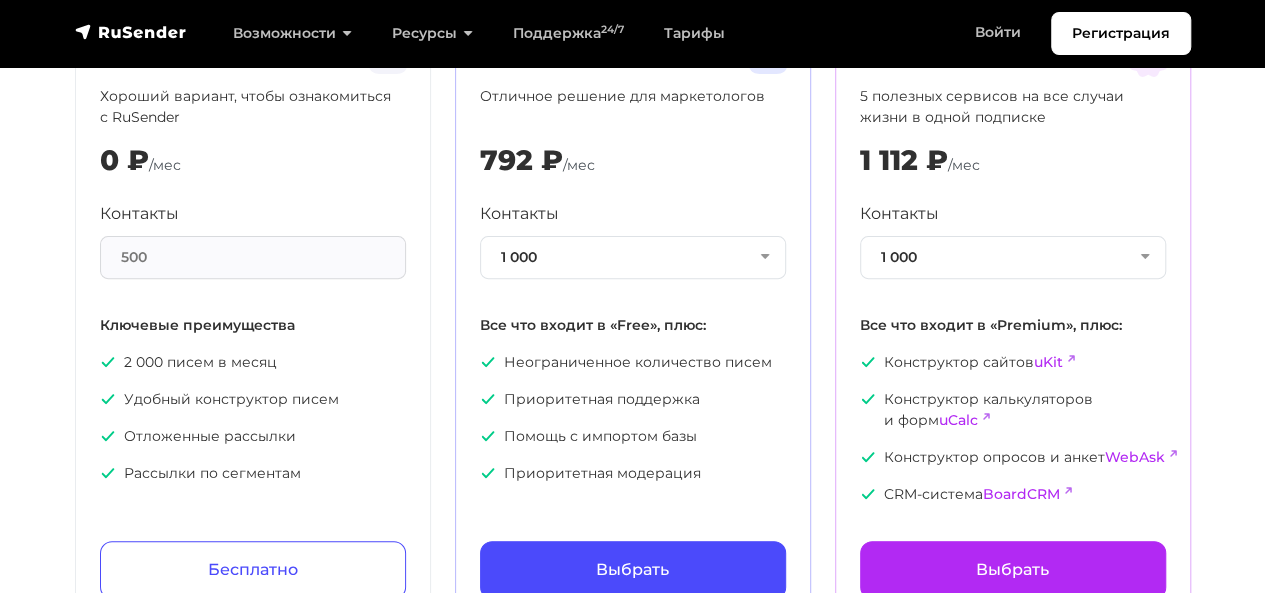 scroll, scrollTop: 0, scrollLeft: 0, axis: both 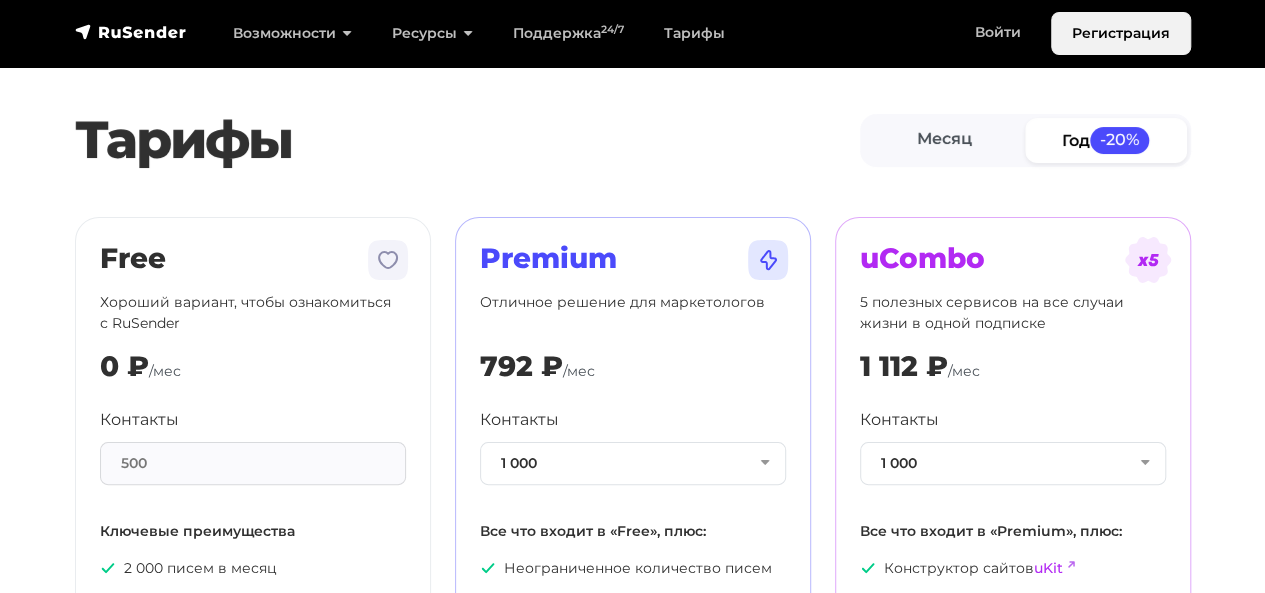 click on "Регистрация" at bounding box center (1121, 33) 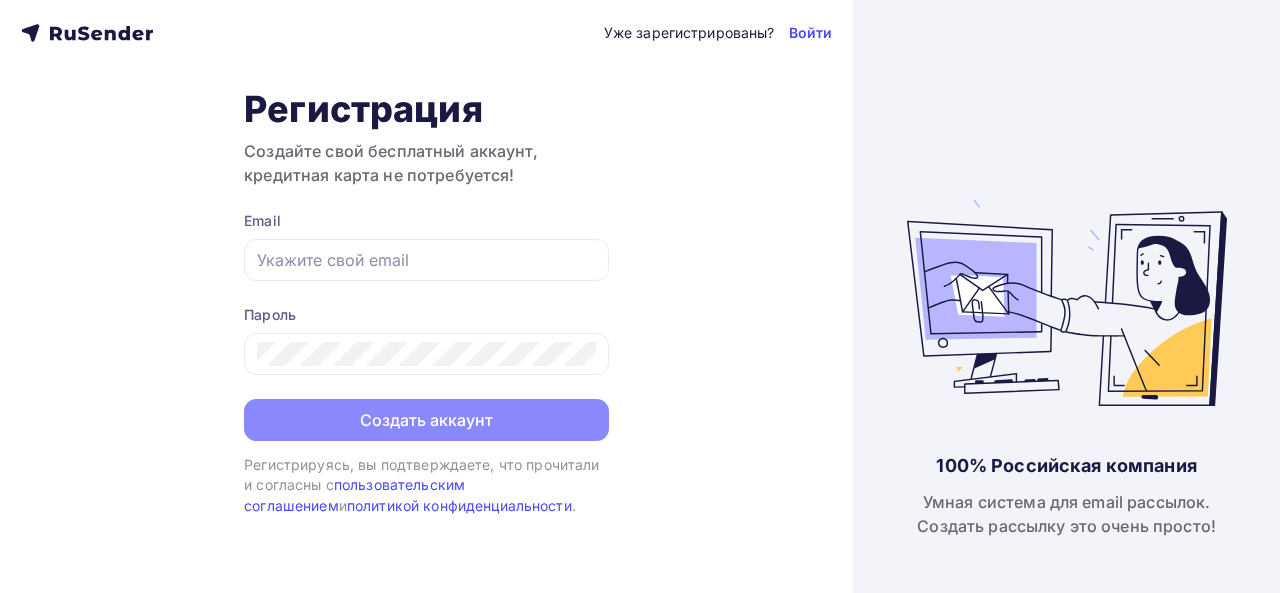 scroll, scrollTop: 0, scrollLeft: 0, axis: both 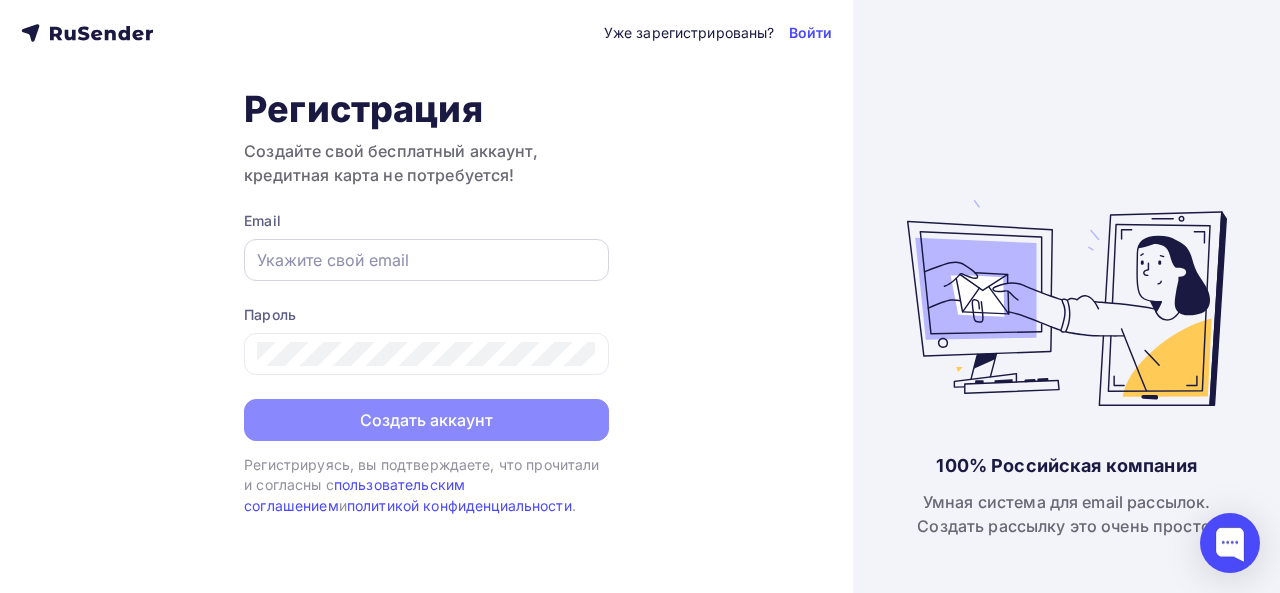 click at bounding box center [426, 260] 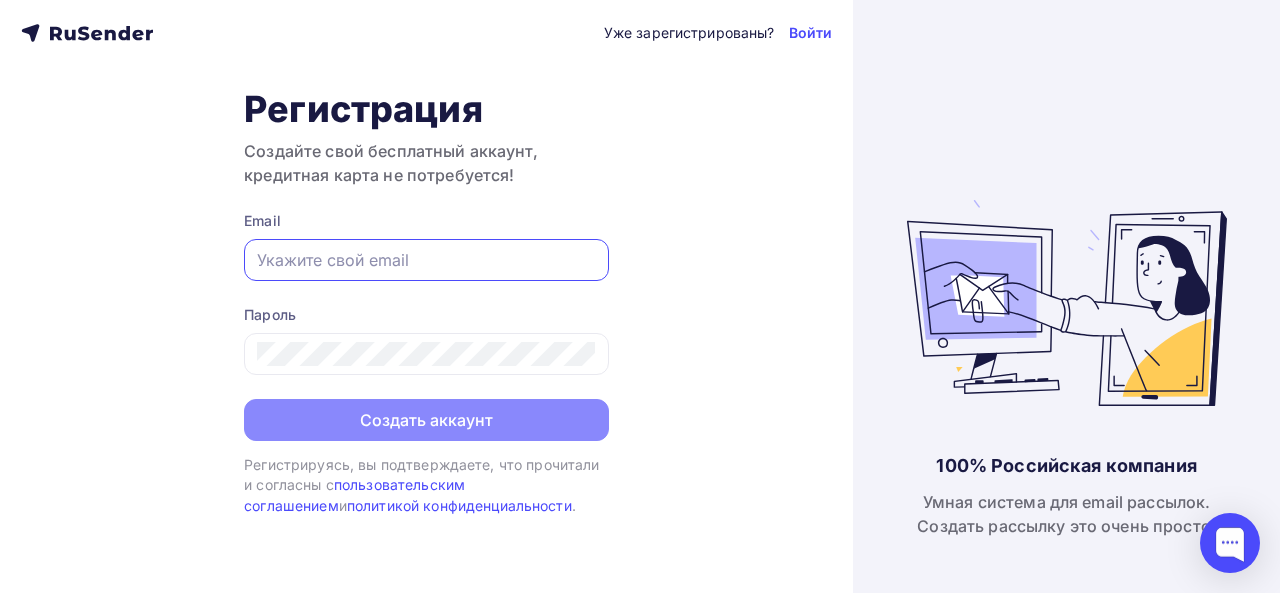 click at bounding box center (426, 260) 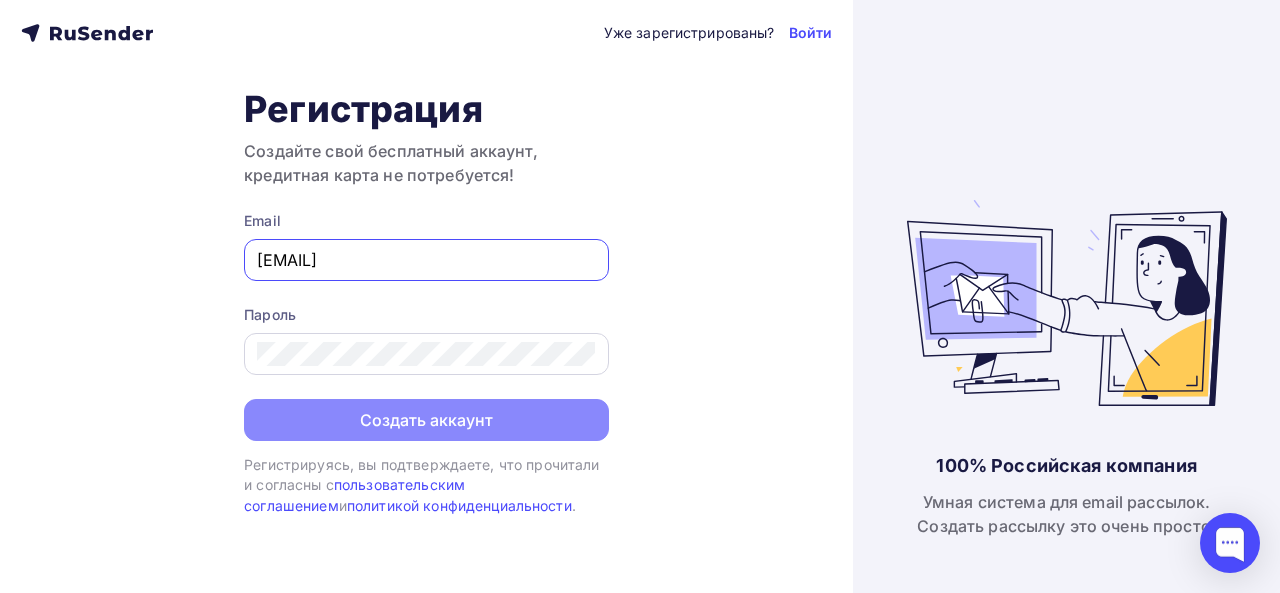 type on "[EMAIL]" 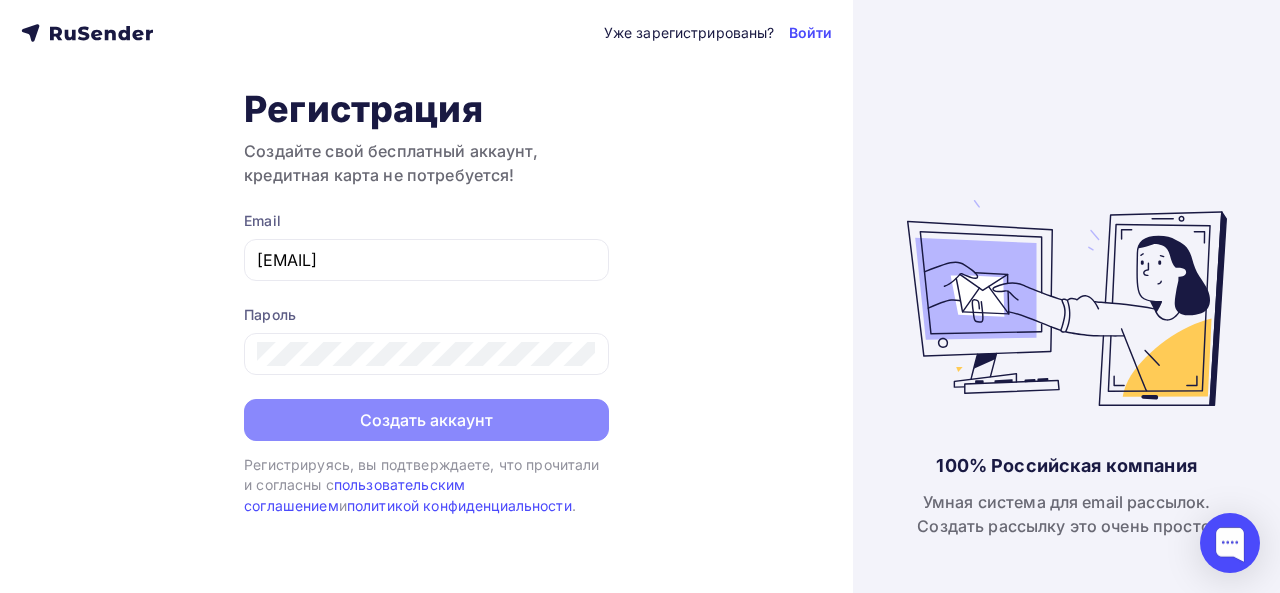click on "Уже зарегистрированы?   Войти   Регистрация
Создайте свой бесплатный аккаунт, кредитная карта не потребуется!
Email
[EMAIL]
Пароль
Создать аккаунт
Уже зарегистрированы?
Войти
Регистрируясь, вы подтверждаете, что прочитали и согласны с
пользовательским соглашением
и
политикой конфиденциальности ." at bounding box center (426, 296) 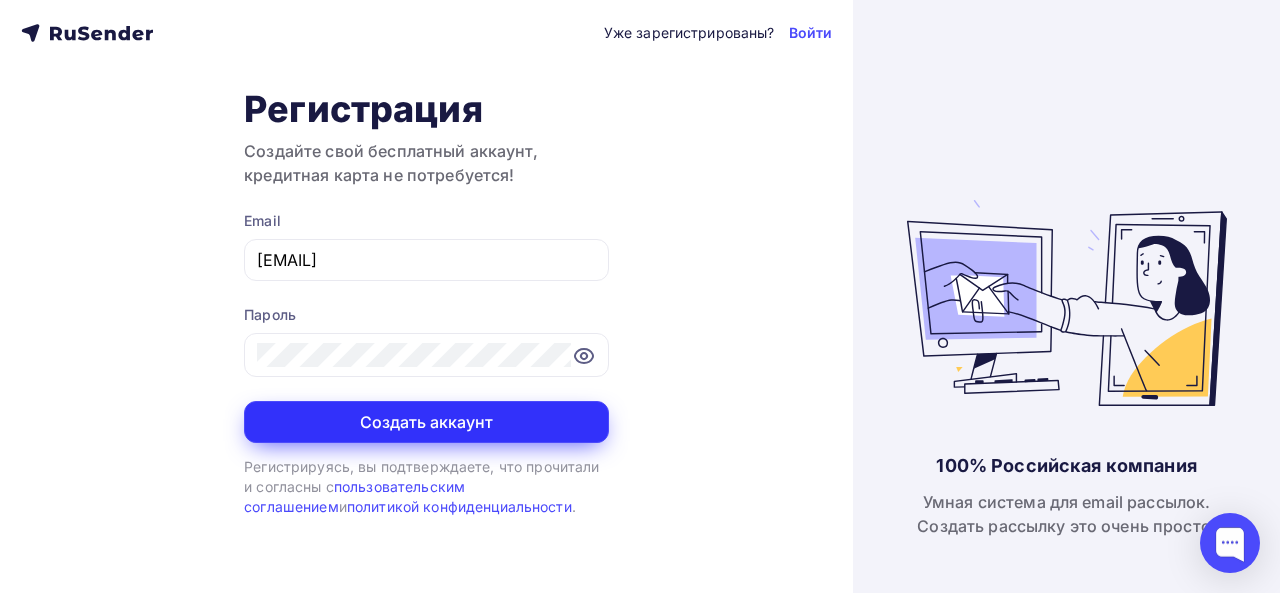click on "Создать аккаунт" at bounding box center [426, 422] 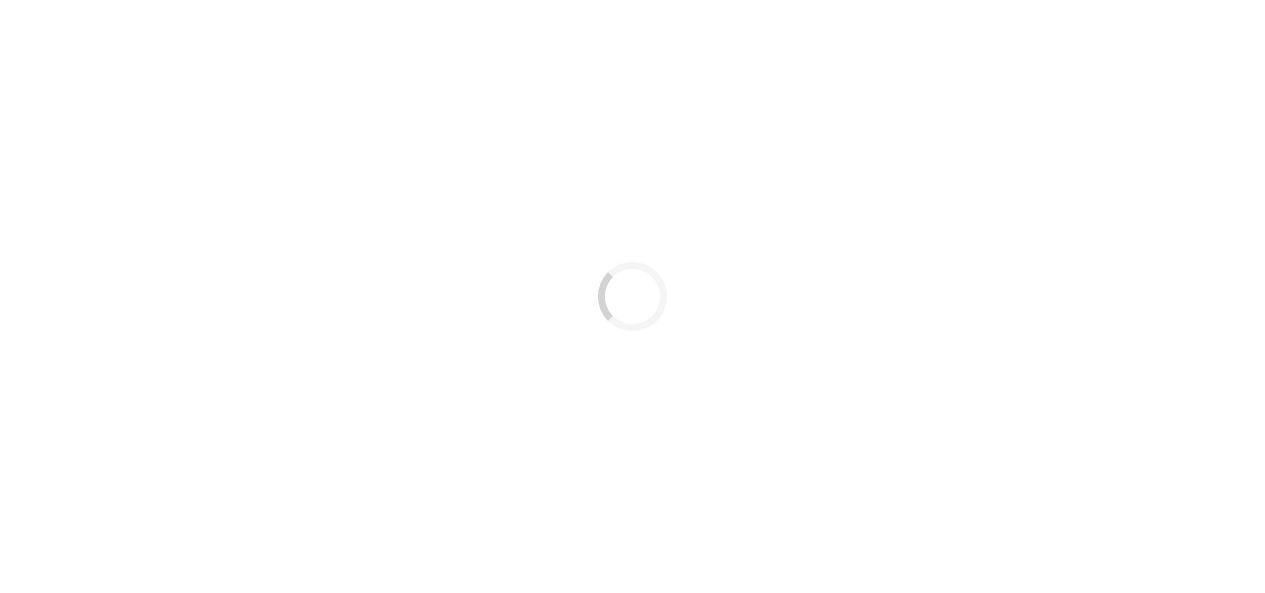 scroll, scrollTop: 0, scrollLeft: 0, axis: both 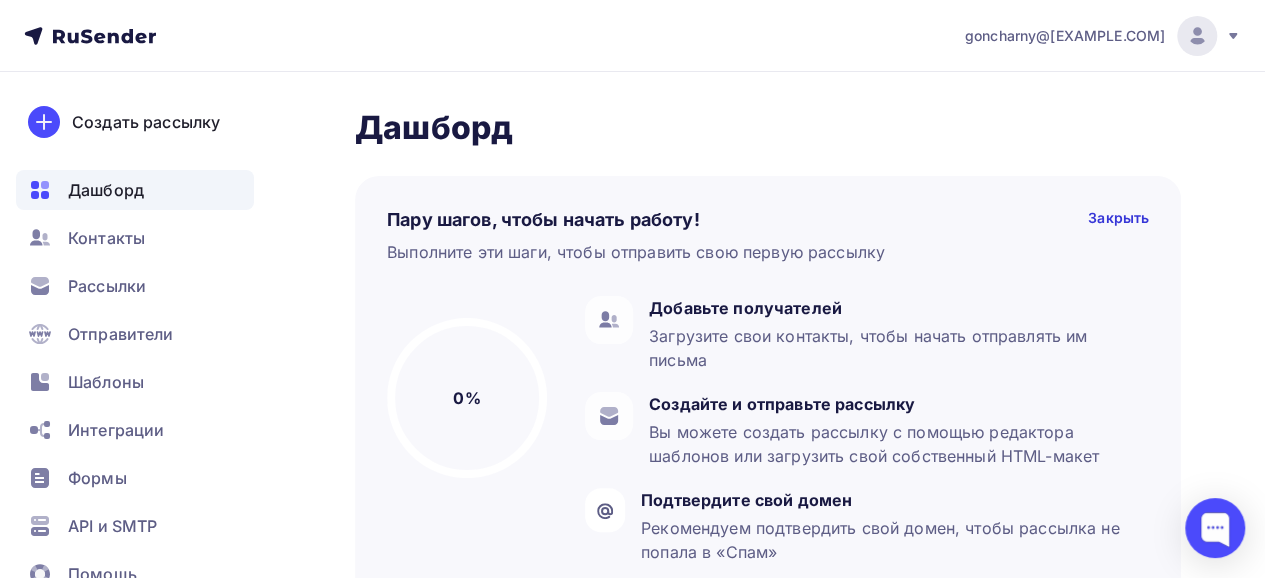 click on "Пару шагов, чтобы начать работу!
Закрыть
Выполните эти шаги, чтобы отправить свою первую рассылку   0%     0%
Добавьте получателей
Загрузите свои контакты, чтобы начать отправлять им письма
Создайте и отправьте рассылку
Вы можете создать рассылку с помощью редактора шаблонов или загрузить свой собственный HTML-макет
Подтвердите свой домен
Рекомендуем подтвердить свой домен, чтобы рассылка не попала в «Спам»" at bounding box center [768, 377] 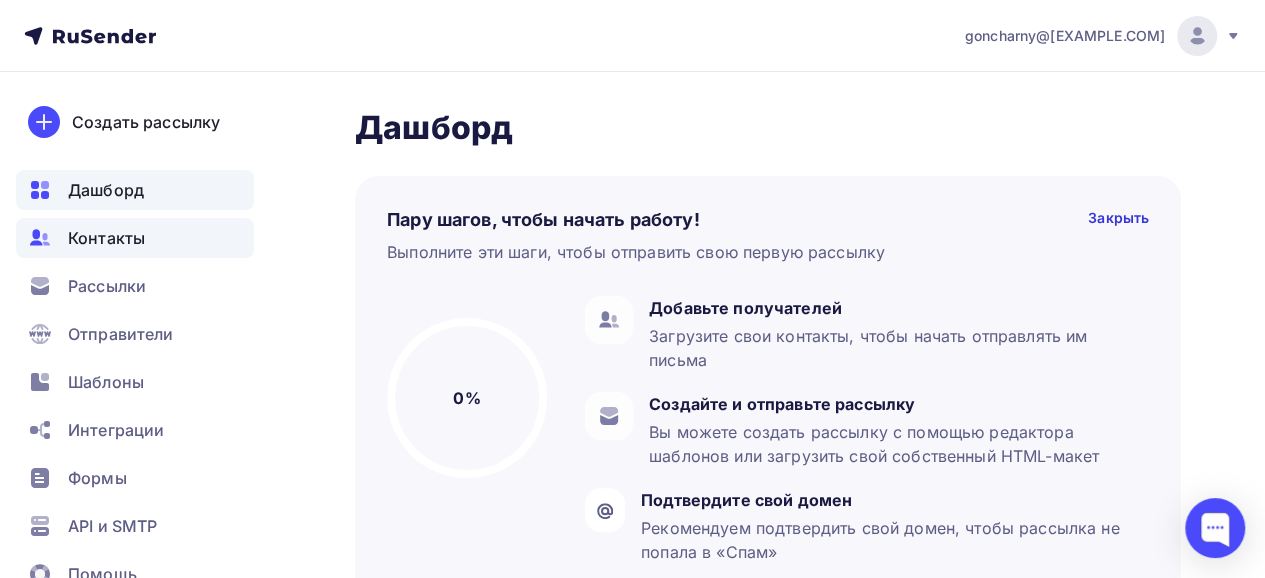 click on "Контакты" at bounding box center [106, 238] 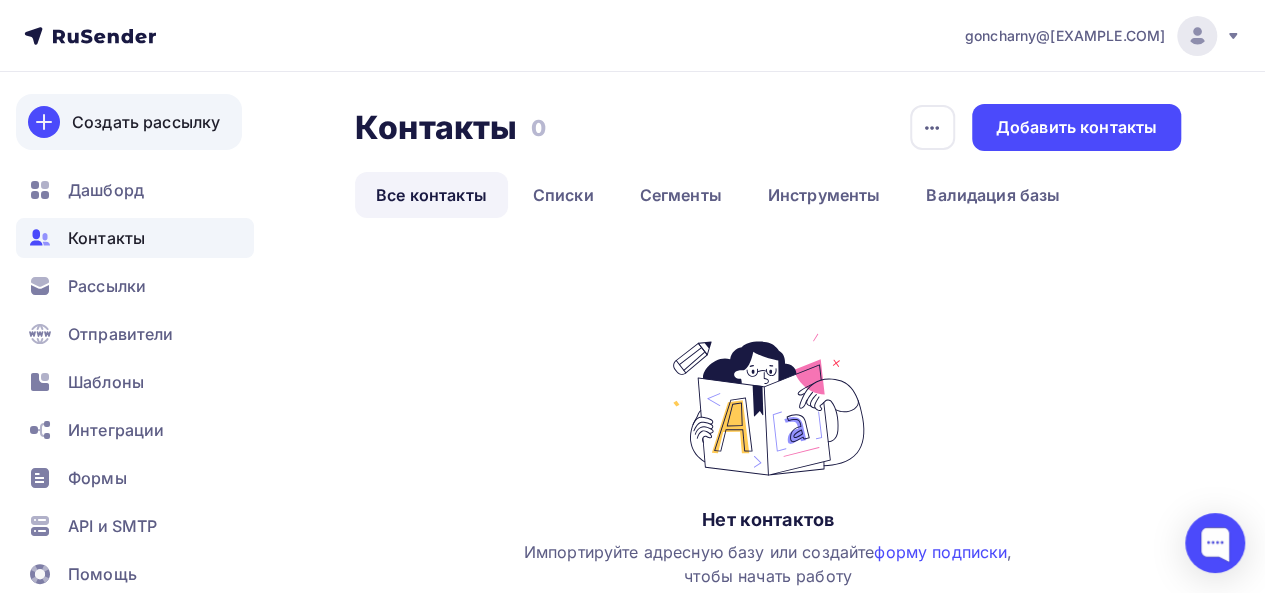 click on "Создать рассылку" at bounding box center [146, 122] 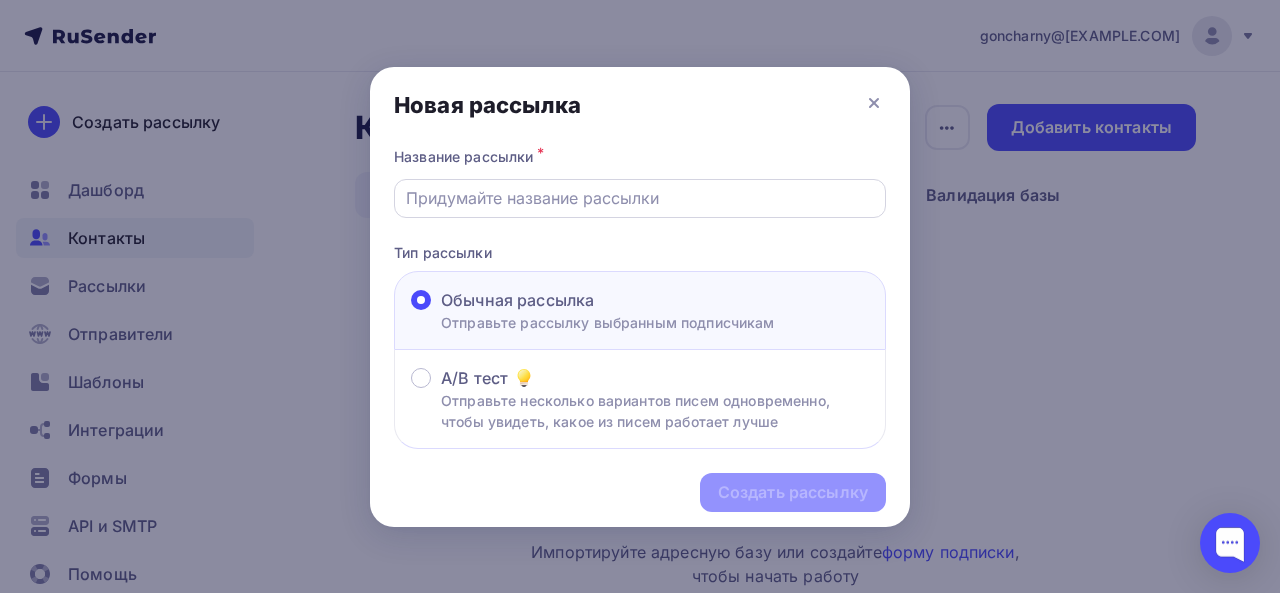 click at bounding box center (640, 198) 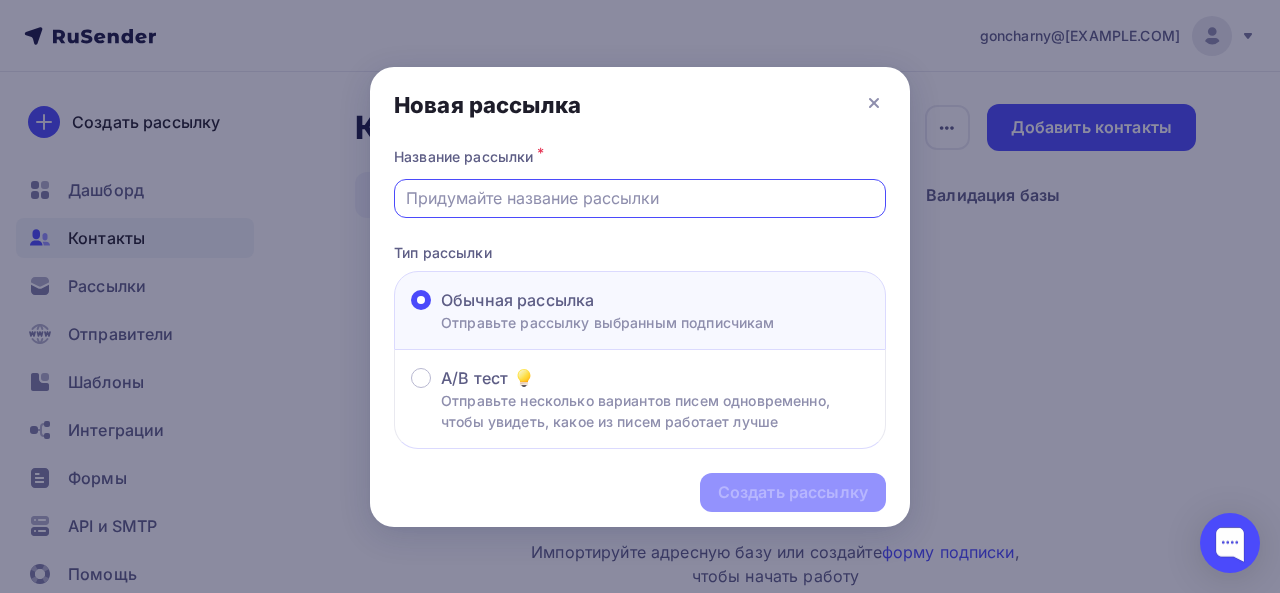 click at bounding box center (640, 198) 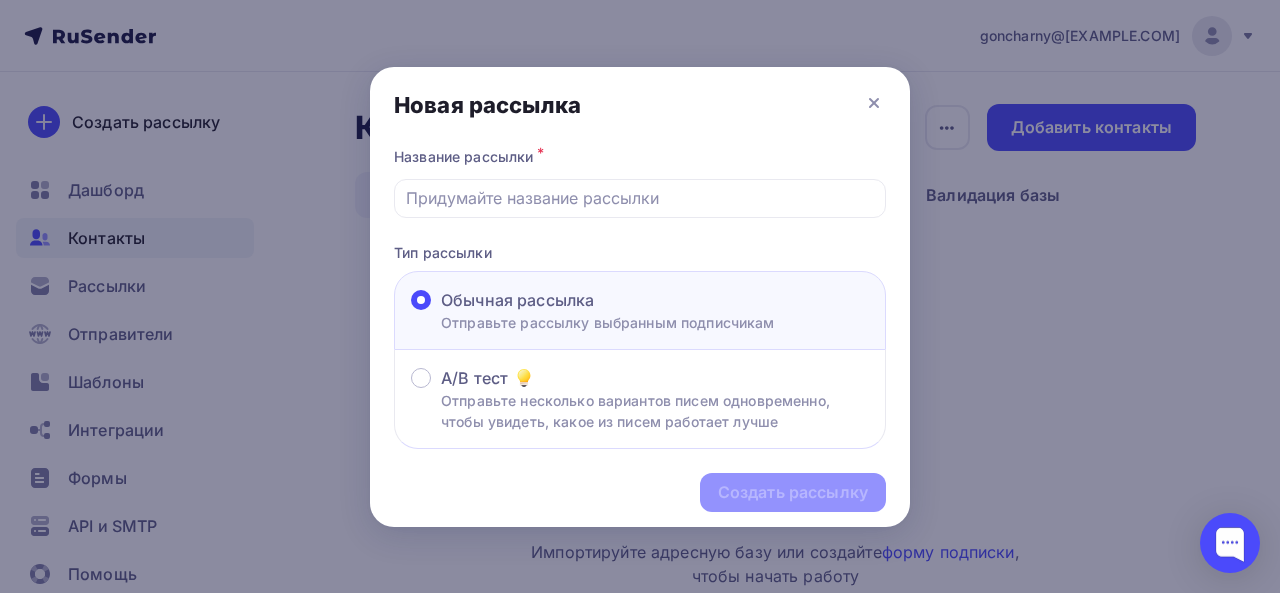 click at bounding box center (640, 296) 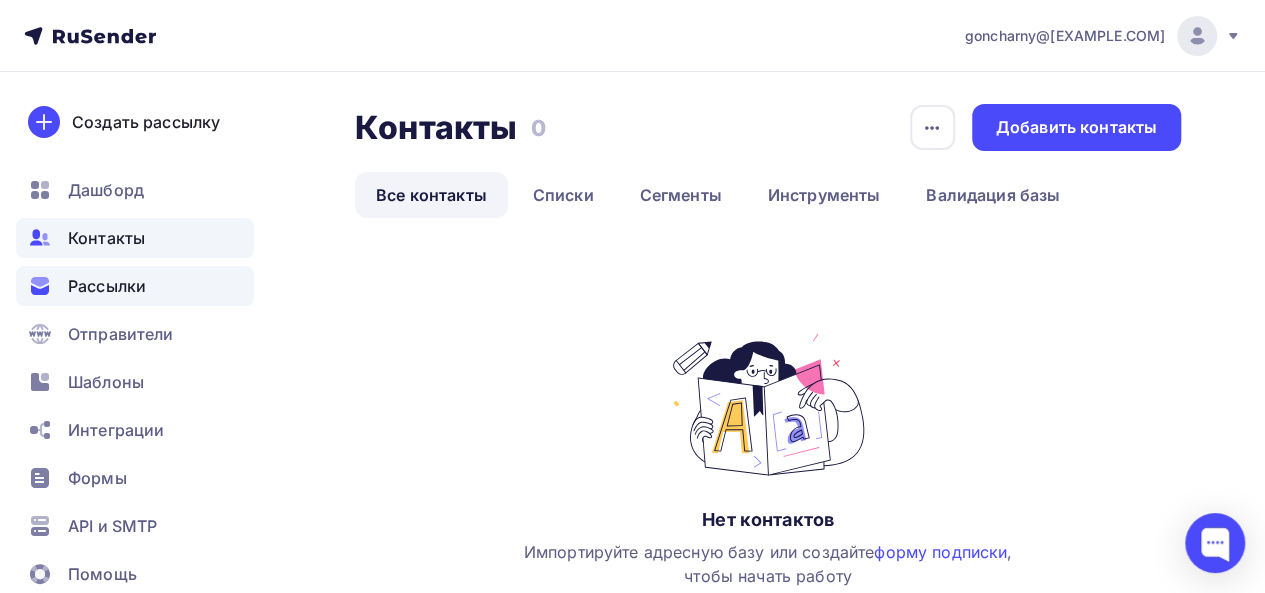click on "Рассылки" at bounding box center (107, 286) 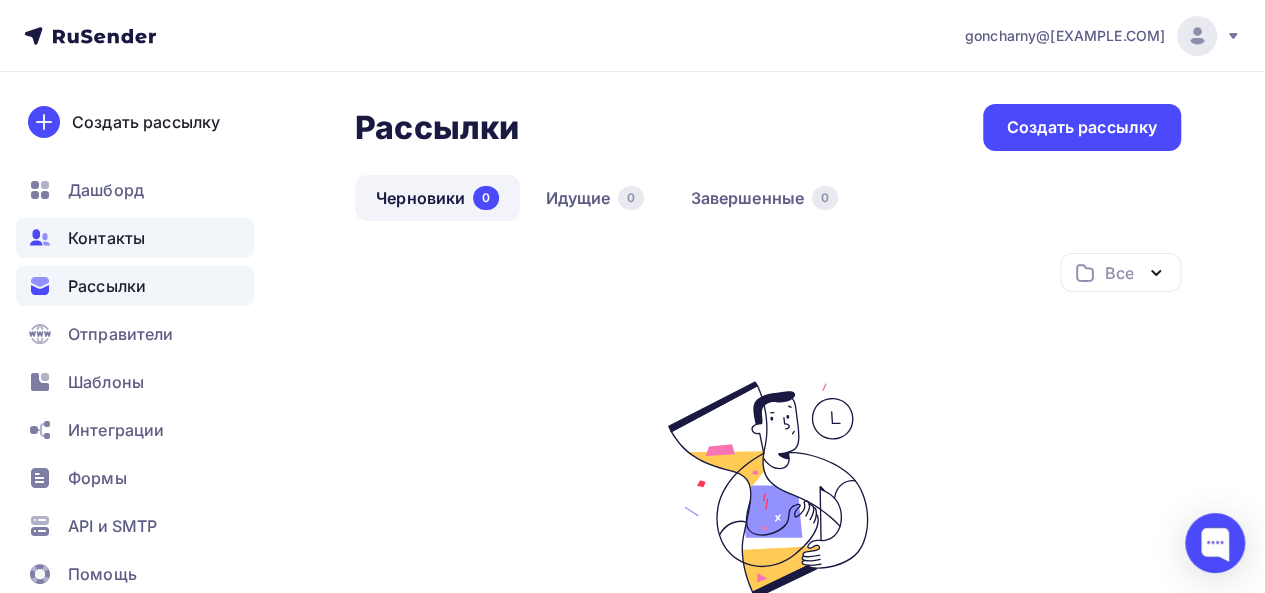 click on "Контакты" at bounding box center [135, 238] 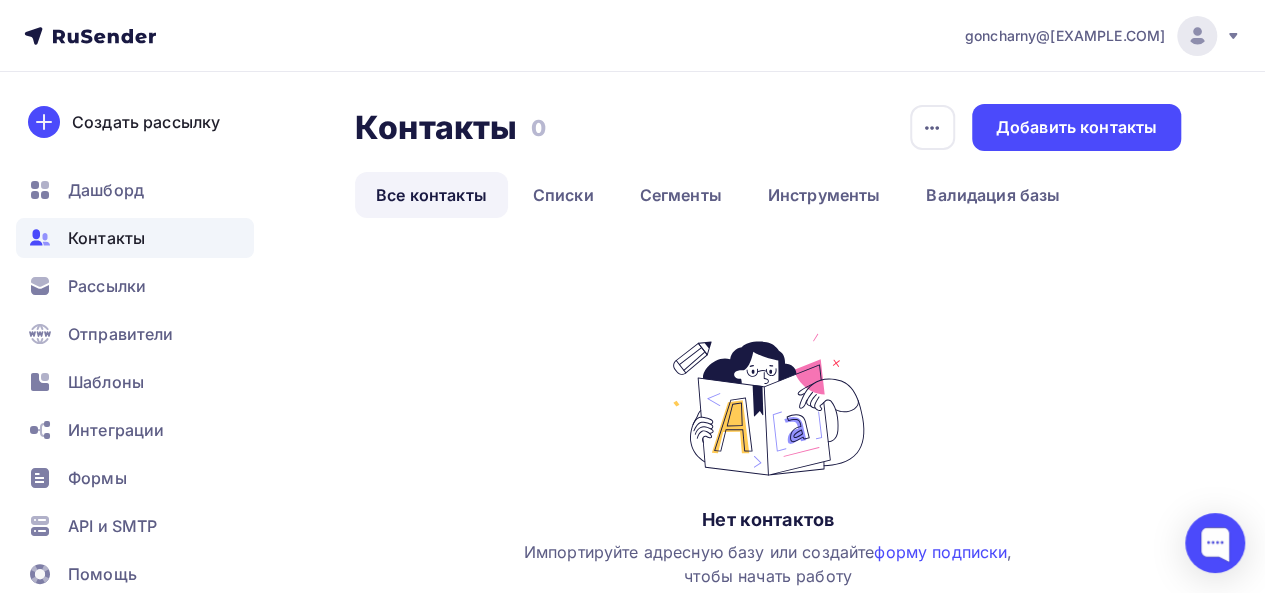 click on "Контакты   Контакты
0
0
История импорта
Добавить контакты
Все контакты
Списки
Сегменты
Инструменты
Валидация базы
Все контакты
Списки
Сегменты
Инструменты
Валидация базы" at bounding box center (768, 161) 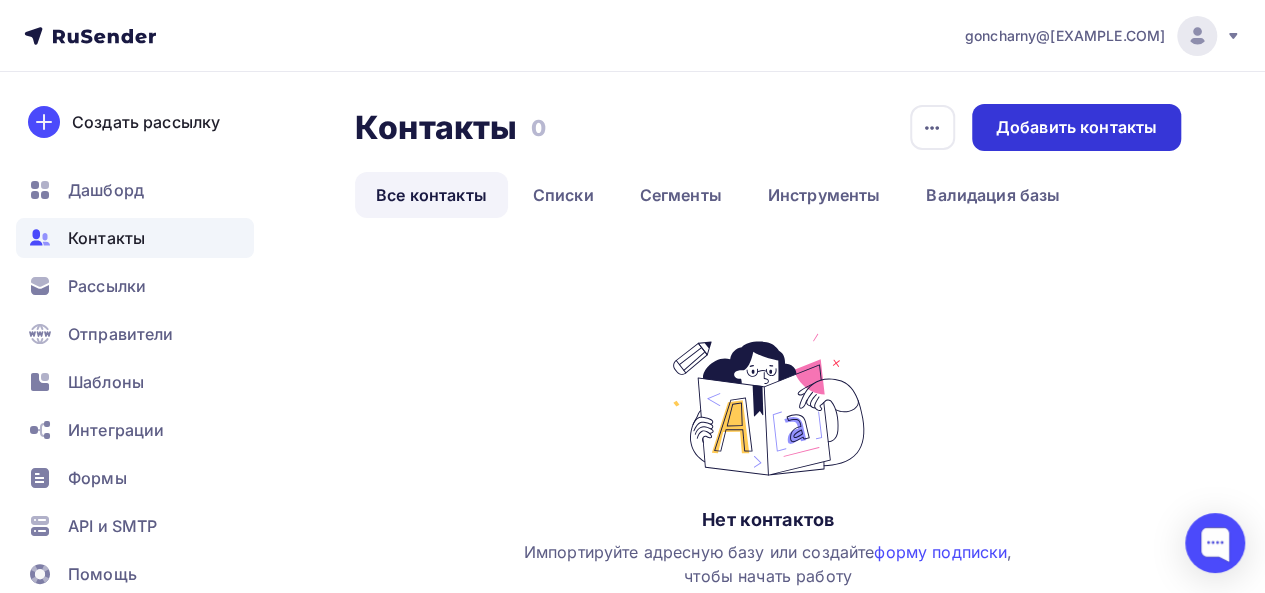 click on "Добавить контакты" at bounding box center [1076, 127] 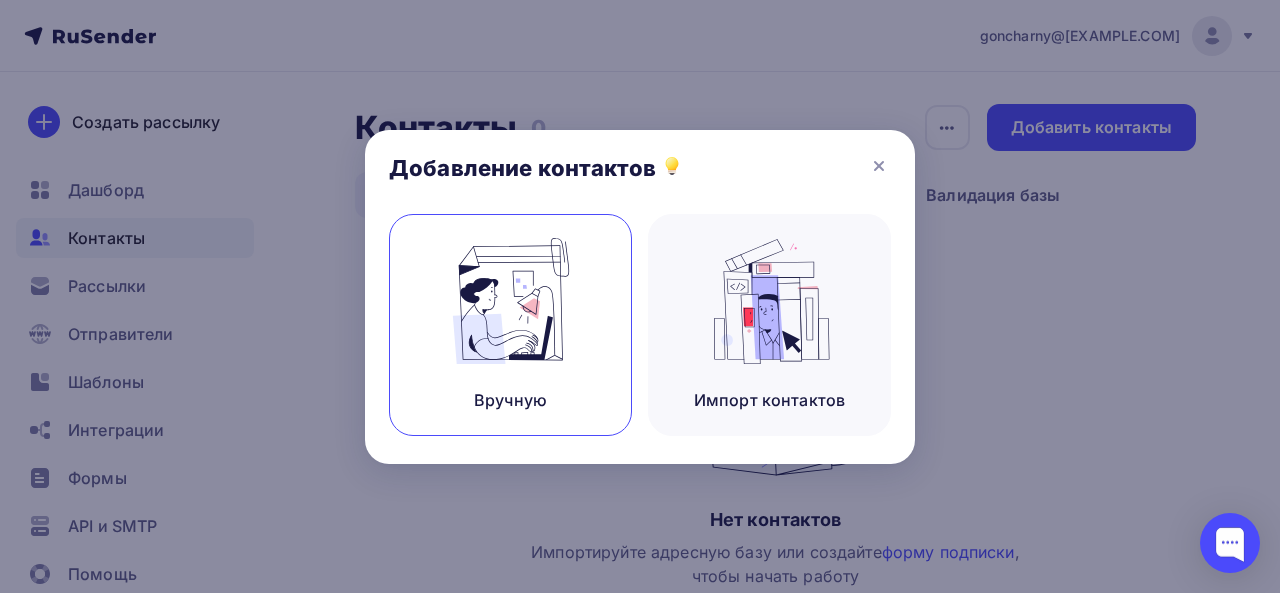 click at bounding box center (511, 301) 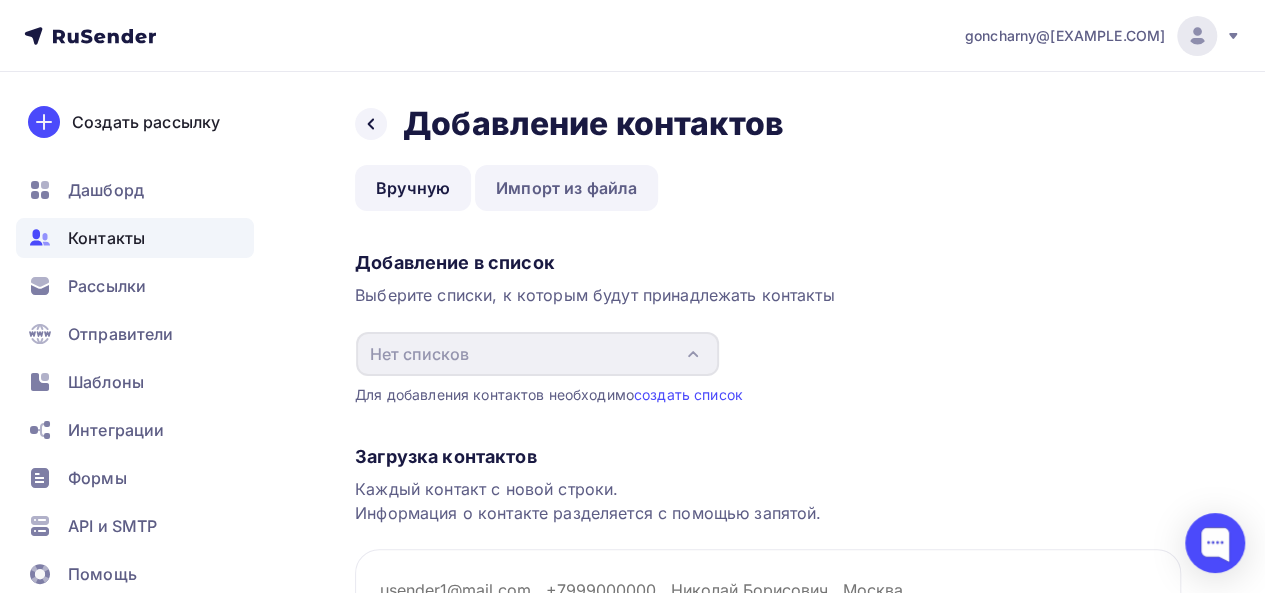 click on "Импорт из файла" at bounding box center [566, 188] 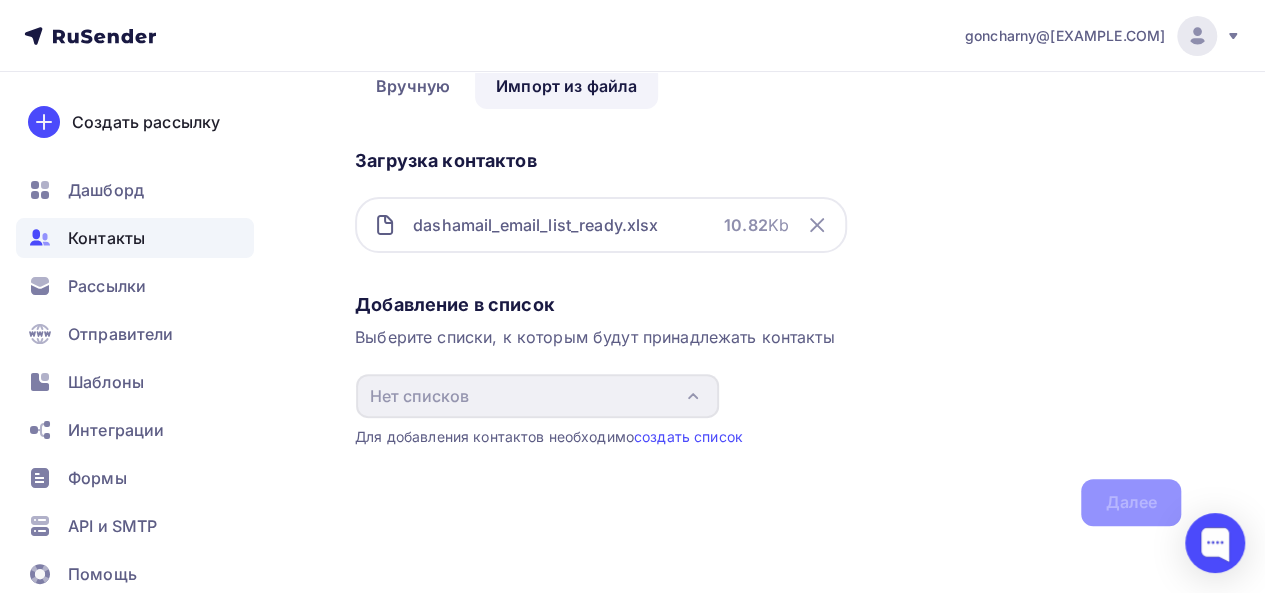scroll, scrollTop: 111, scrollLeft: 0, axis: vertical 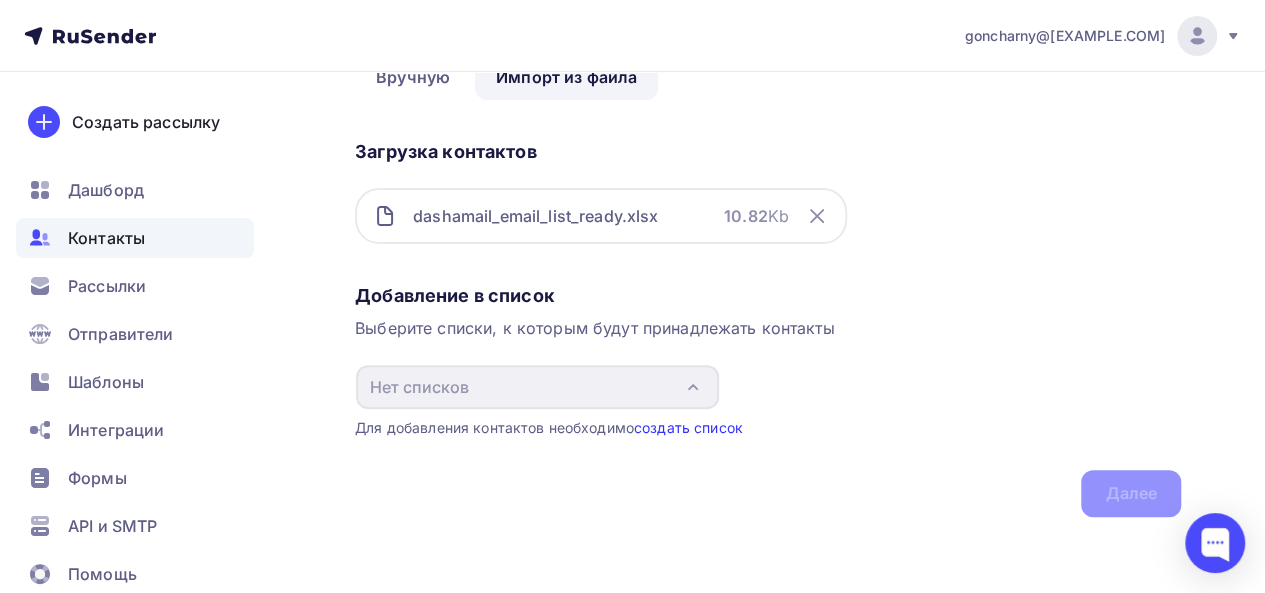 click on "создать список" at bounding box center [688, 427] 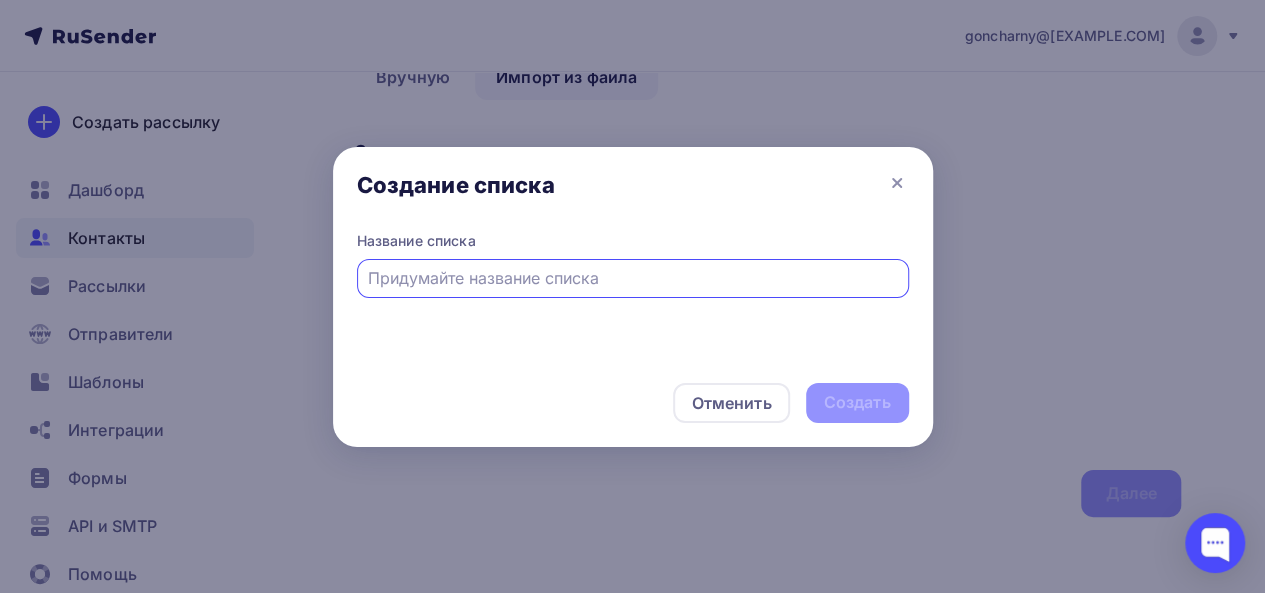 scroll, scrollTop: 0, scrollLeft: 0, axis: both 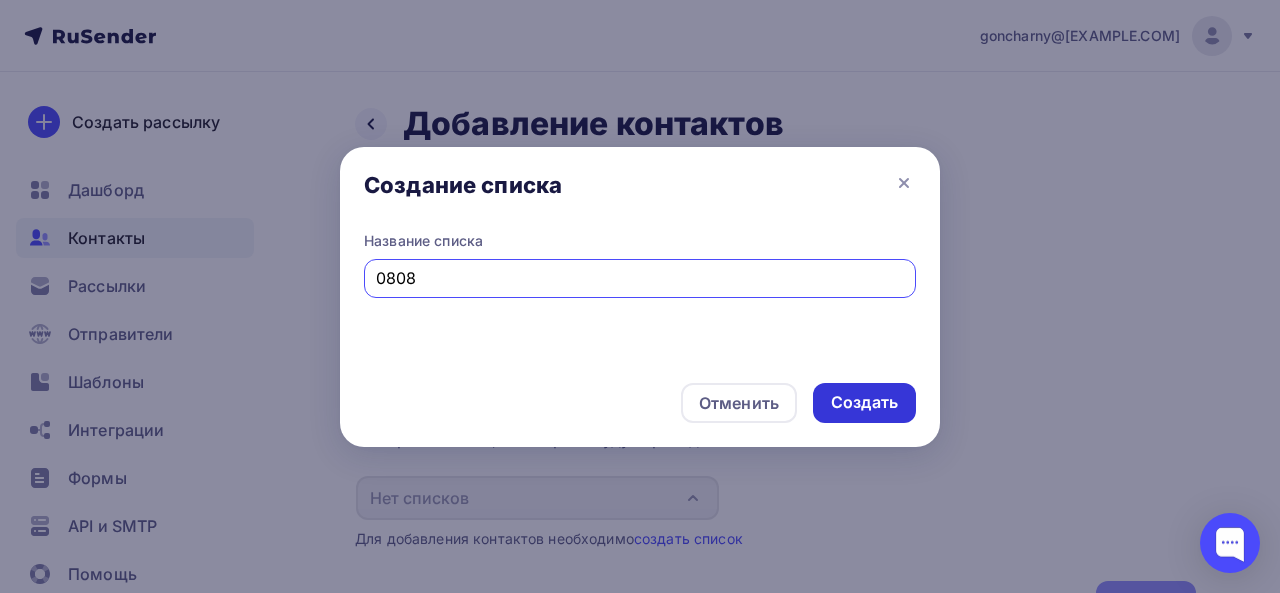 type on "0808" 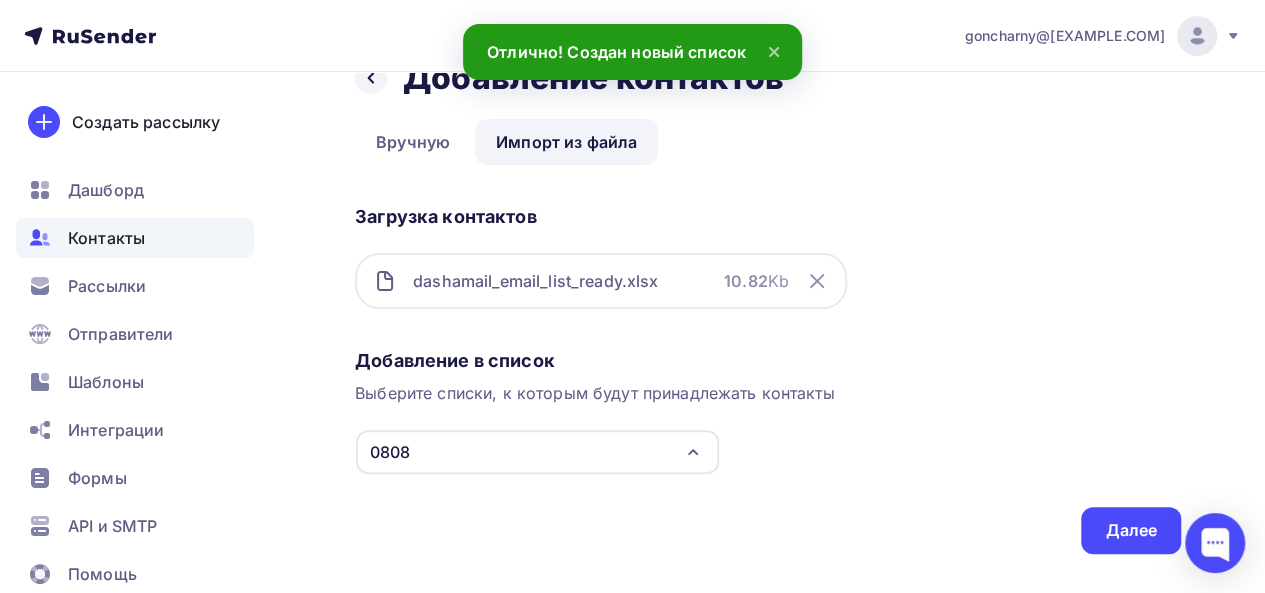 scroll, scrollTop: 68, scrollLeft: 0, axis: vertical 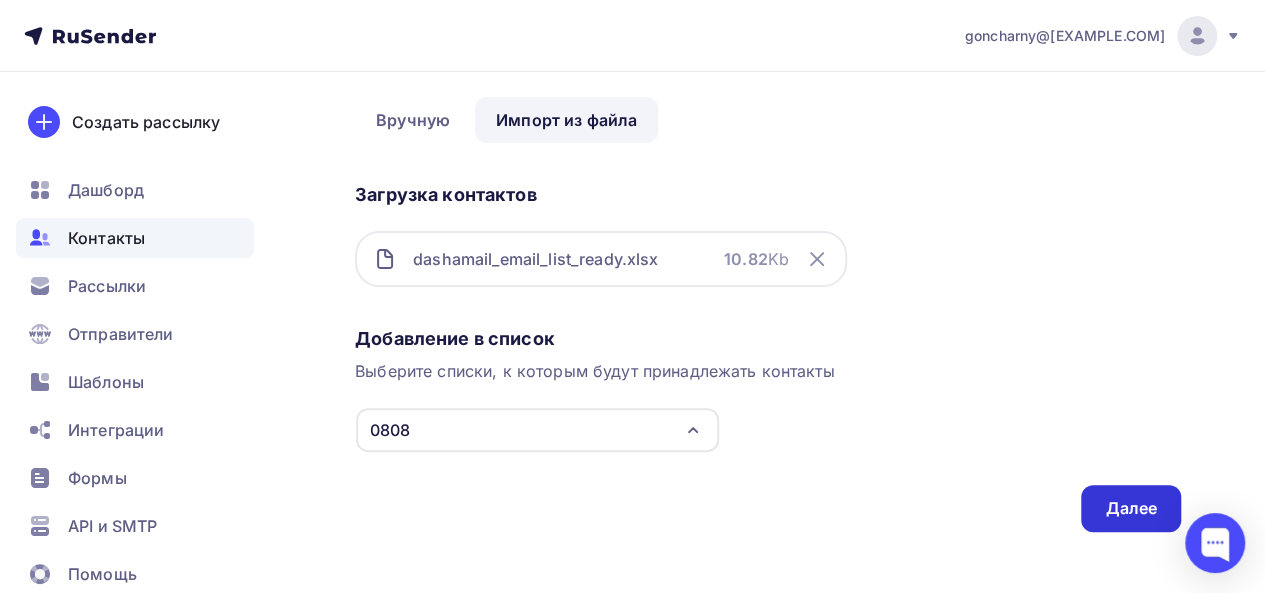 click on "Далее" at bounding box center (1131, 508) 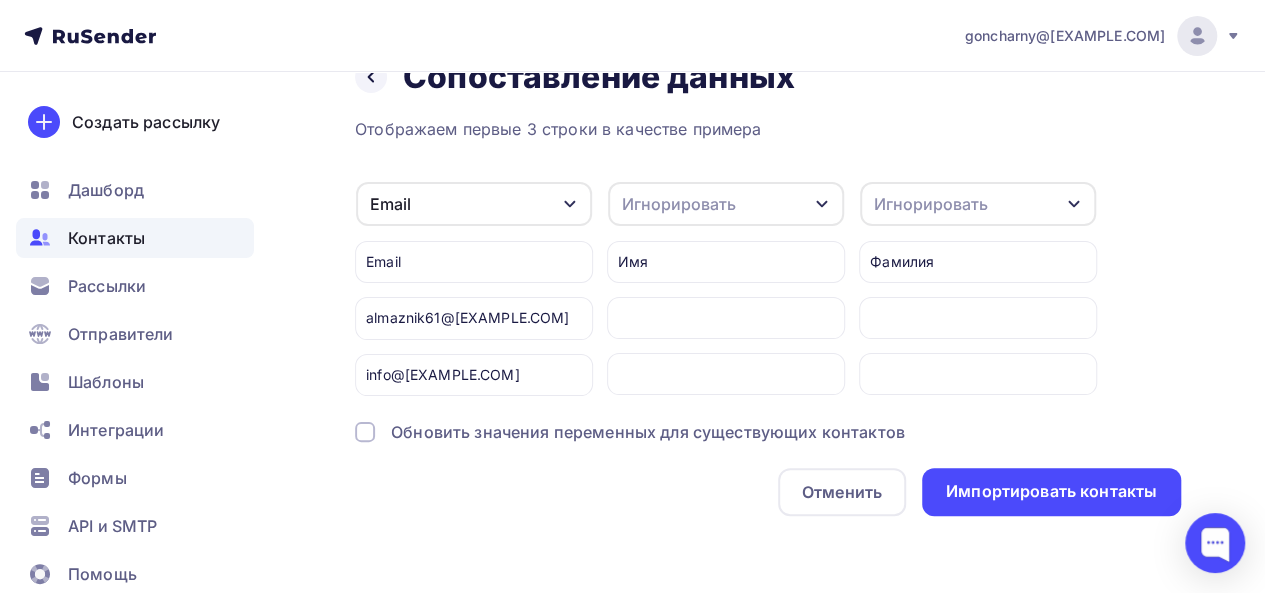 scroll, scrollTop: 48, scrollLeft: 0, axis: vertical 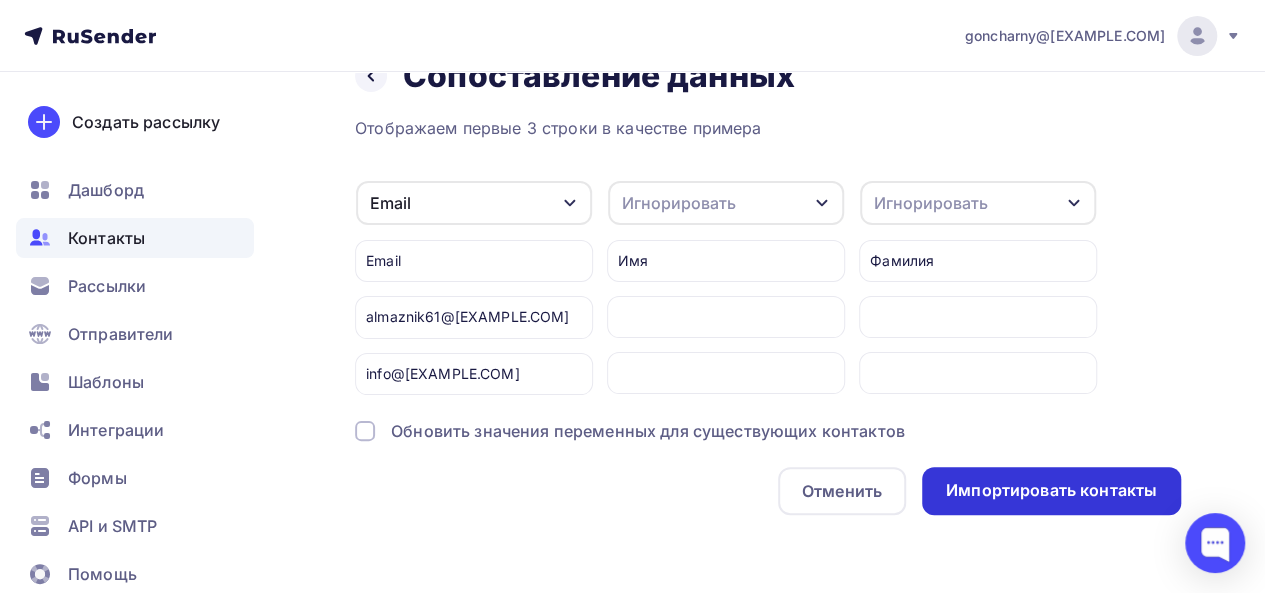 click on "Импортировать контакты" at bounding box center [1051, 490] 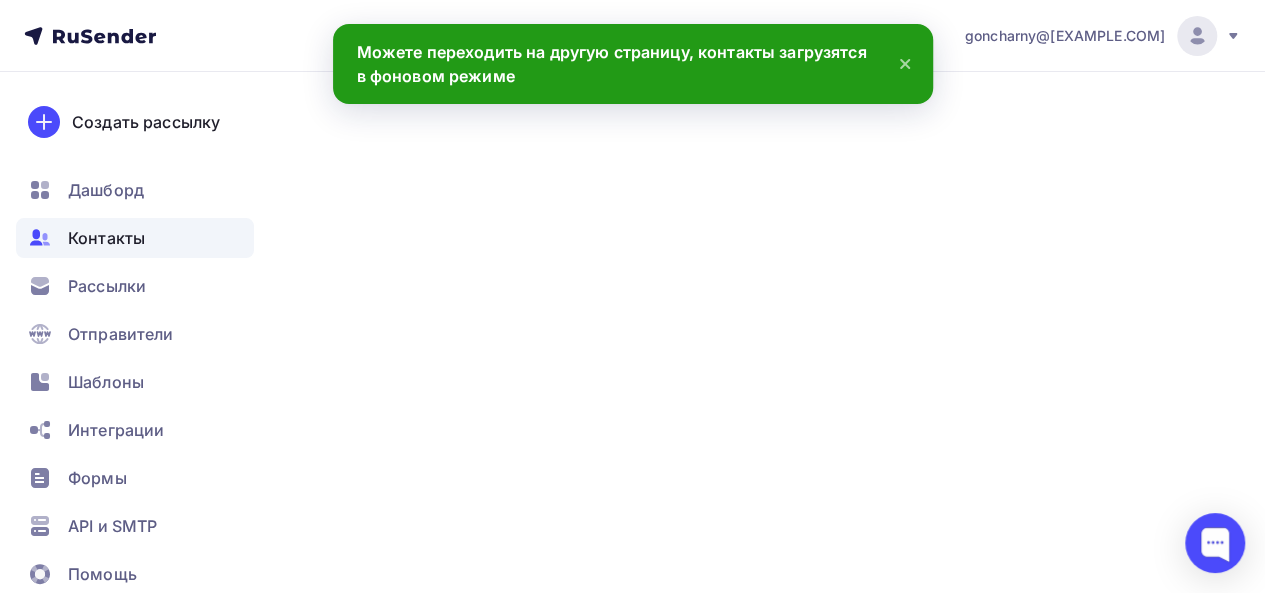 scroll, scrollTop: 0, scrollLeft: 0, axis: both 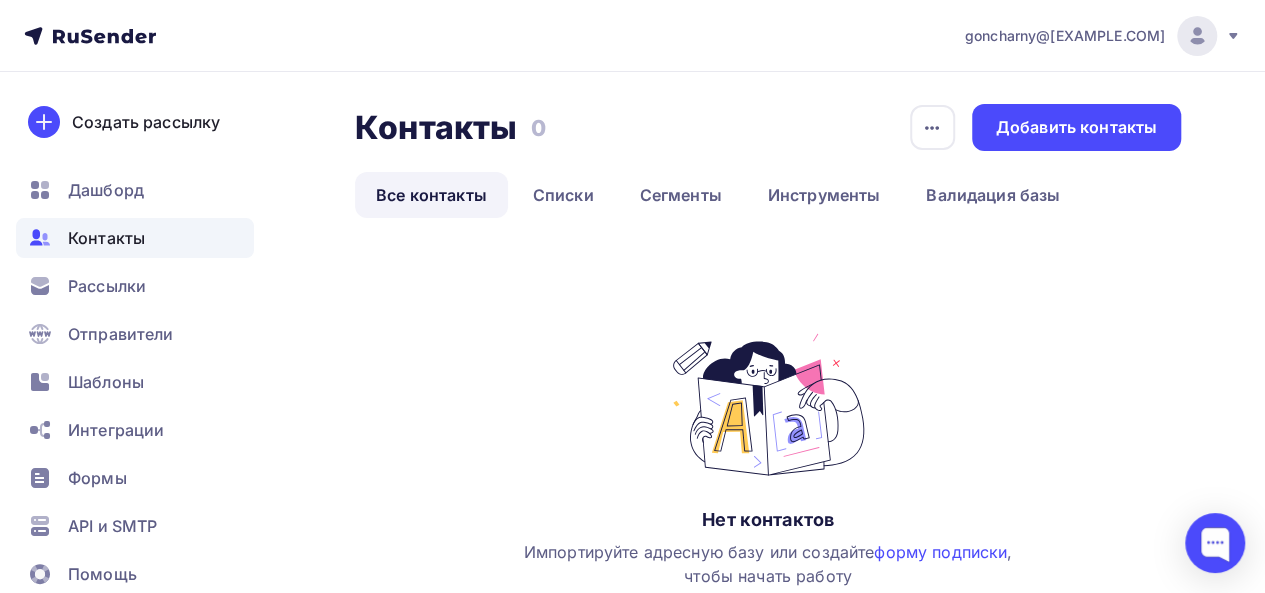 click on "Контакты   Контакты
0
0
История импорта
Добавить контакты
Все контакты
Списки
Сегменты
Инструменты
Валидация базы
Все контакты
Списки
Сегменты
Инструменты
Валидация базы
Нет контактов   Импортируйте адресную базу или создайте  форму подписки , чтобы начать работу     Добавить контакты
Email
Статус
Телефон" at bounding box center (768, 421) 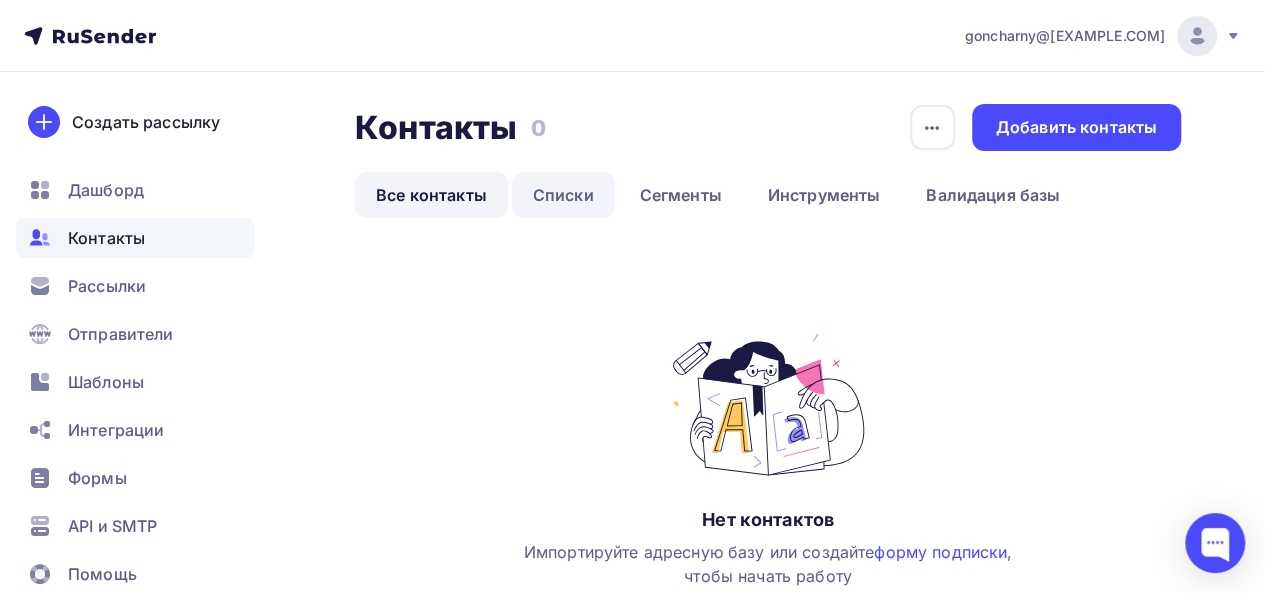 click on "Списки" at bounding box center [563, 195] 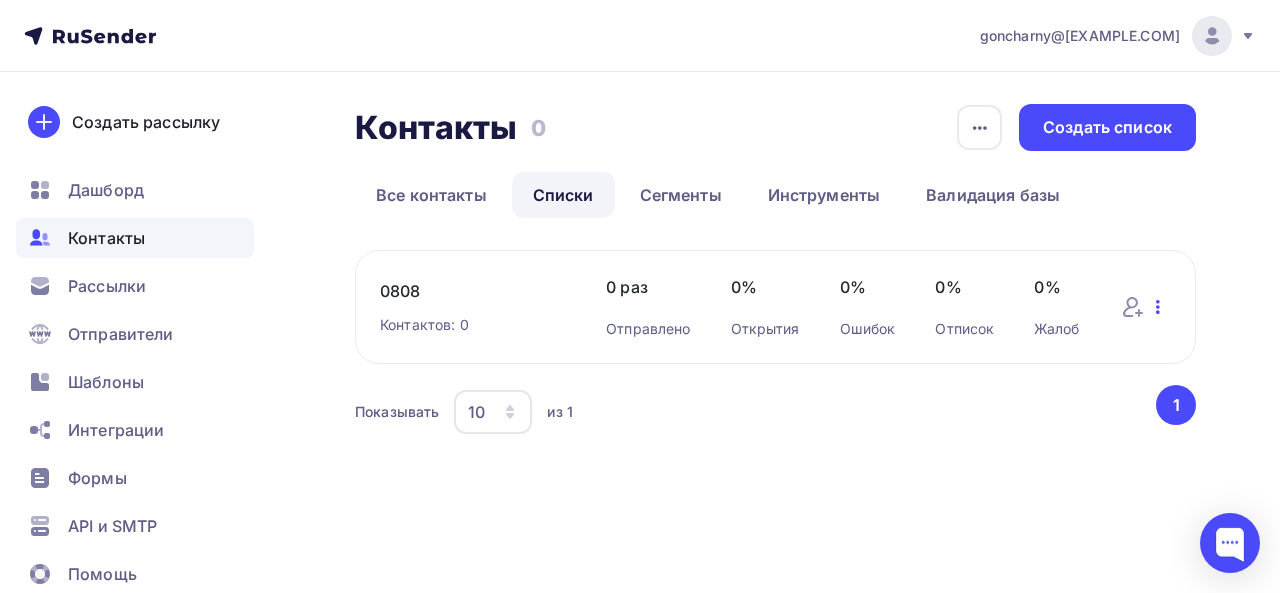 click 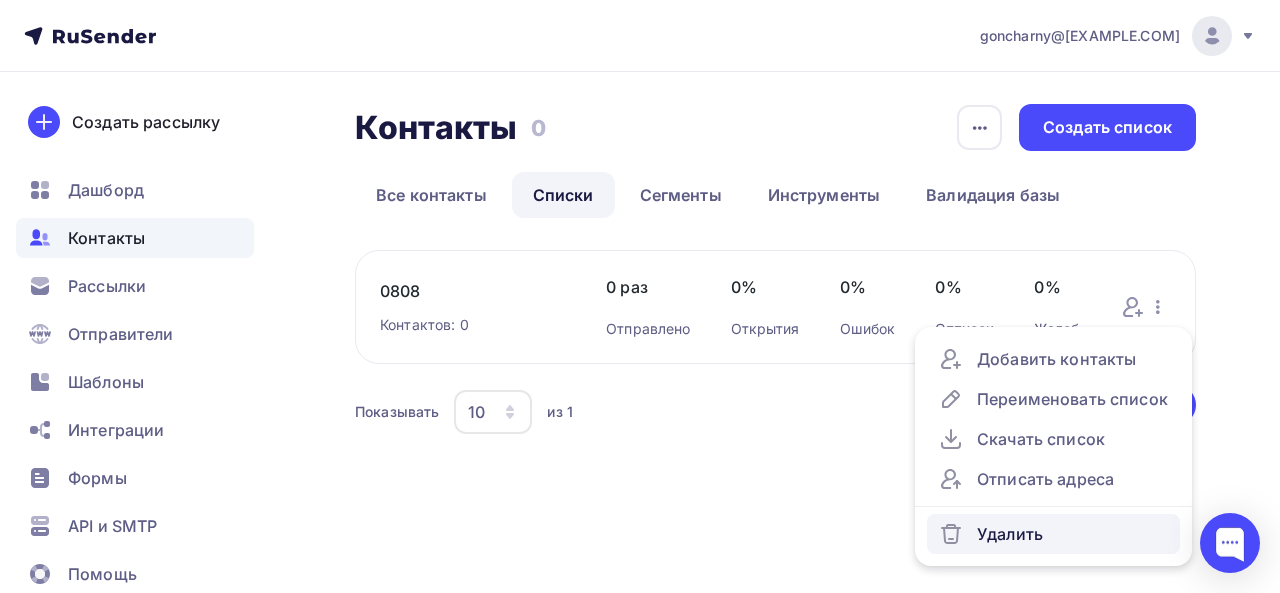 click on "Удалить" at bounding box center (1053, 534) 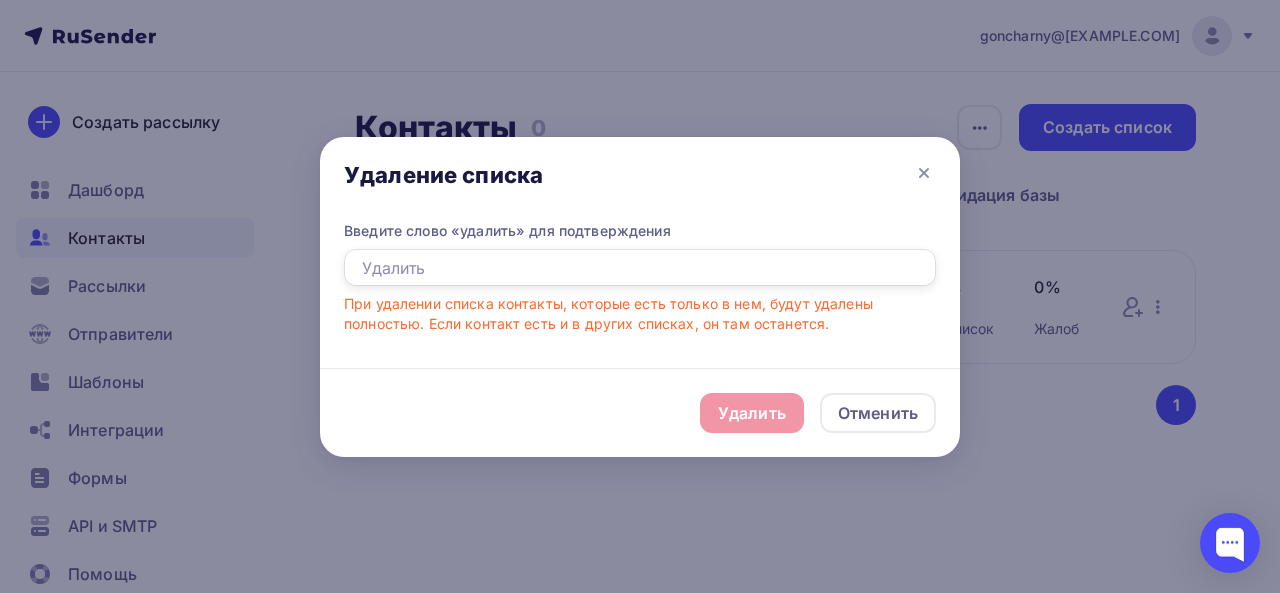 click at bounding box center [640, 268] 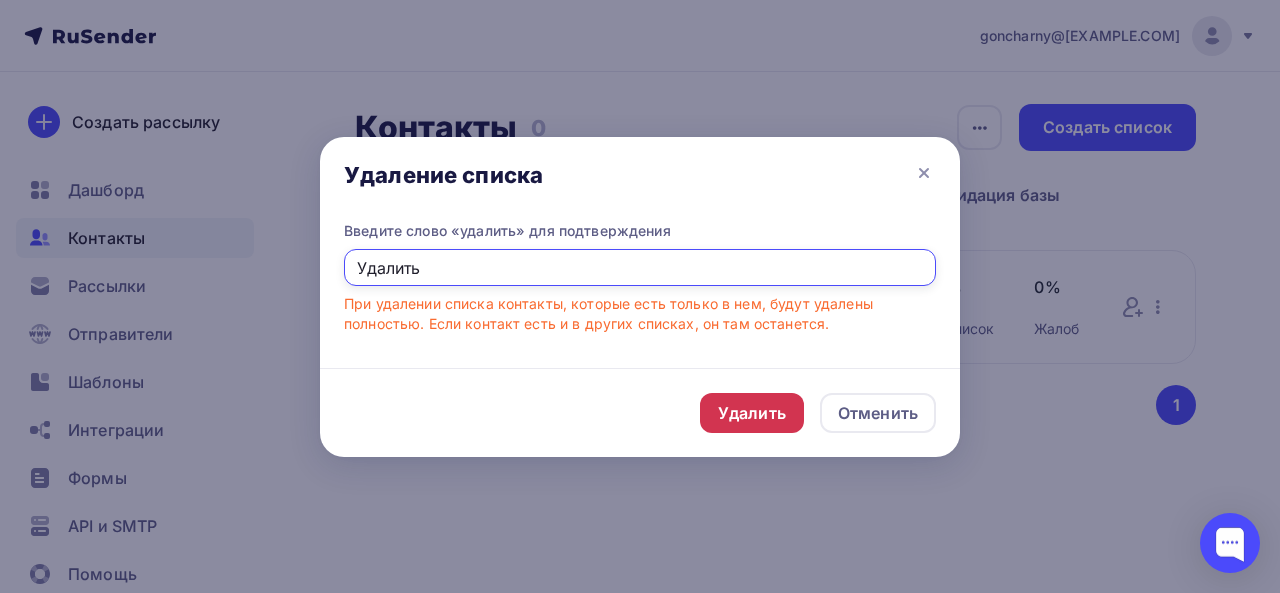 type on "Удалить" 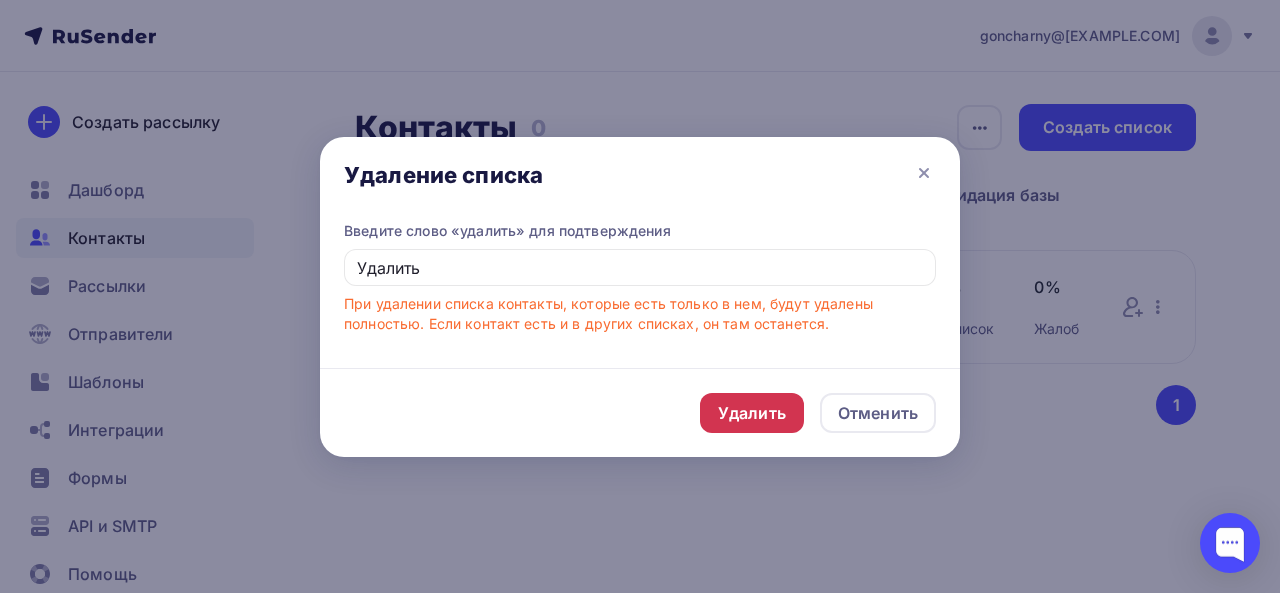 click on "Удалить" at bounding box center (752, 413) 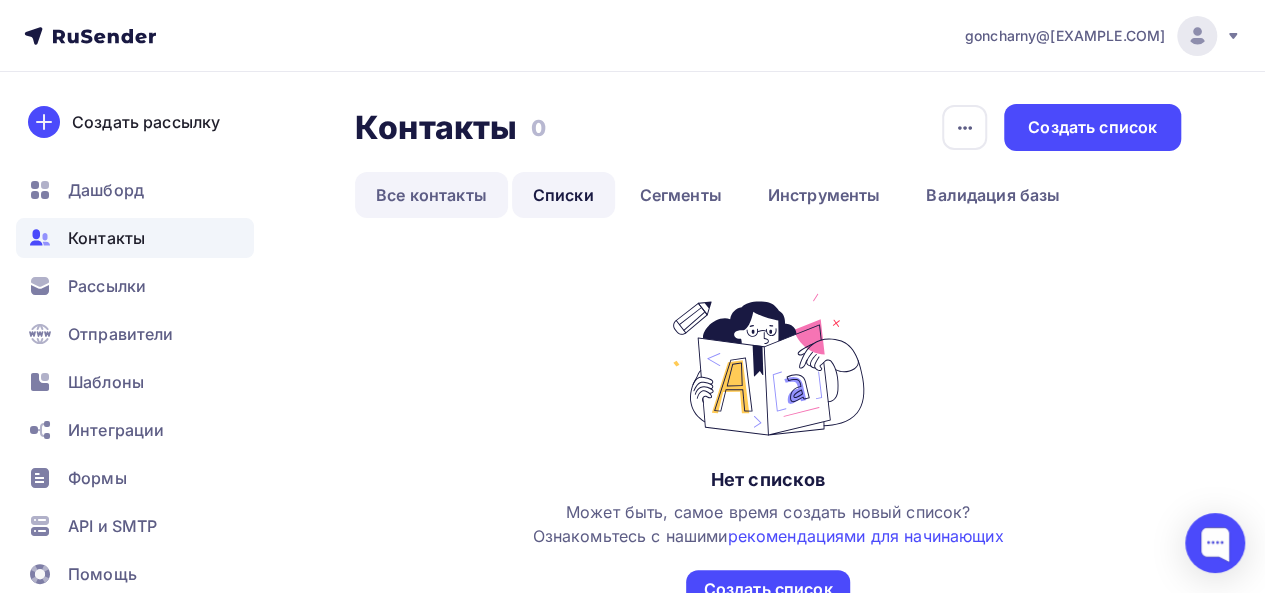 click on "Все контакты" at bounding box center [431, 195] 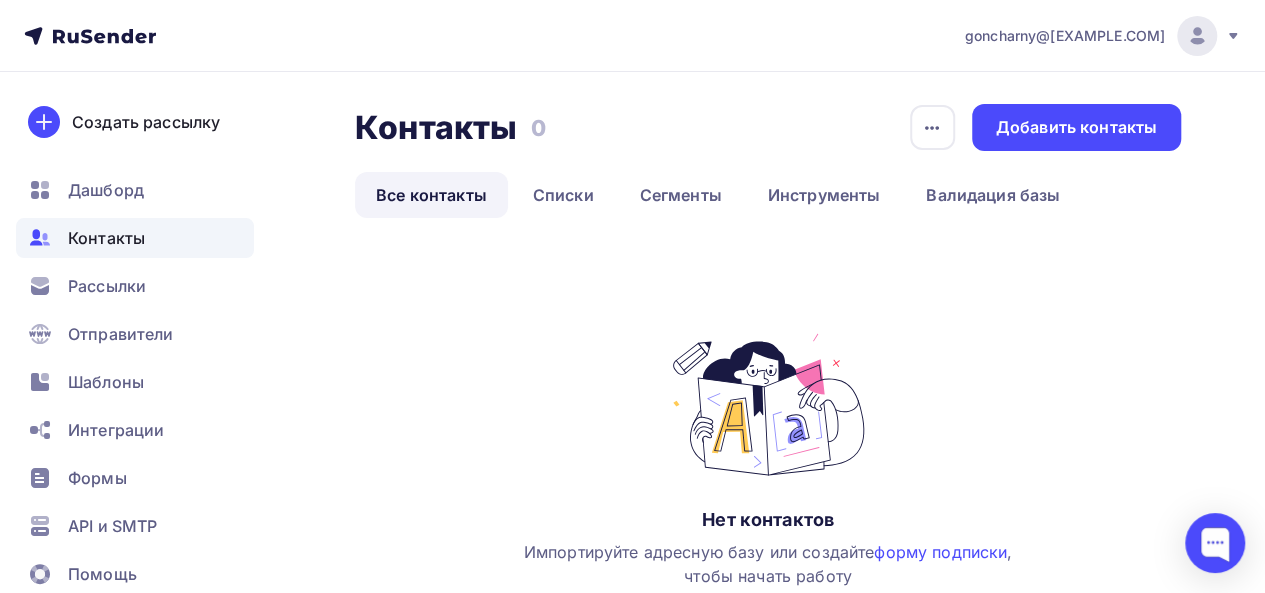 scroll, scrollTop: 224, scrollLeft: 0, axis: vertical 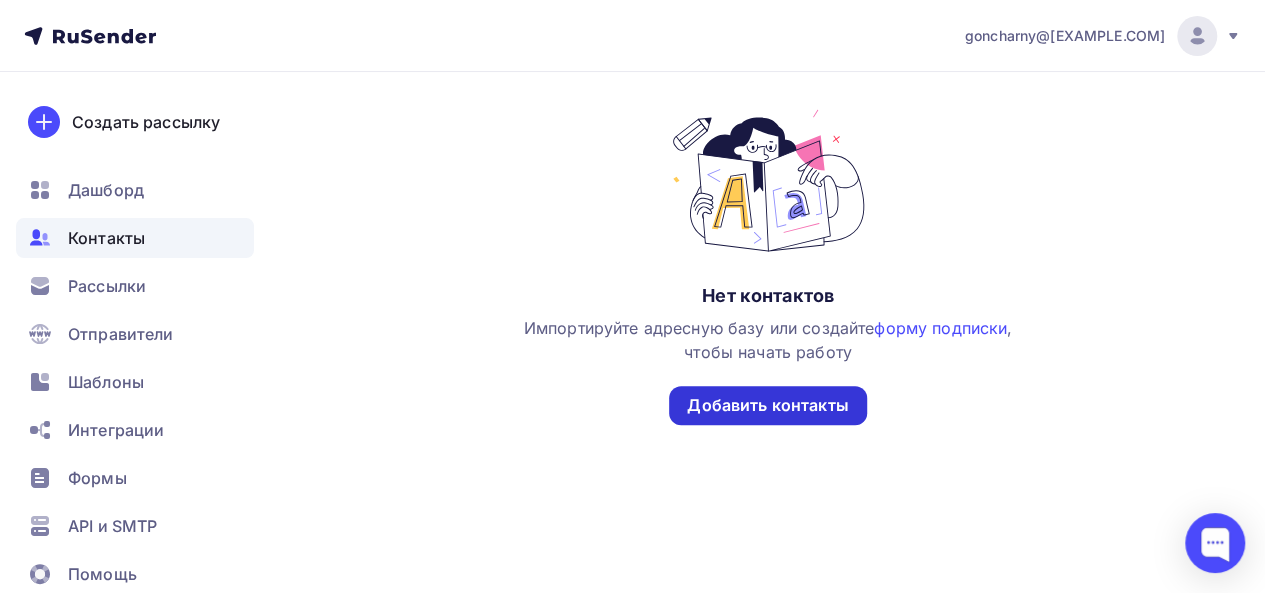 click on "Добавить контакты" at bounding box center [767, 405] 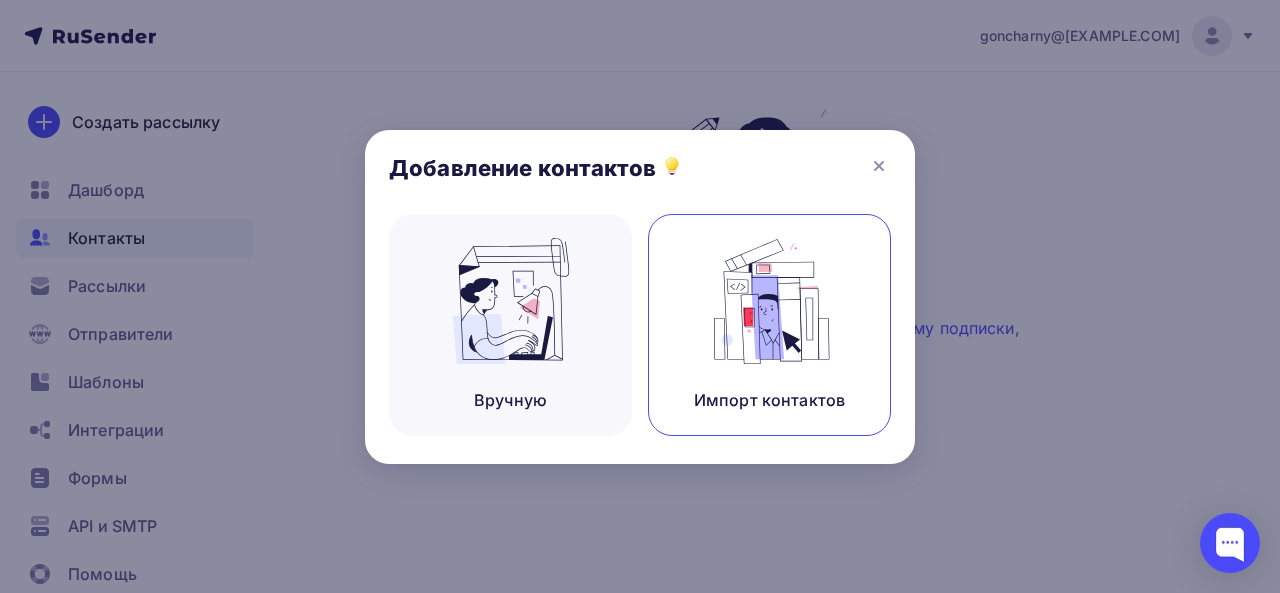 click on "Импорт контактов" at bounding box center (769, 325) 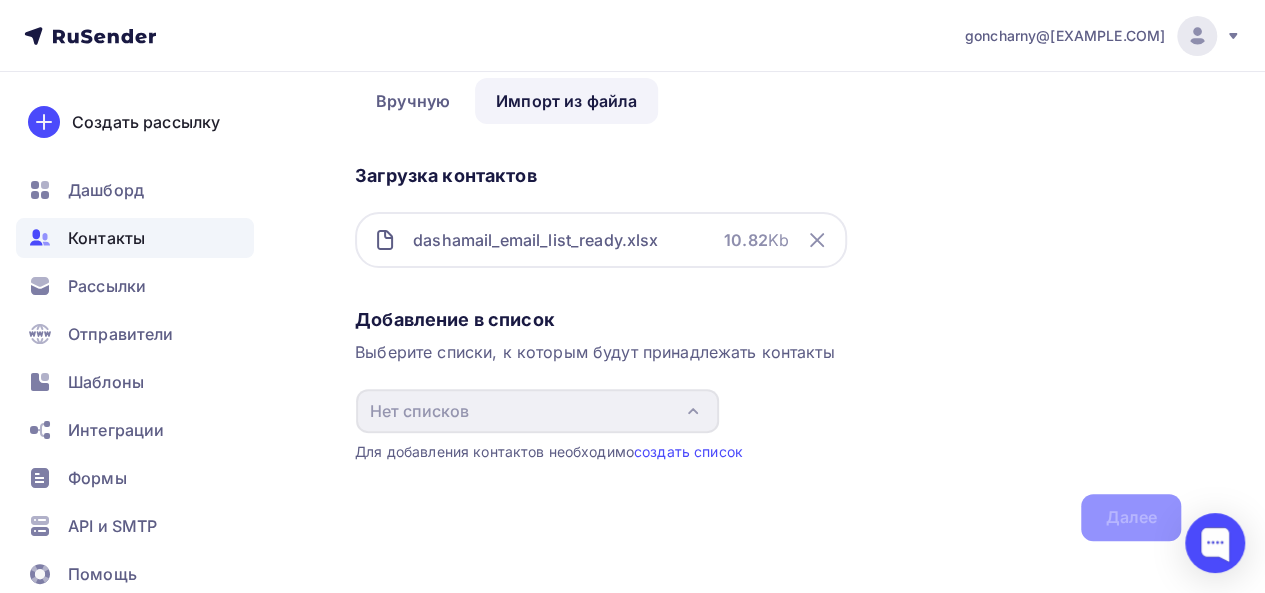 scroll, scrollTop: 86, scrollLeft: 0, axis: vertical 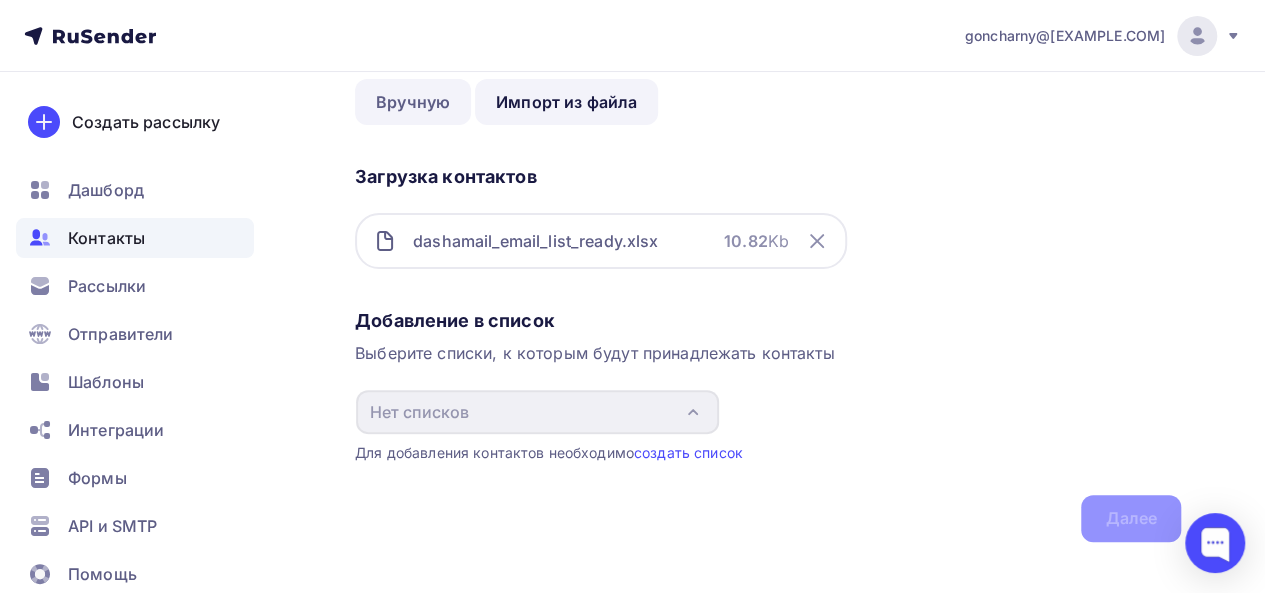 click on "Вручную" at bounding box center [413, 102] 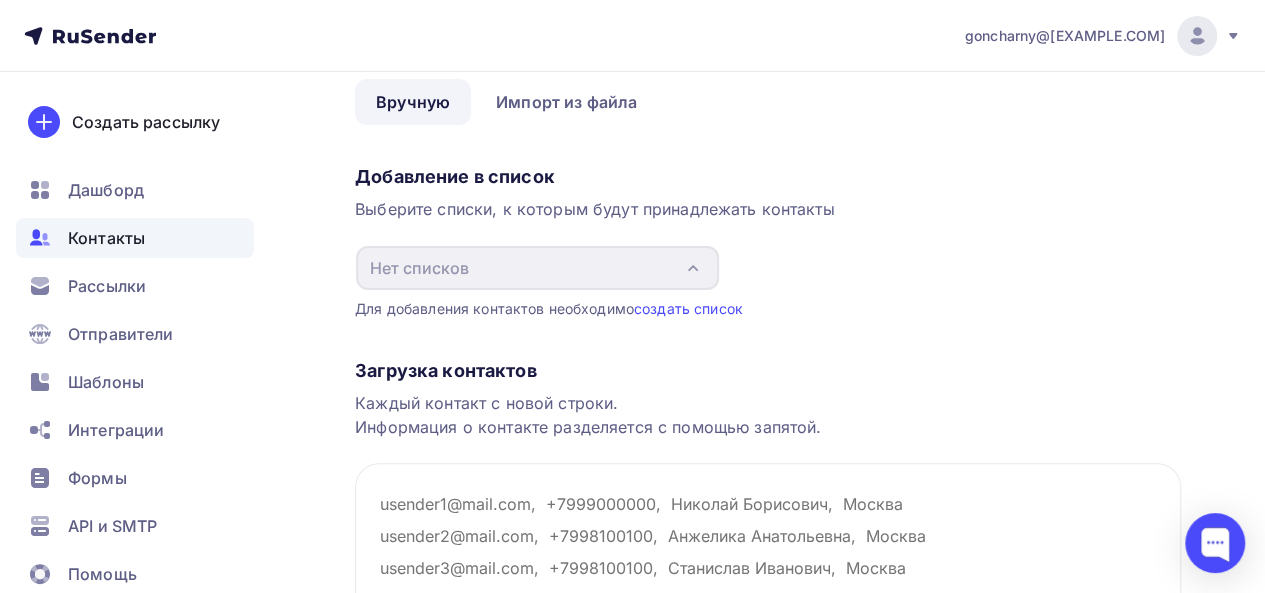 scroll, scrollTop: 0, scrollLeft: 0, axis: both 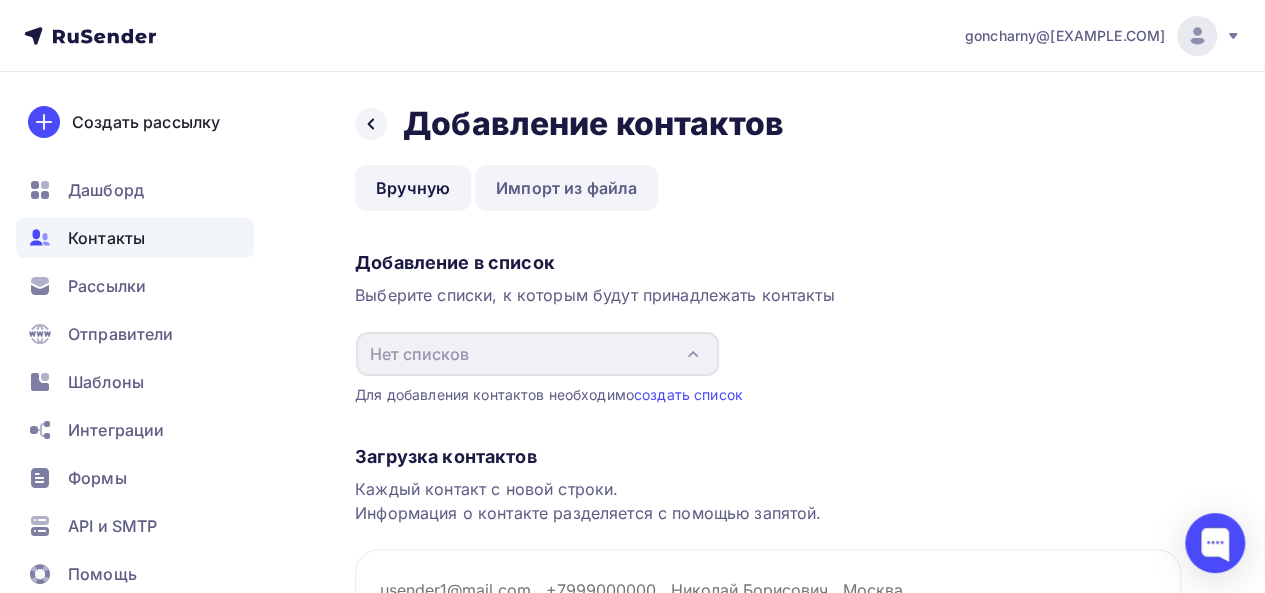 click on "Импорт из файла" at bounding box center (566, 188) 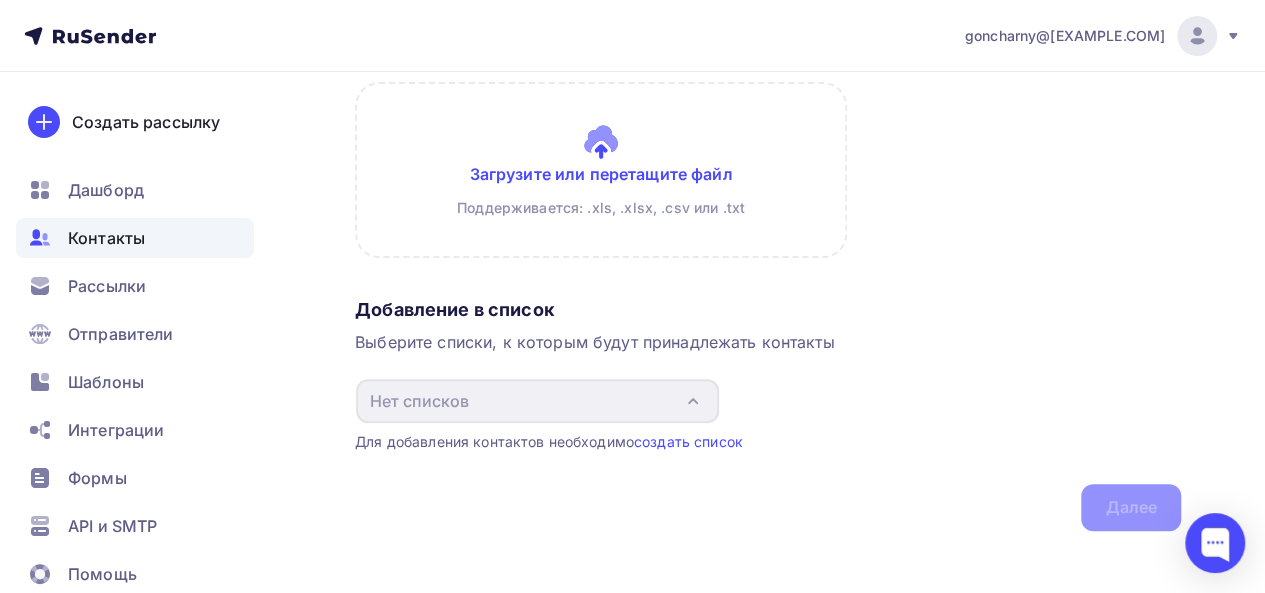 scroll, scrollTop: 234, scrollLeft: 0, axis: vertical 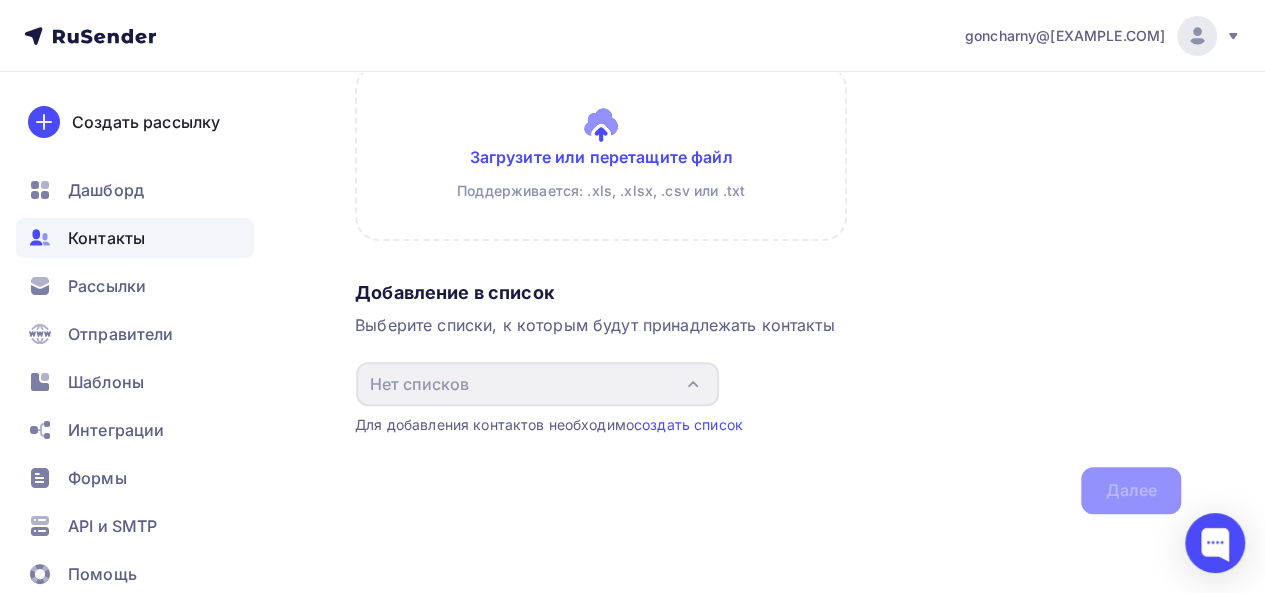 click at bounding box center (601, 153) 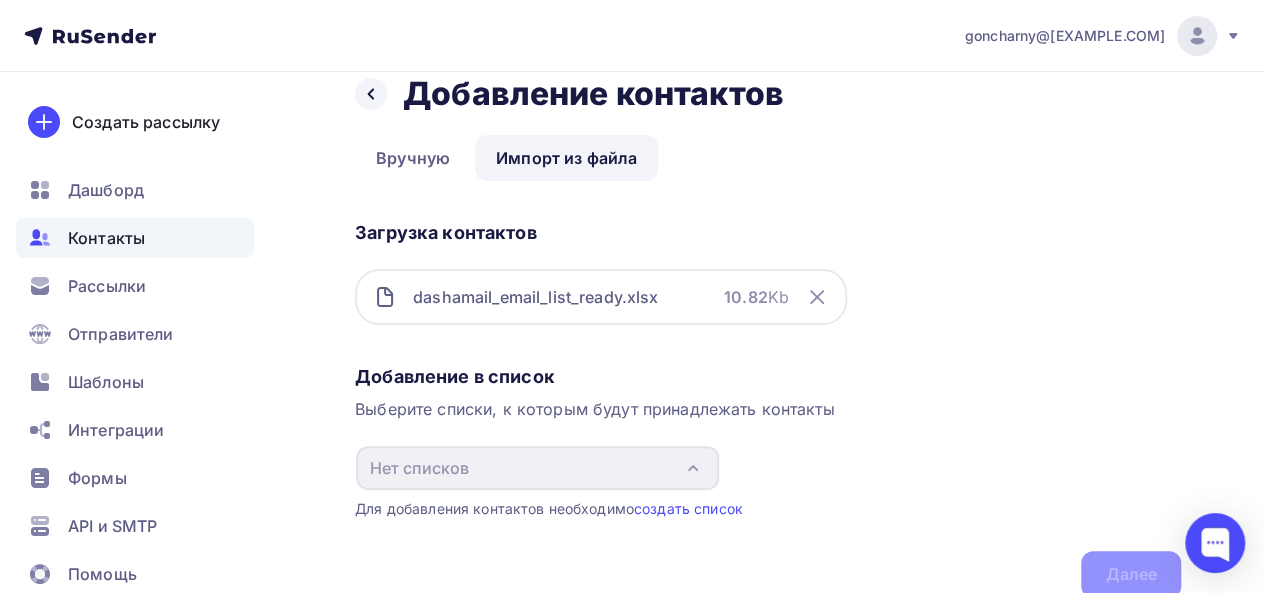 scroll, scrollTop: 0, scrollLeft: 0, axis: both 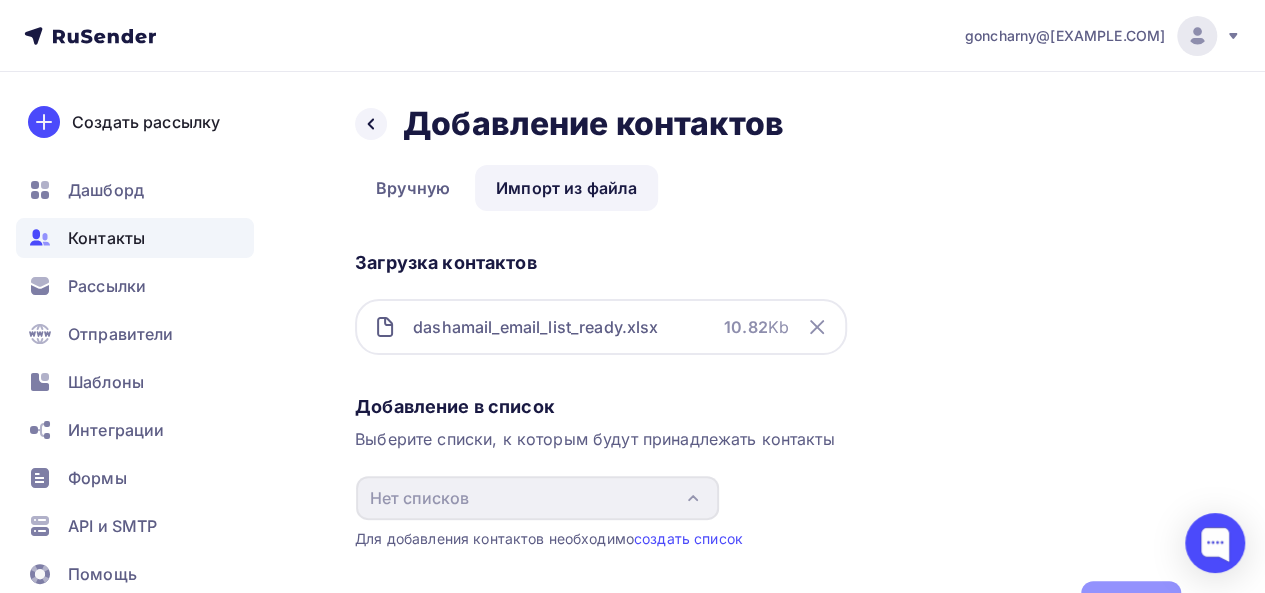 click on "Загрузка контактов
dashamail_email_list_ready.xlsx
10.82
Kb" at bounding box center (768, 315) 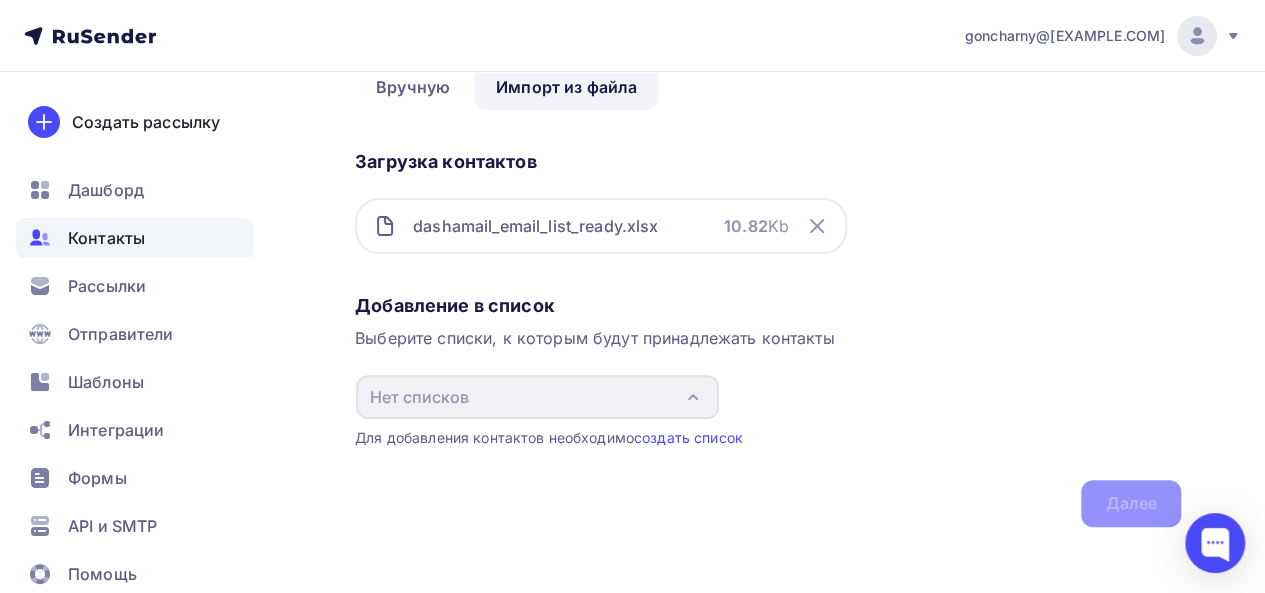 scroll, scrollTop: 100, scrollLeft: 0, axis: vertical 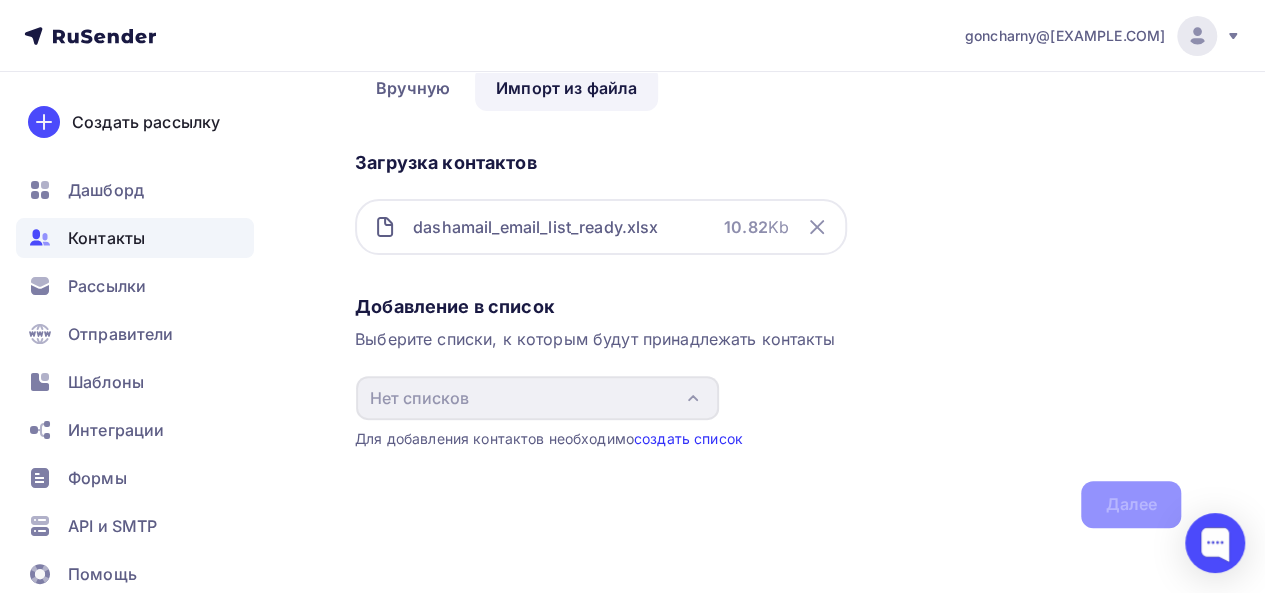 click on "создать список" at bounding box center (688, 438) 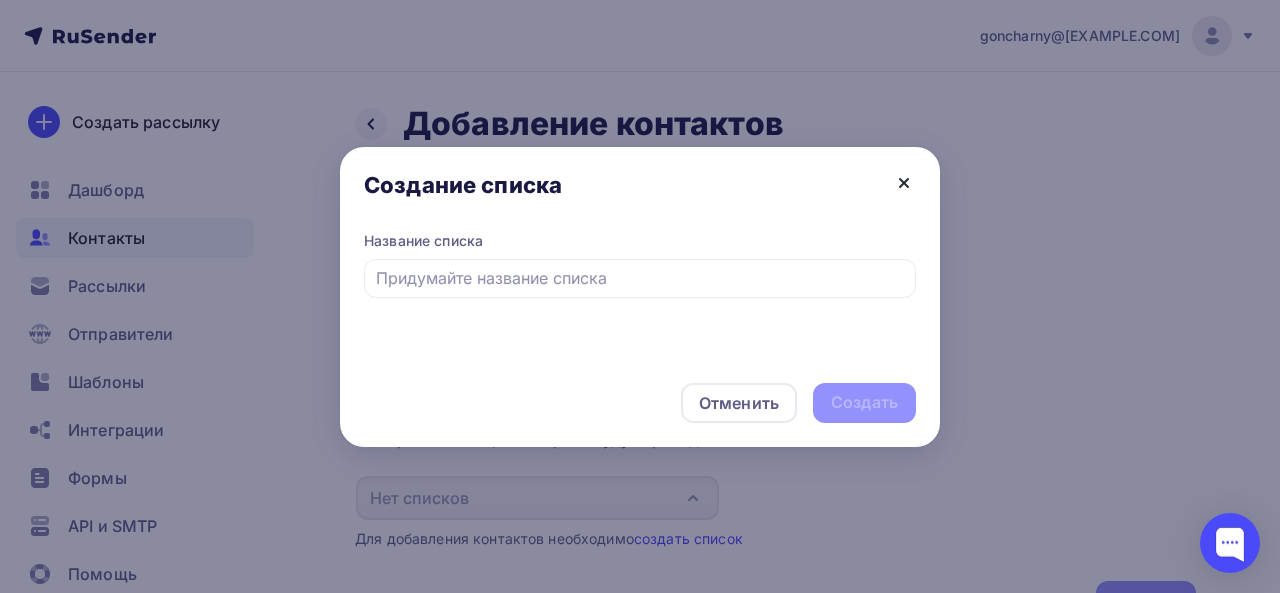click 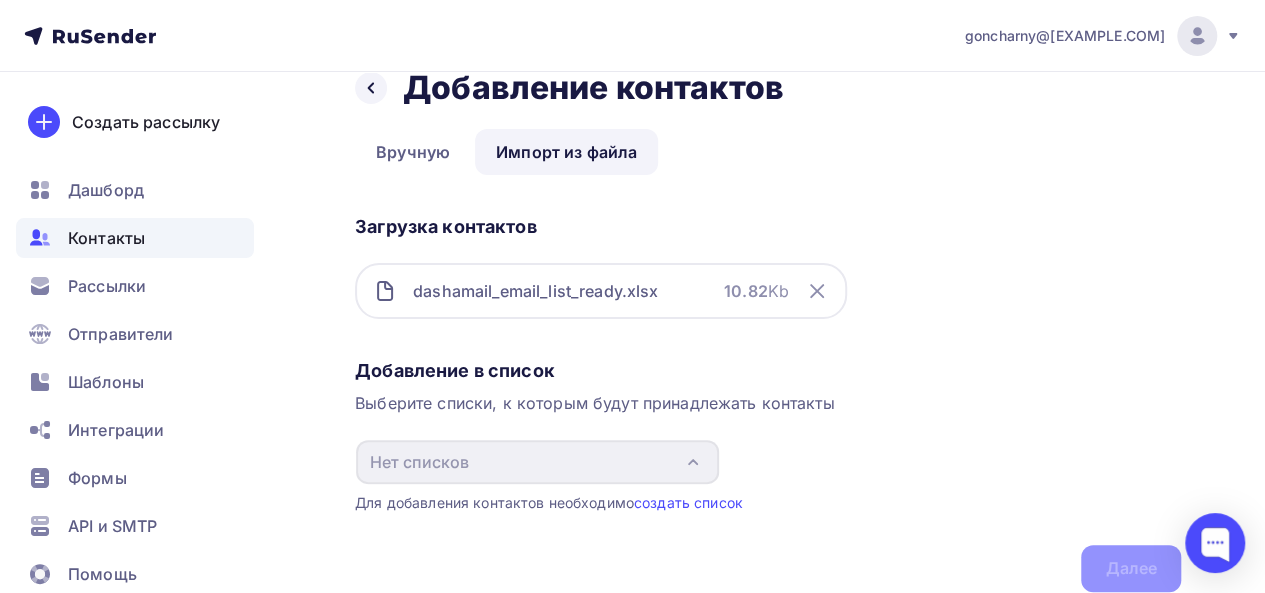 scroll, scrollTop: 114, scrollLeft: 0, axis: vertical 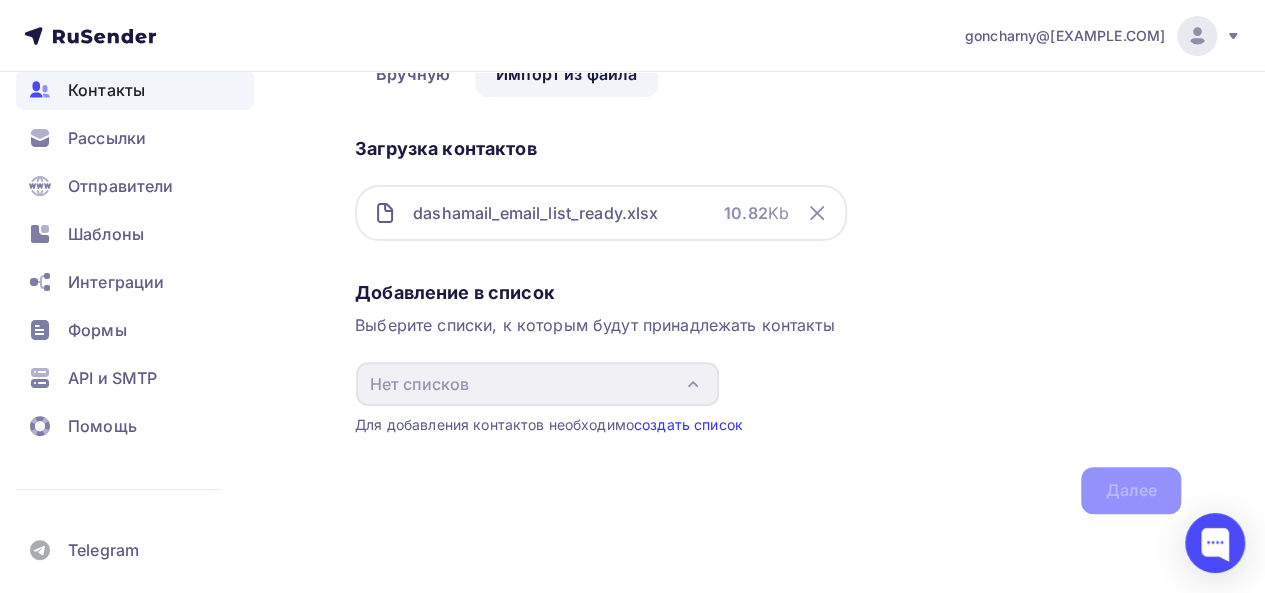 click on "создать список" at bounding box center [688, 424] 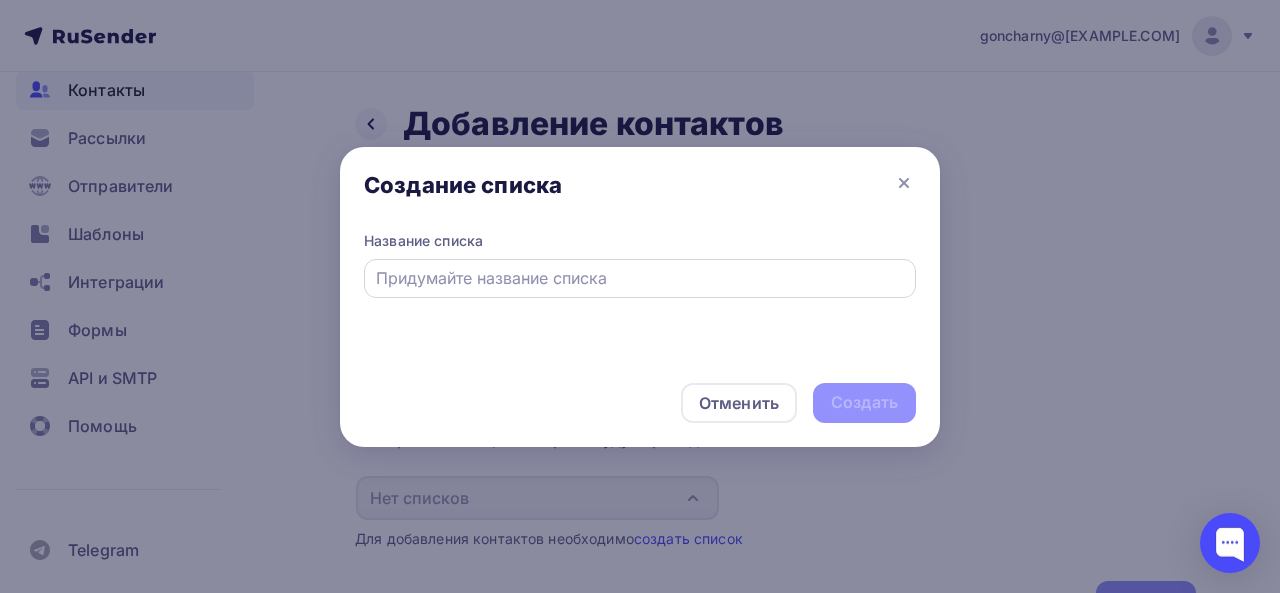 click at bounding box center (640, 278) 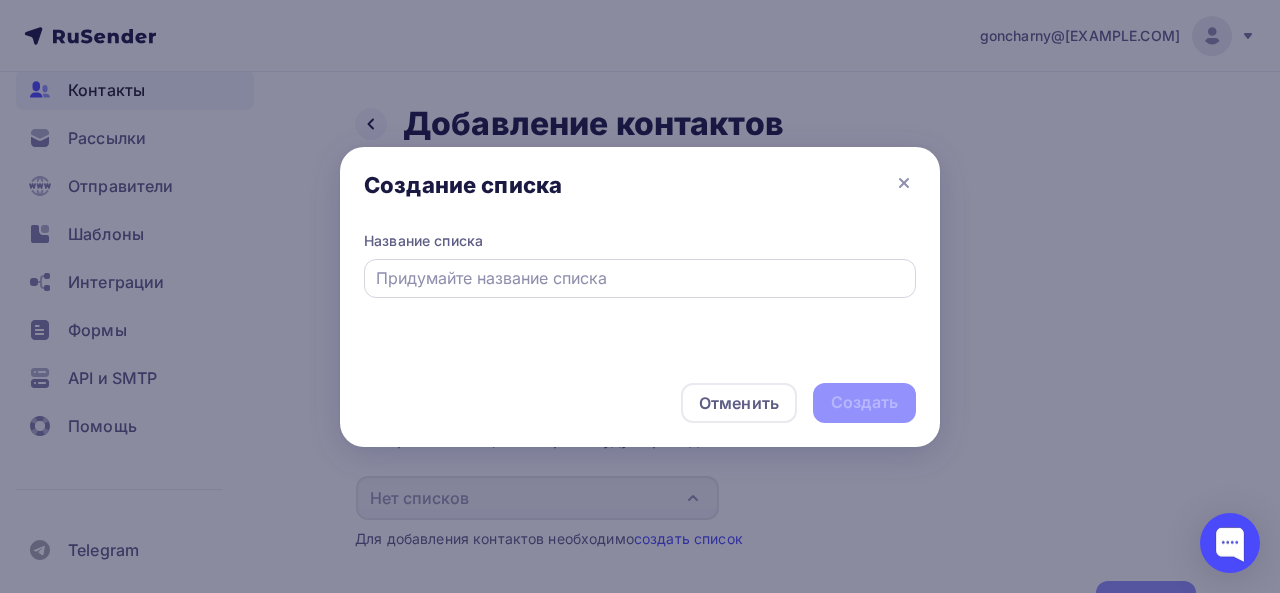 click at bounding box center [640, 278] 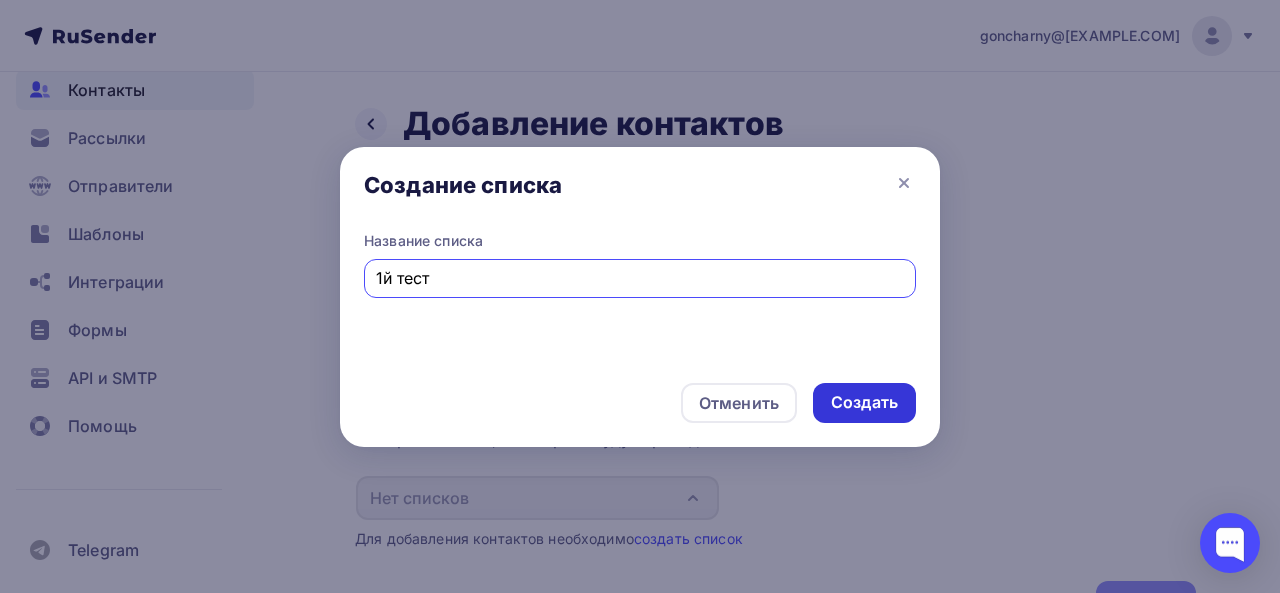 type on "1й тест" 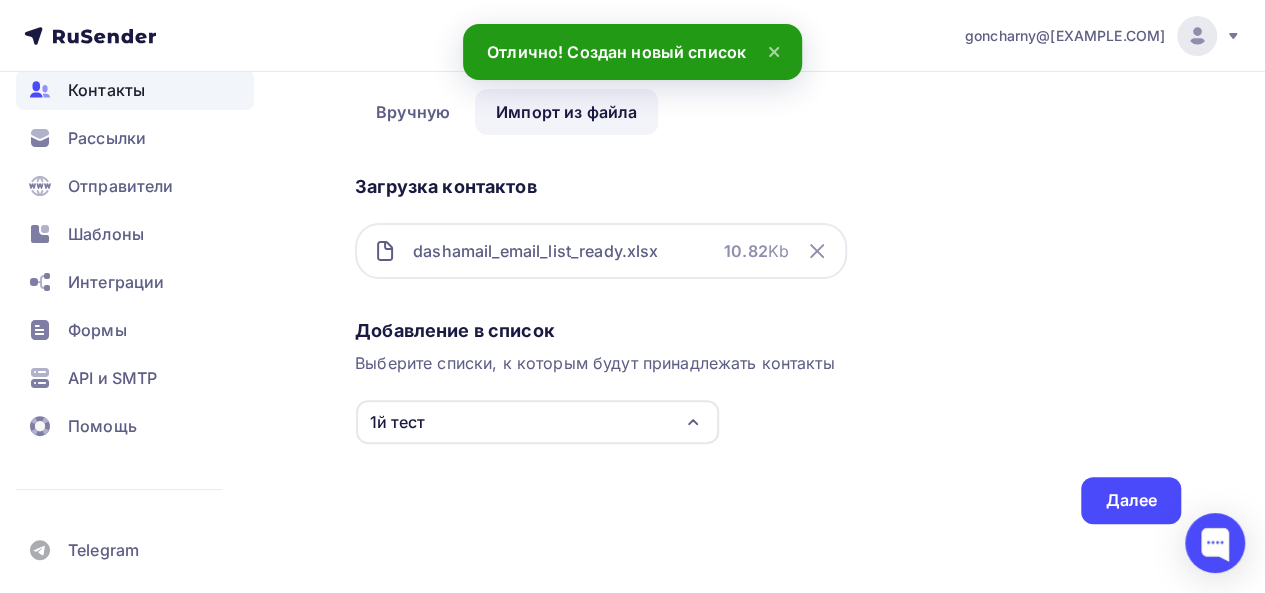scroll, scrollTop: 86, scrollLeft: 0, axis: vertical 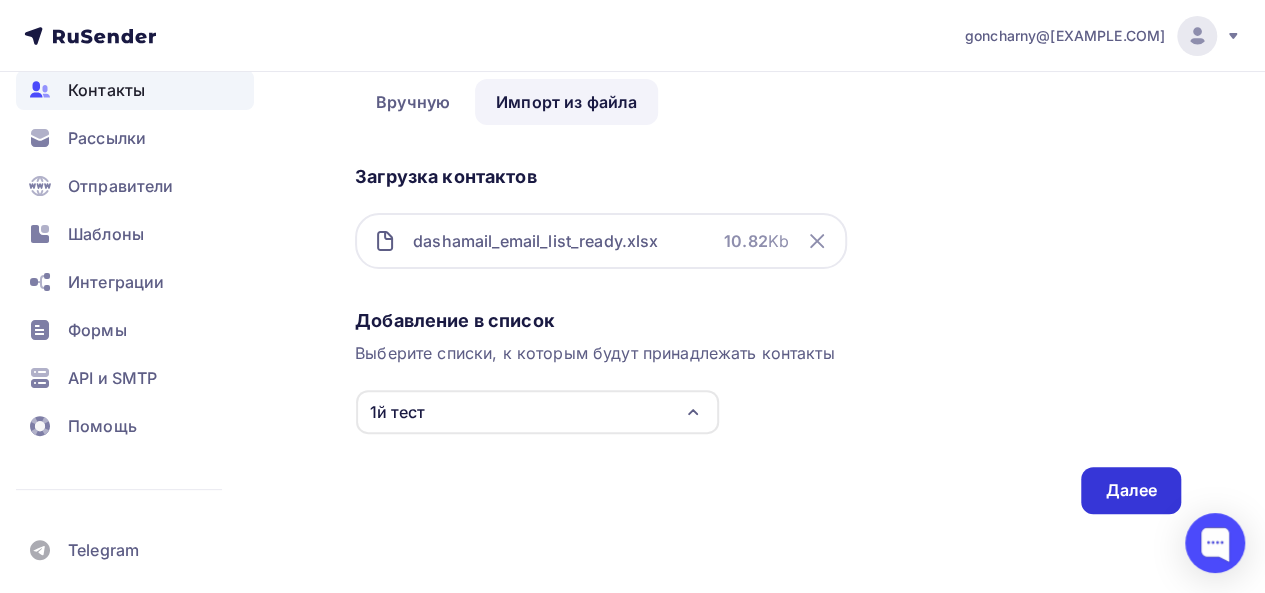 click on "Далее" at bounding box center (1131, 490) 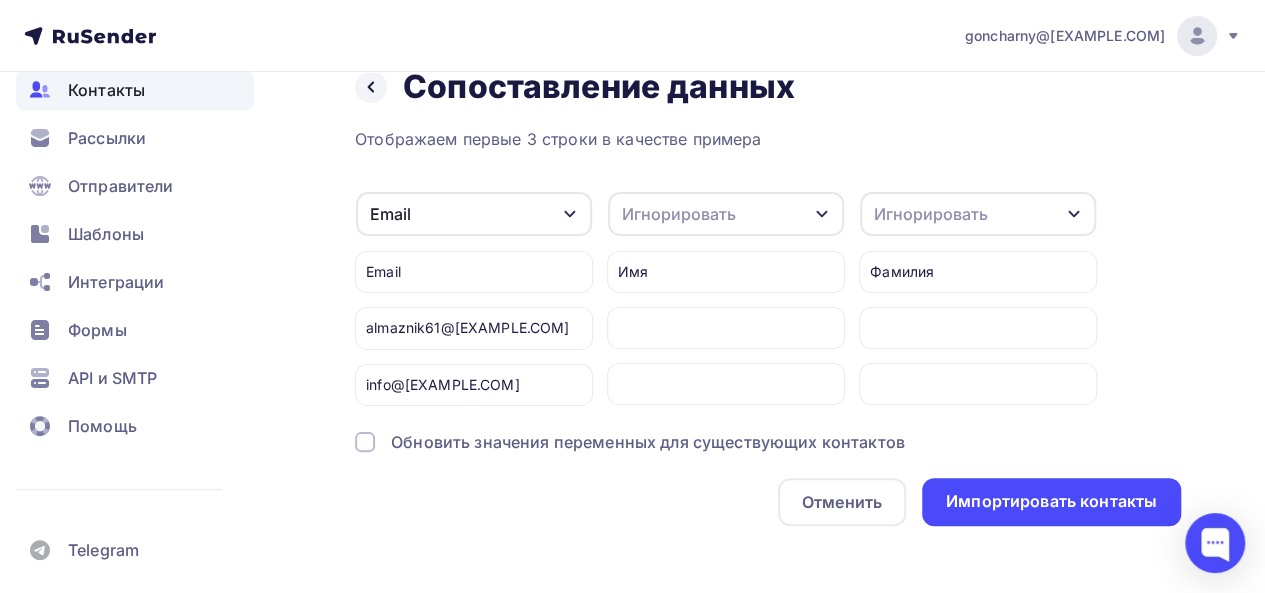 scroll, scrollTop: 48, scrollLeft: 0, axis: vertical 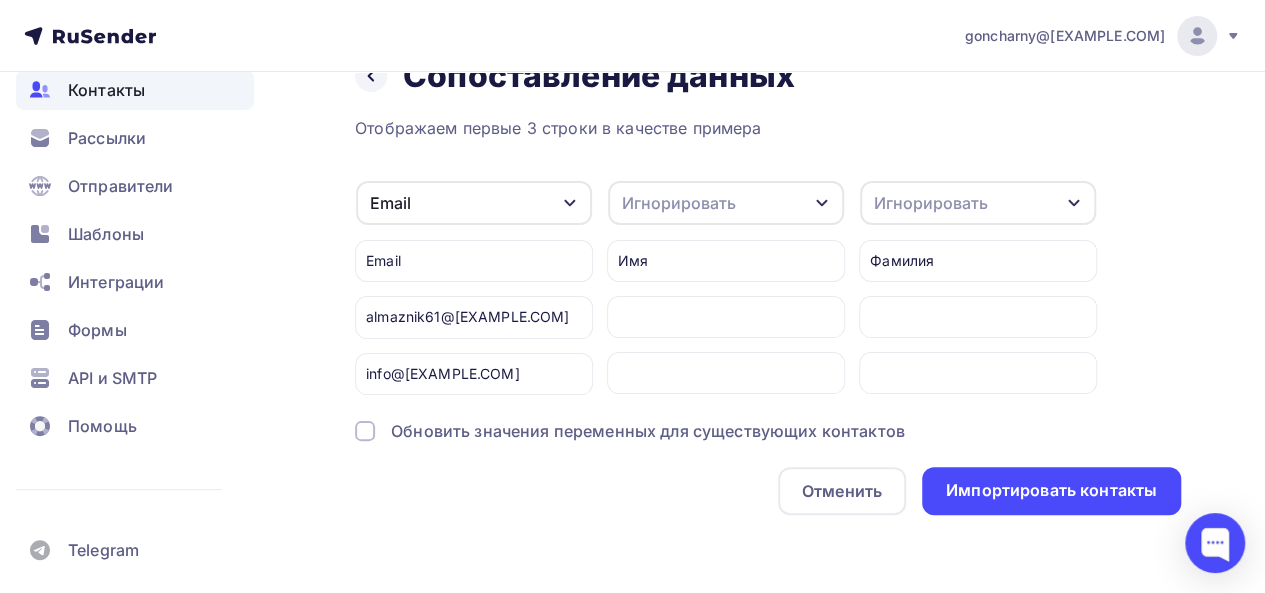 click on "Игнорировать" at bounding box center (726, 203) 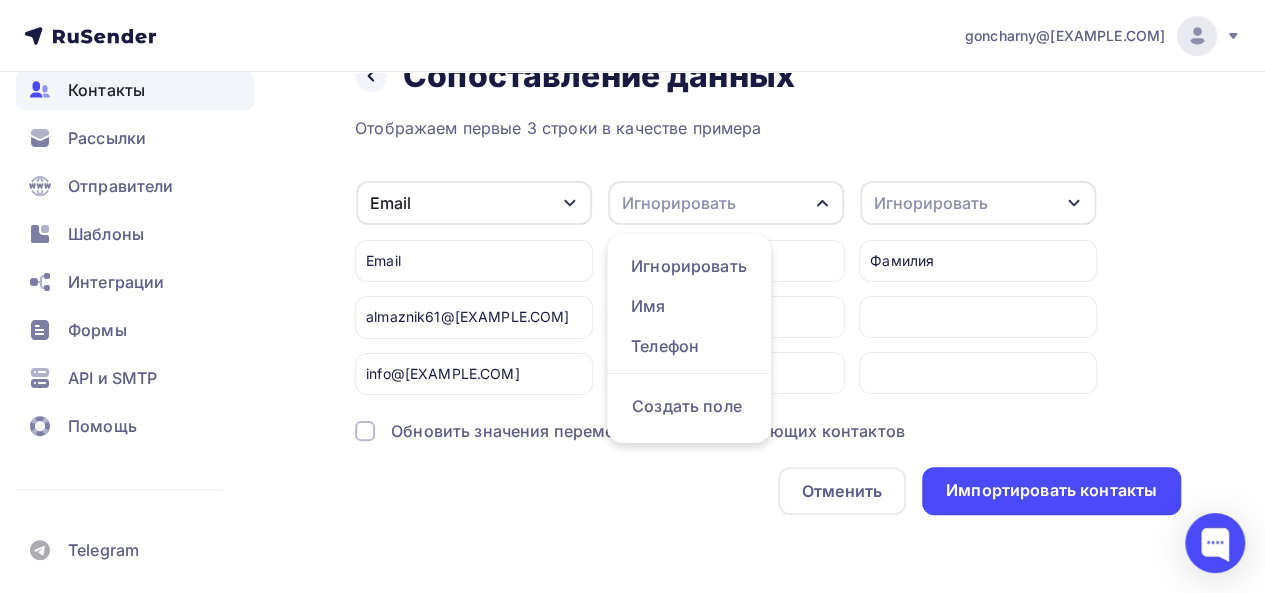 click on "Отображаем первые 3 строки в качестве примера
Email
Игнорировать
Имя
Телефон
Создать поле
Email
almaznik61@yandex.ru
info@ltdrealty.ru
Игнорировать
Игнорировать
Имя
Телефон
Создать поле
Имя
Игнорировать
Игнорировать
Имя
Телефон
Создать поле
Фамилия" at bounding box center [768, 315] 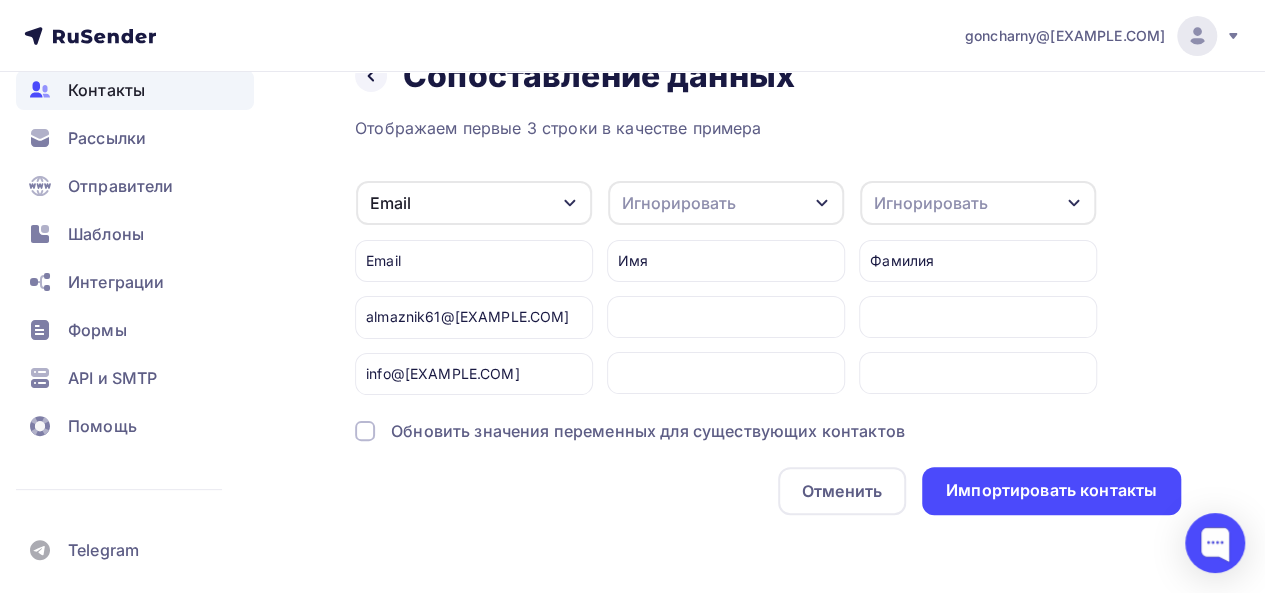 click on "Отменить
Импортировать контакты" at bounding box center [768, 491] 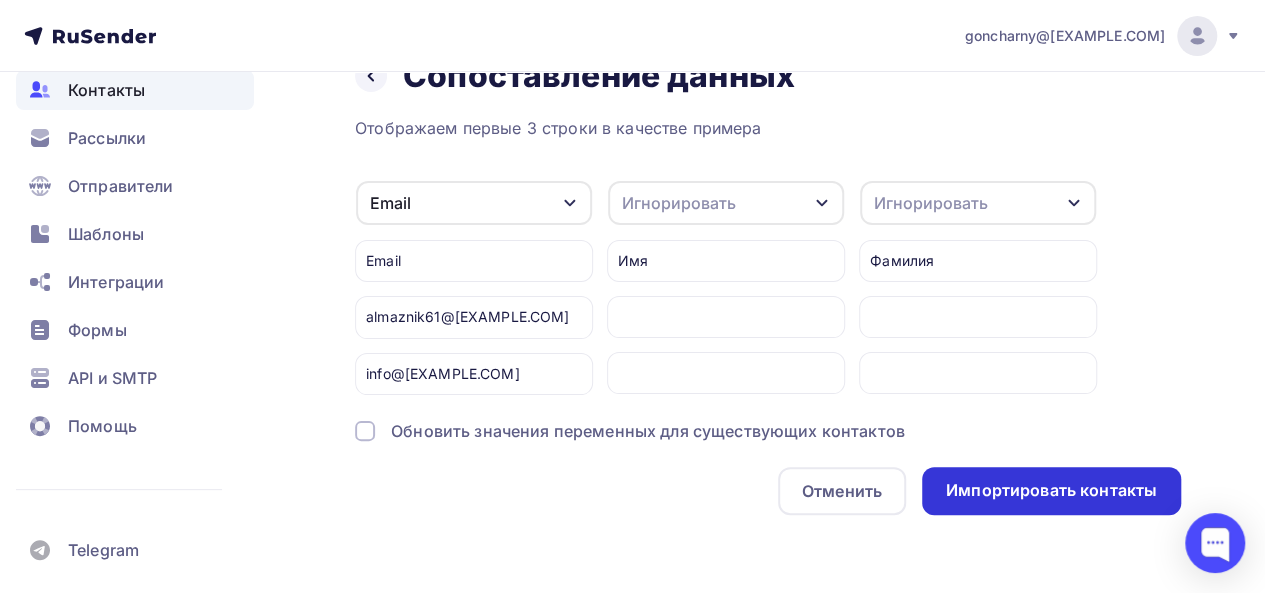 click on "Импортировать контакты" at bounding box center (1051, 490) 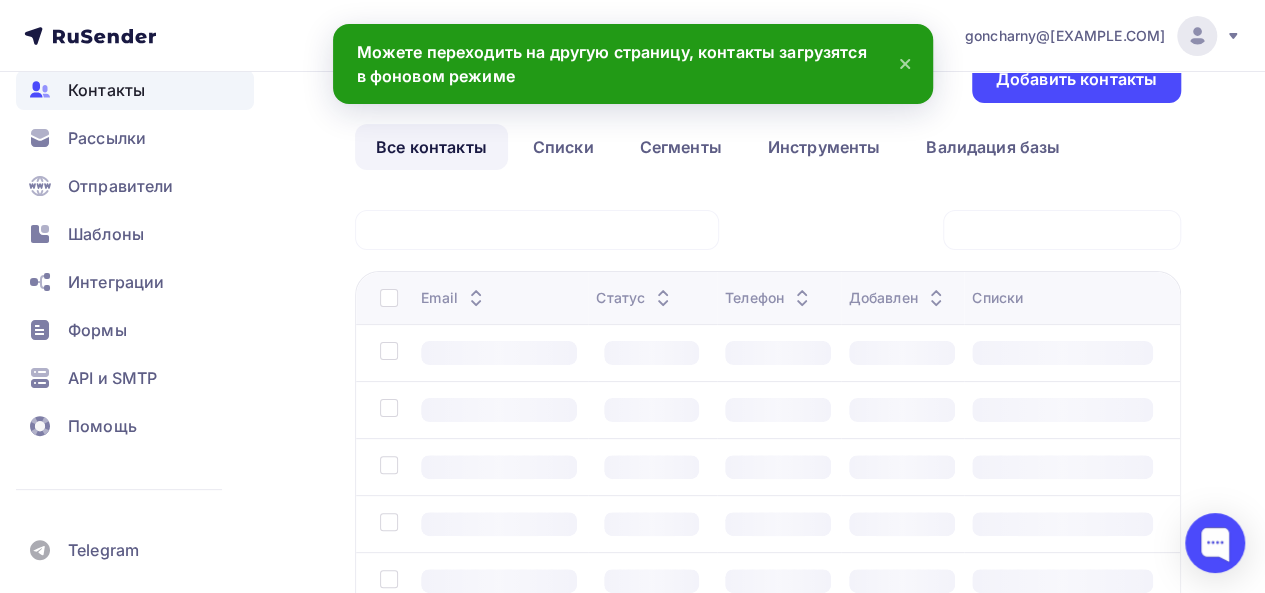 scroll, scrollTop: 0, scrollLeft: 0, axis: both 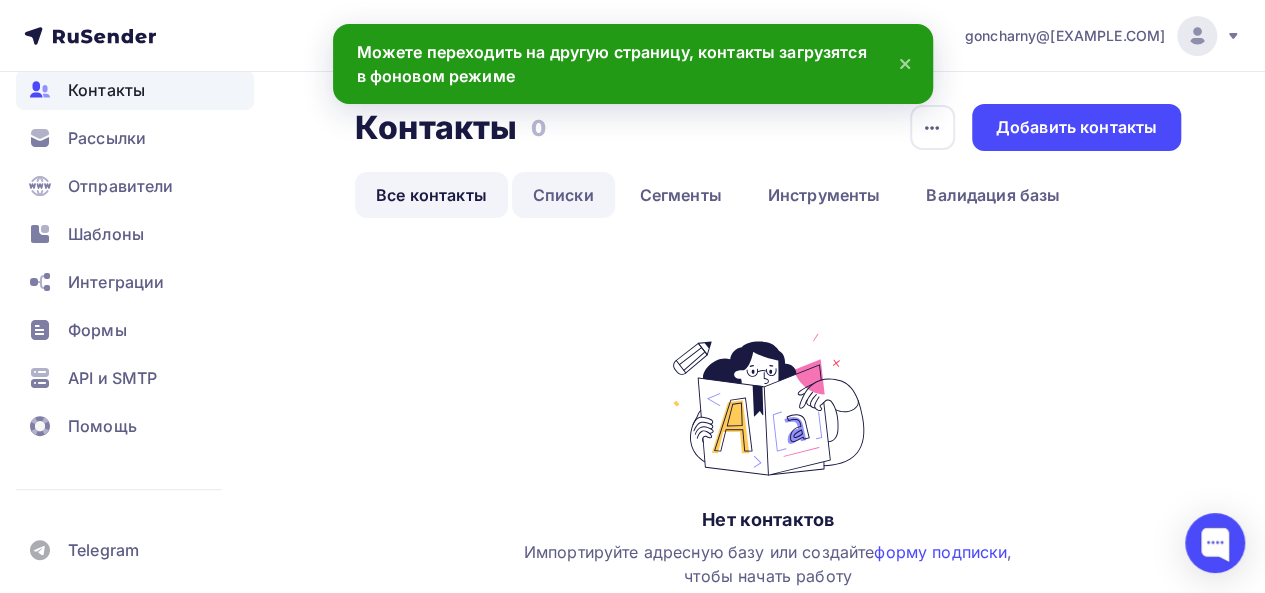 click on "Списки" at bounding box center [563, 195] 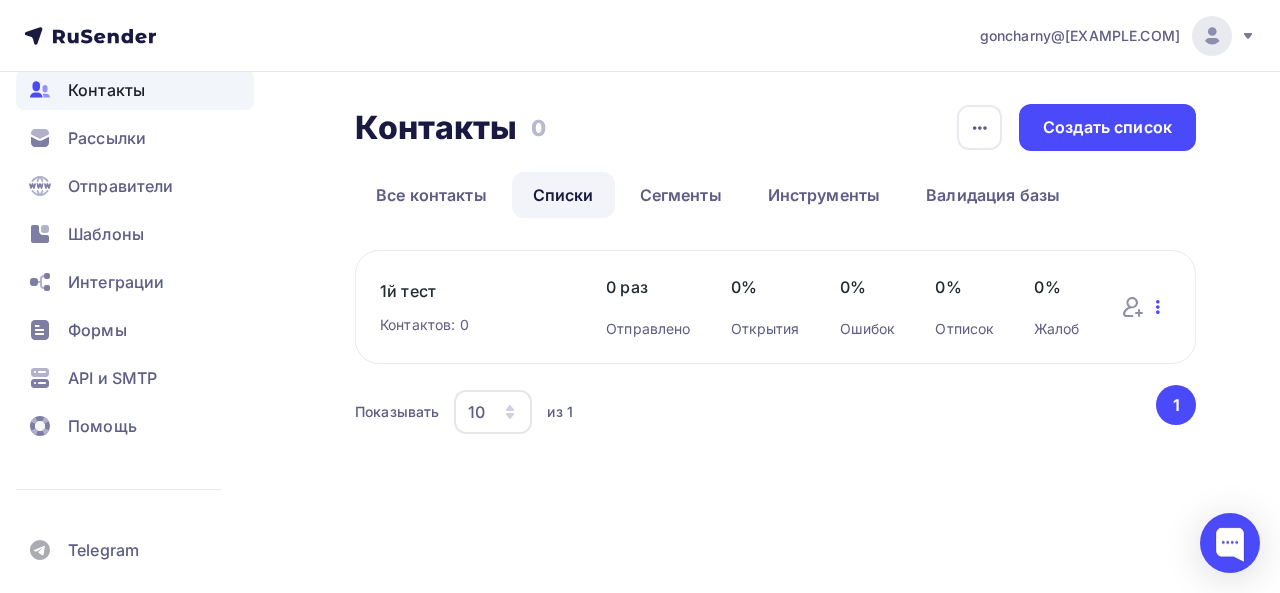 click 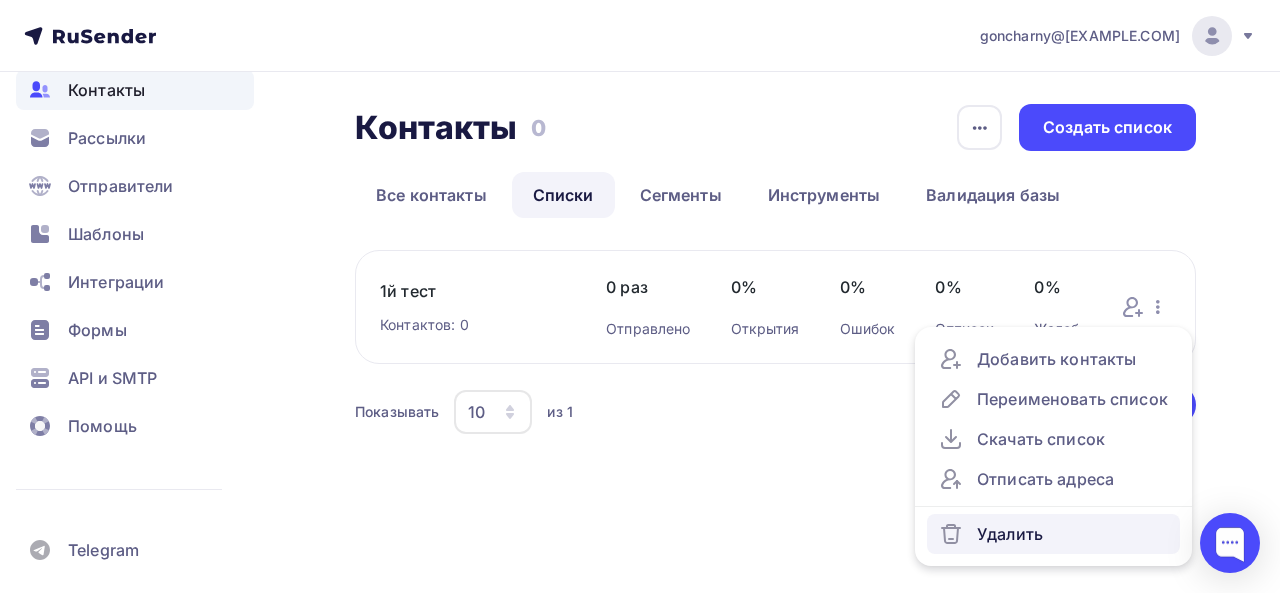click on "Удалить" at bounding box center (1053, 534) 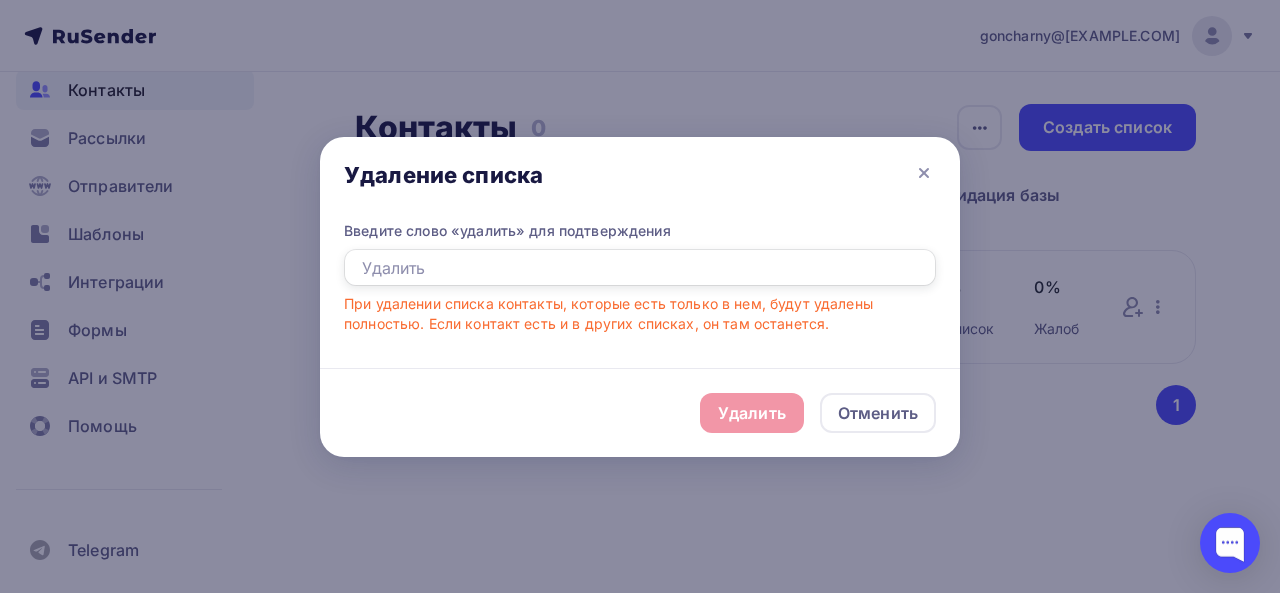 click at bounding box center [640, 268] 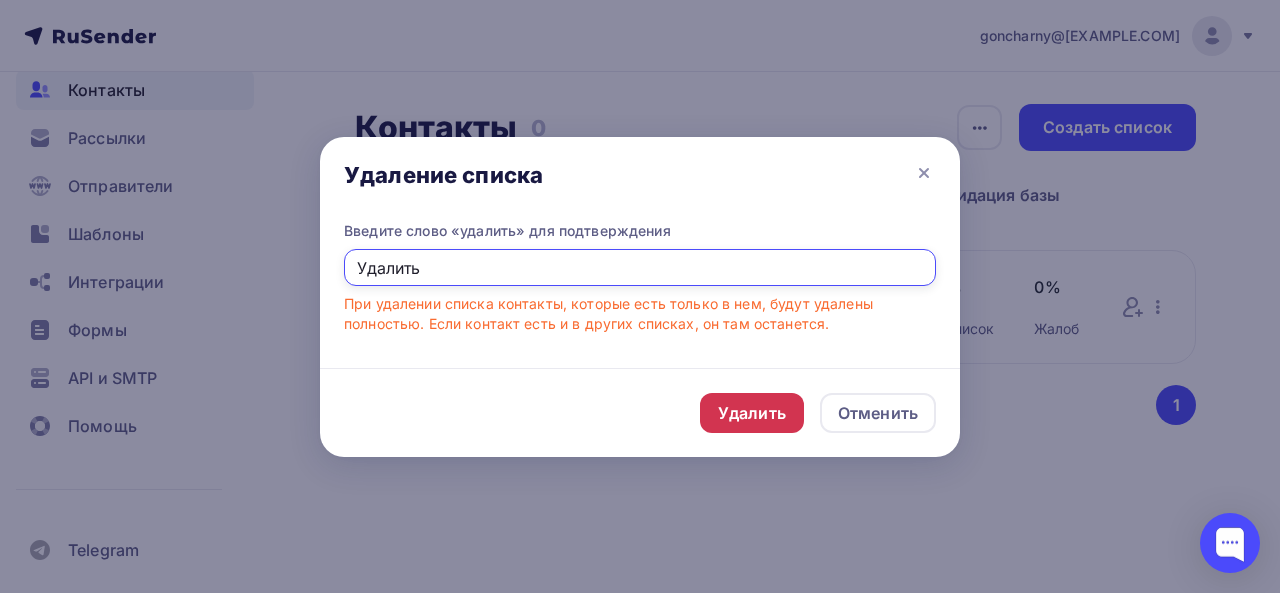 type on "Удалить" 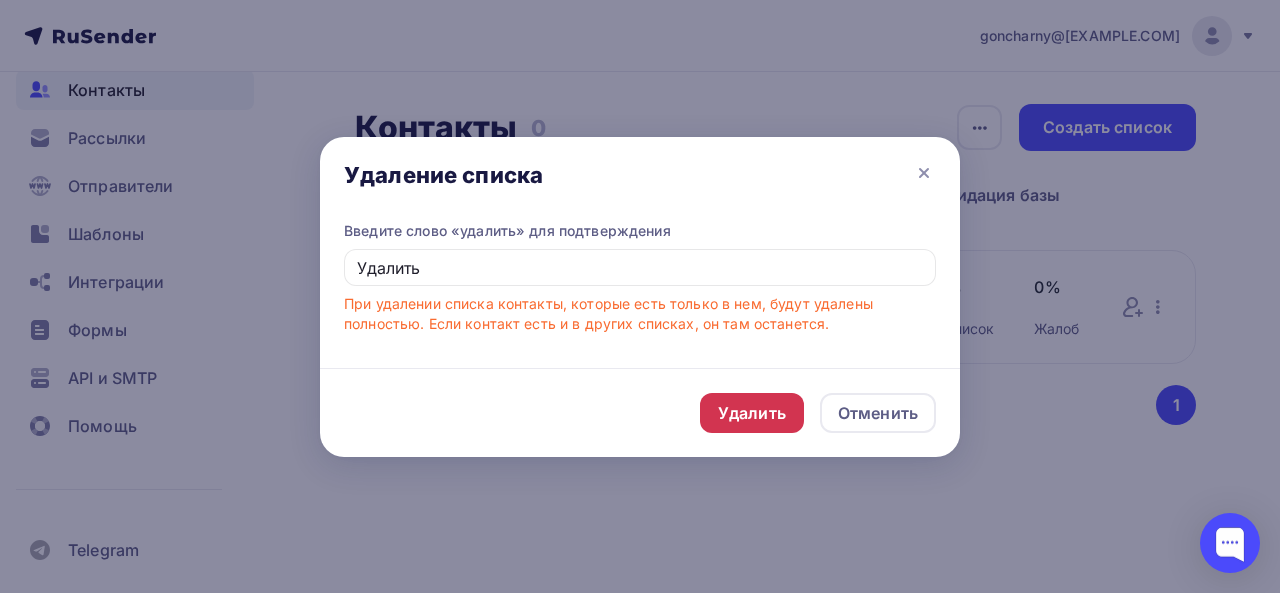 click on "Удалить" at bounding box center (752, 413) 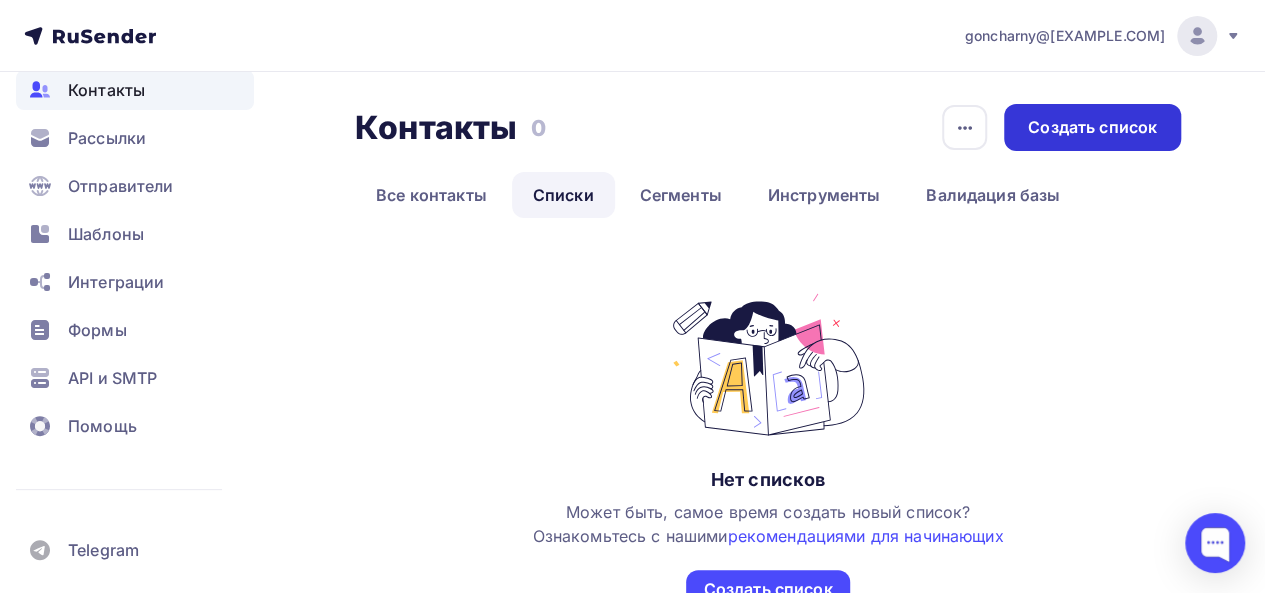 click on "Создать список" at bounding box center [1092, 127] 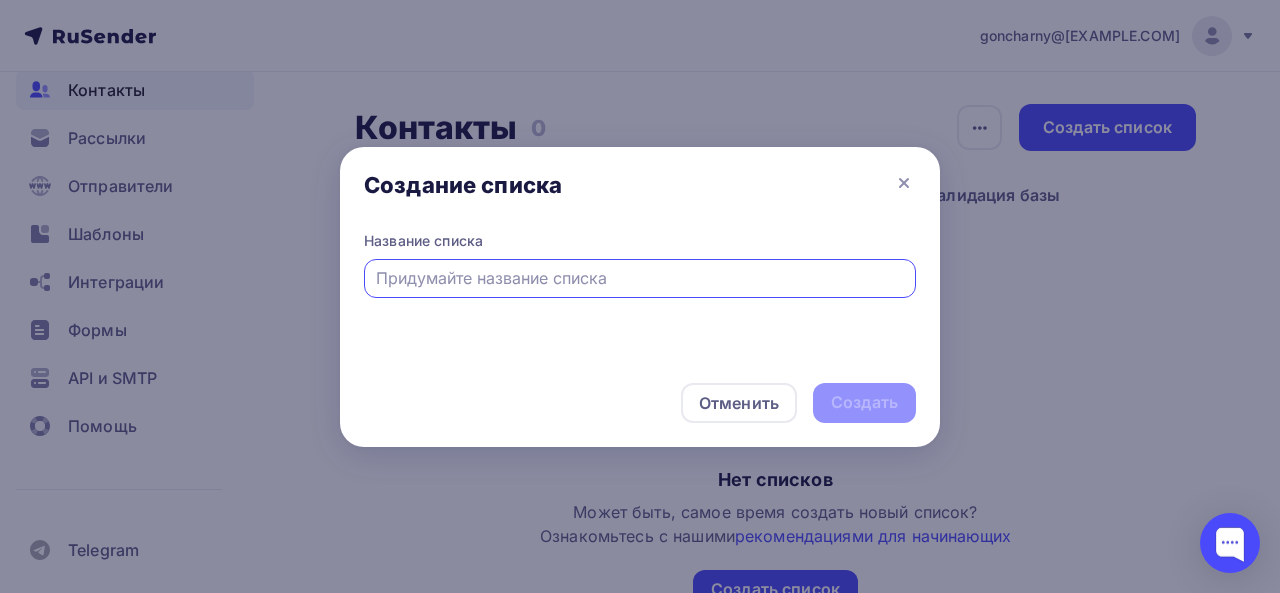 click at bounding box center (640, 278) 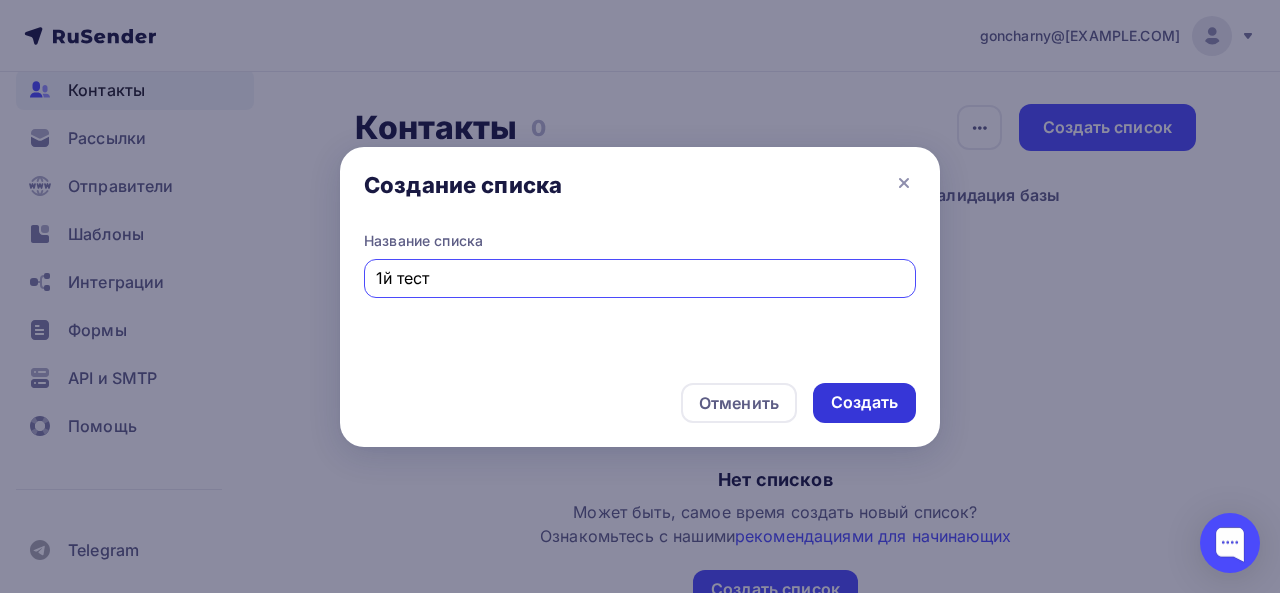 type on "1й тест" 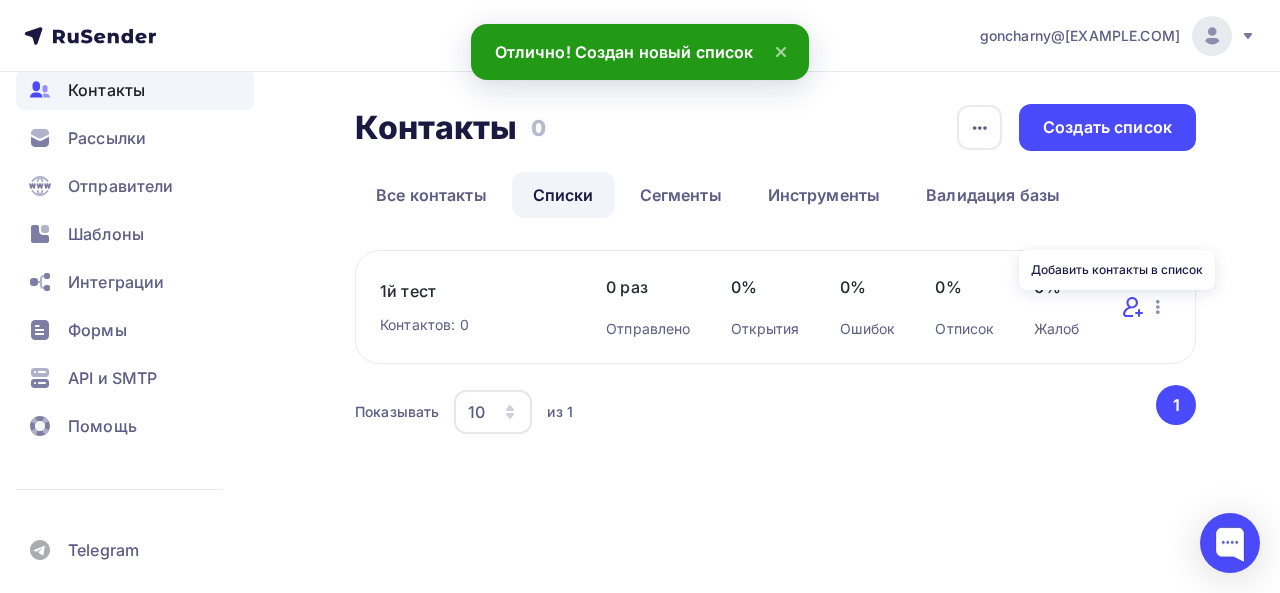 click 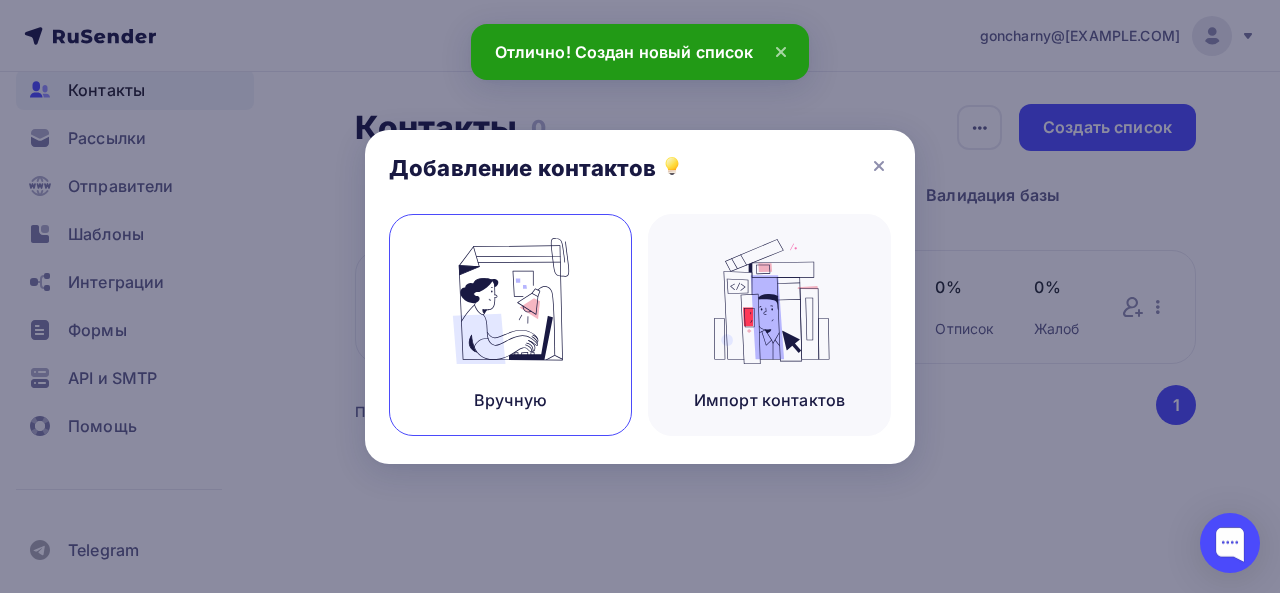 click at bounding box center [511, 301] 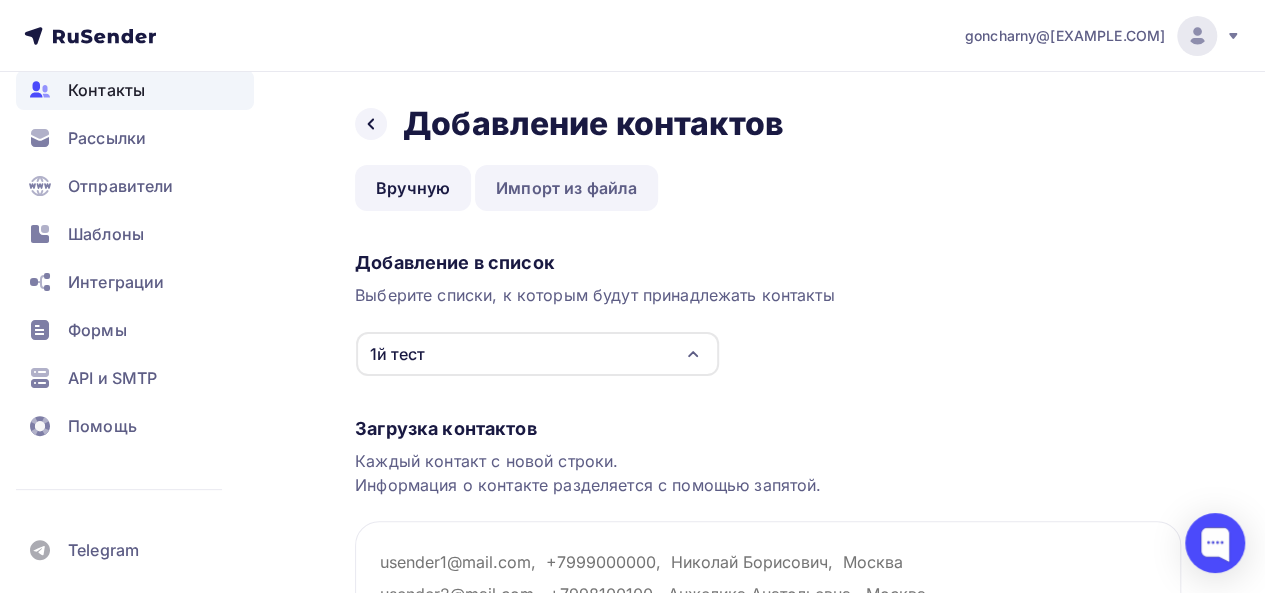 click on "Импорт из файла" at bounding box center [566, 188] 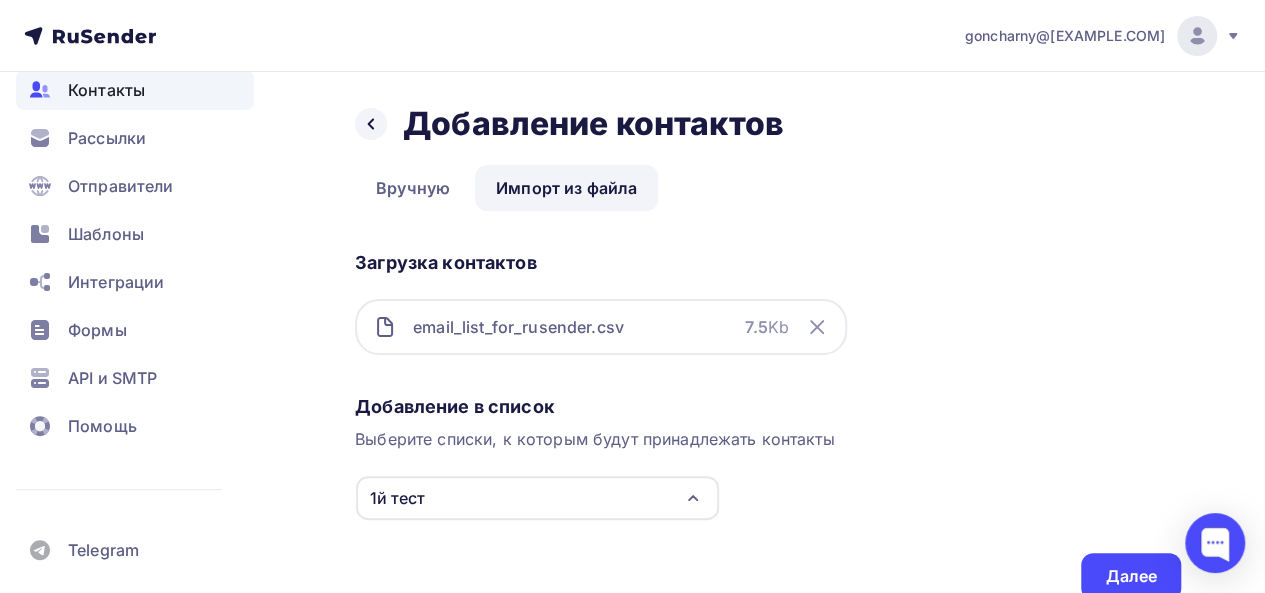 scroll, scrollTop: 86, scrollLeft: 0, axis: vertical 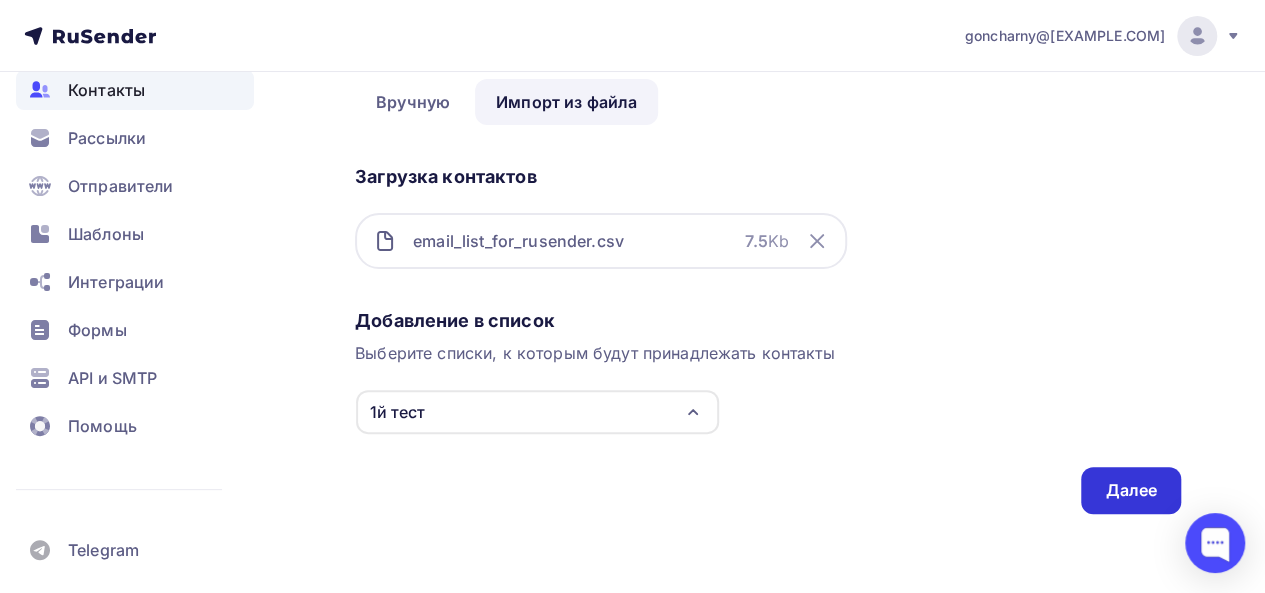 click on "Далее" at bounding box center [1131, 490] 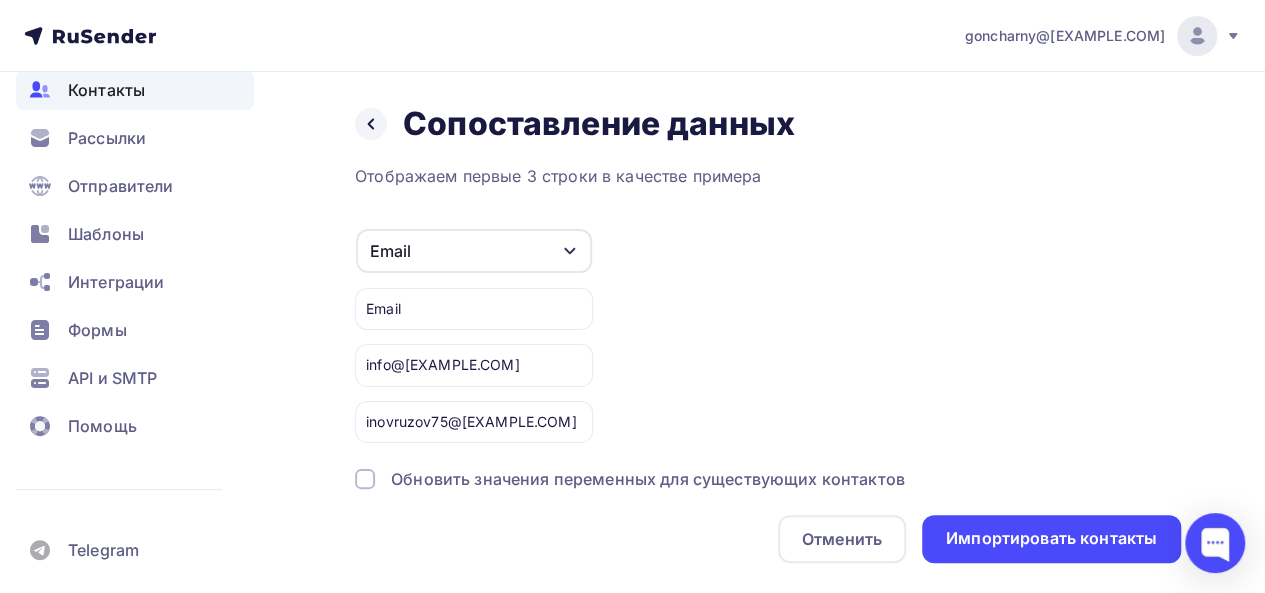 scroll, scrollTop: 48, scrollLeft: 0, axis: vertical 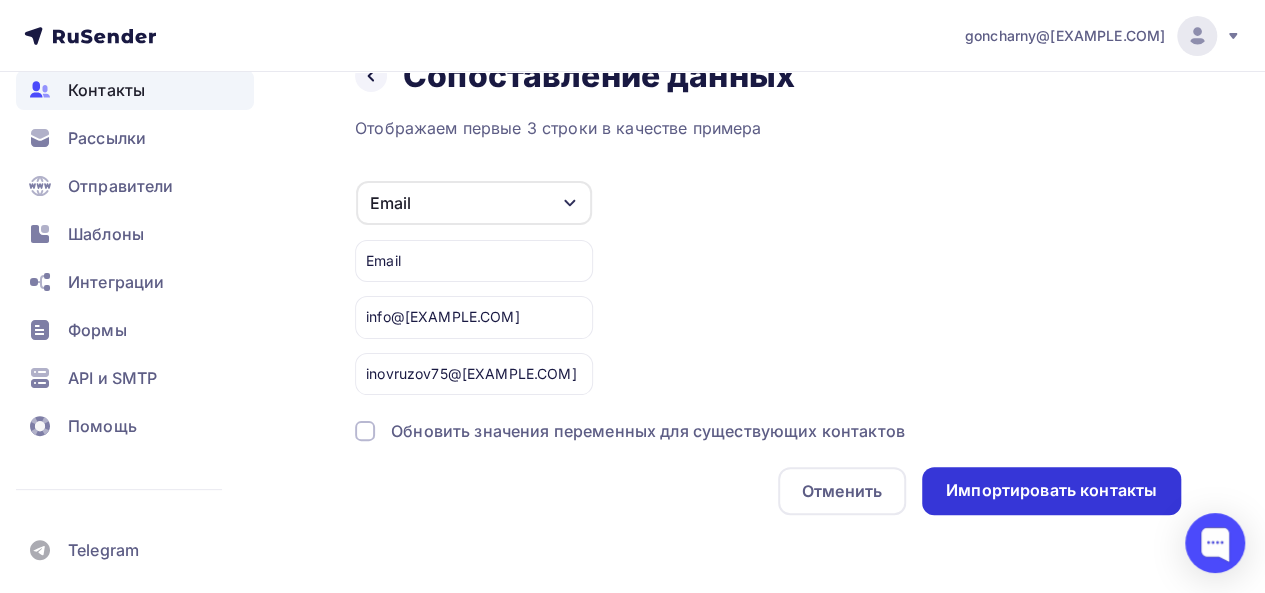click on "Импортировать контакты" at bounding box center [1051, 490] 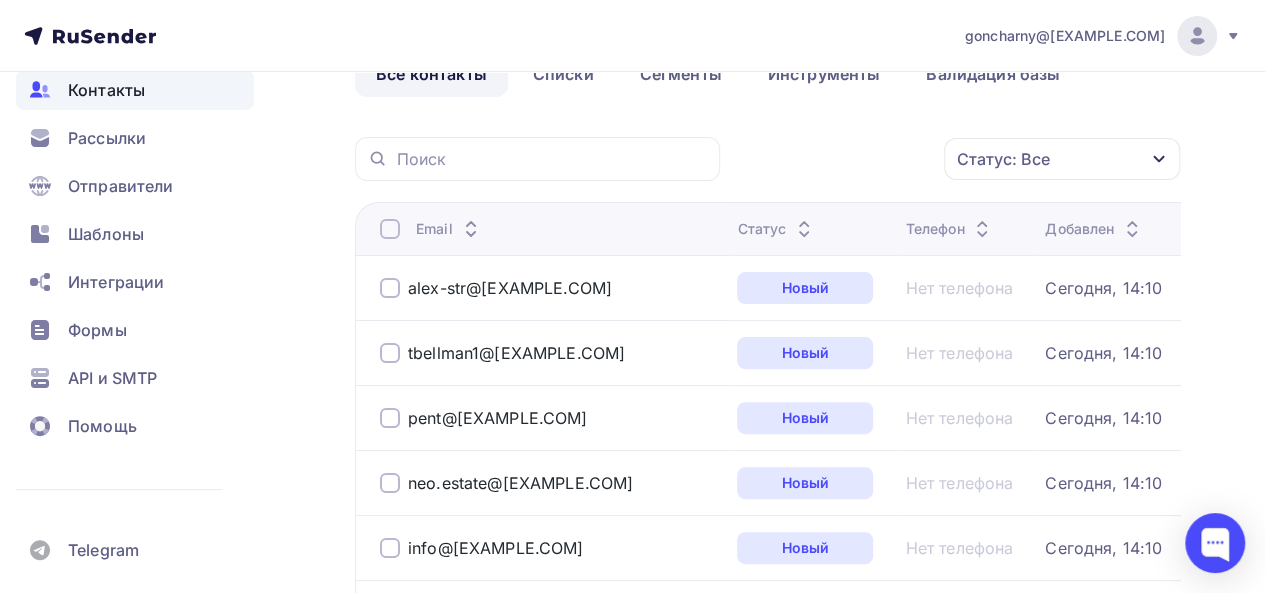 scroll, scrollTop: 0, scrollLeft: 0, axis: both 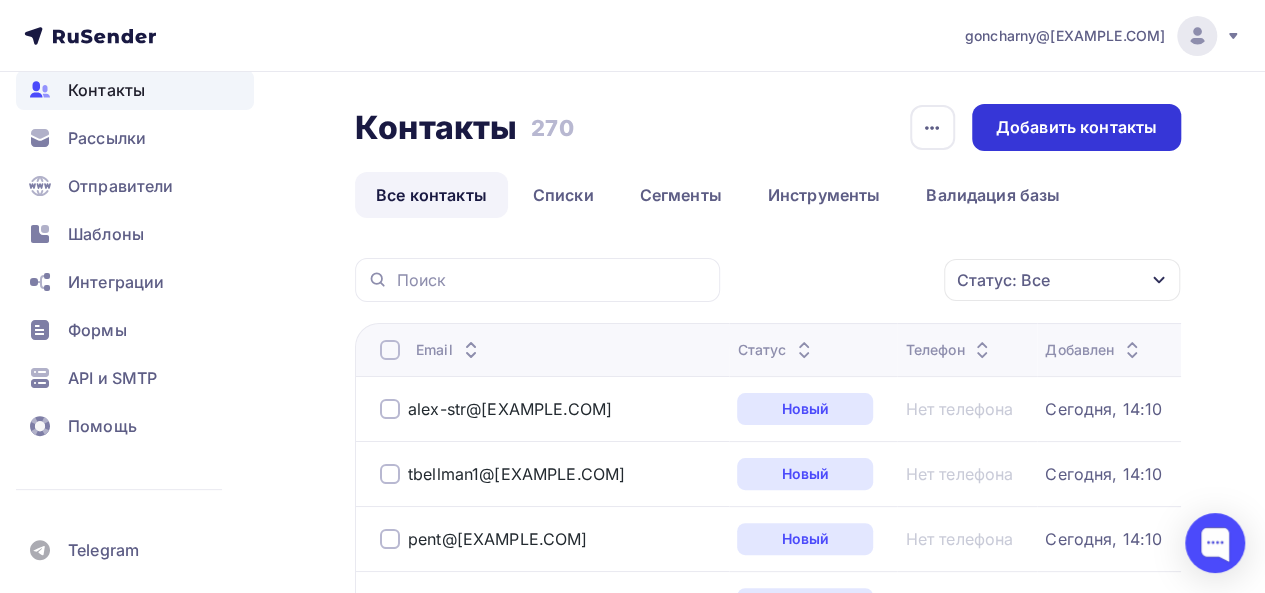 click on "Добавить контакты" at bounding box center [1076, 127] 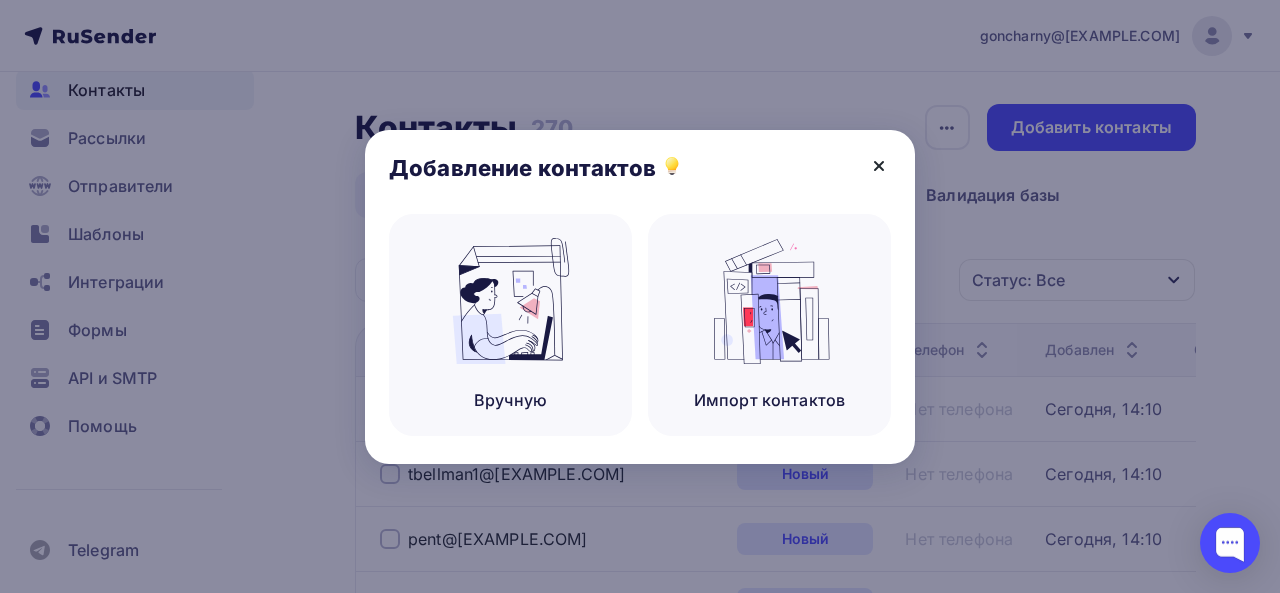 click 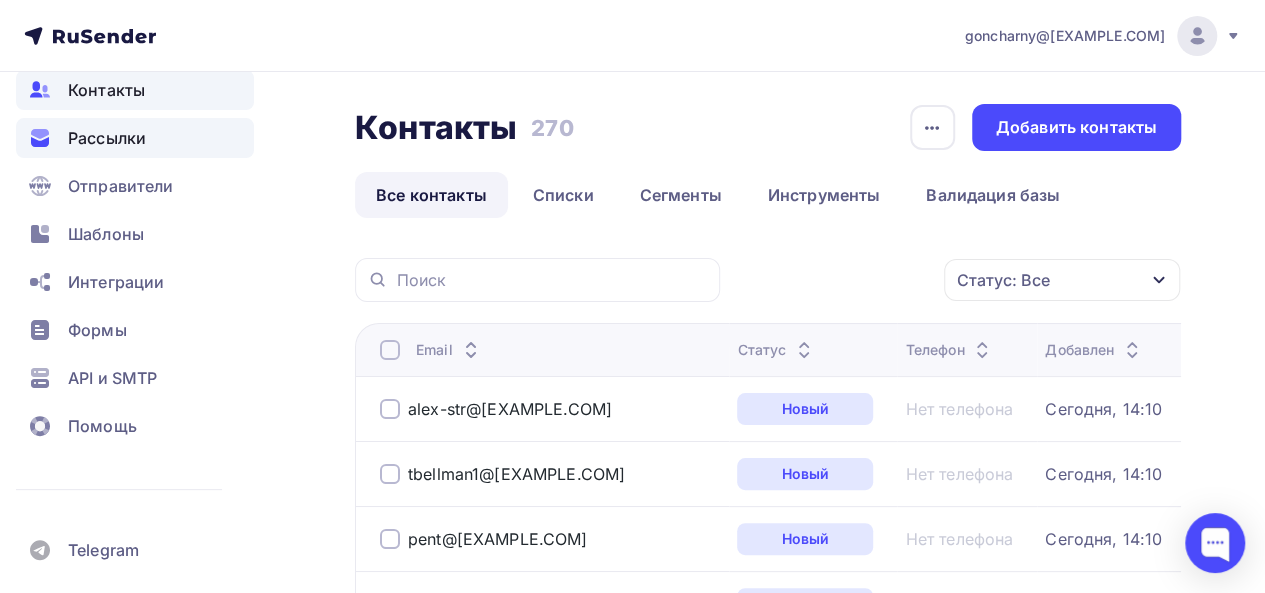 click on "Рассылки" at bounding box center (135, 138) 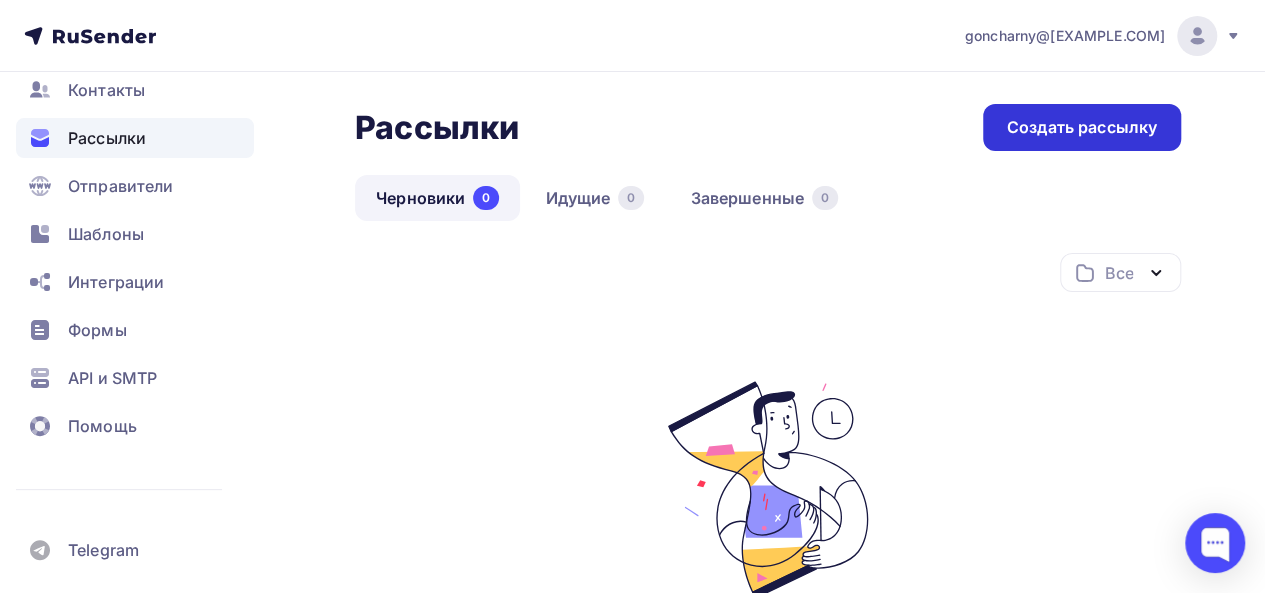 click on "Создать рассылку" at bounding box center (1082, 127) 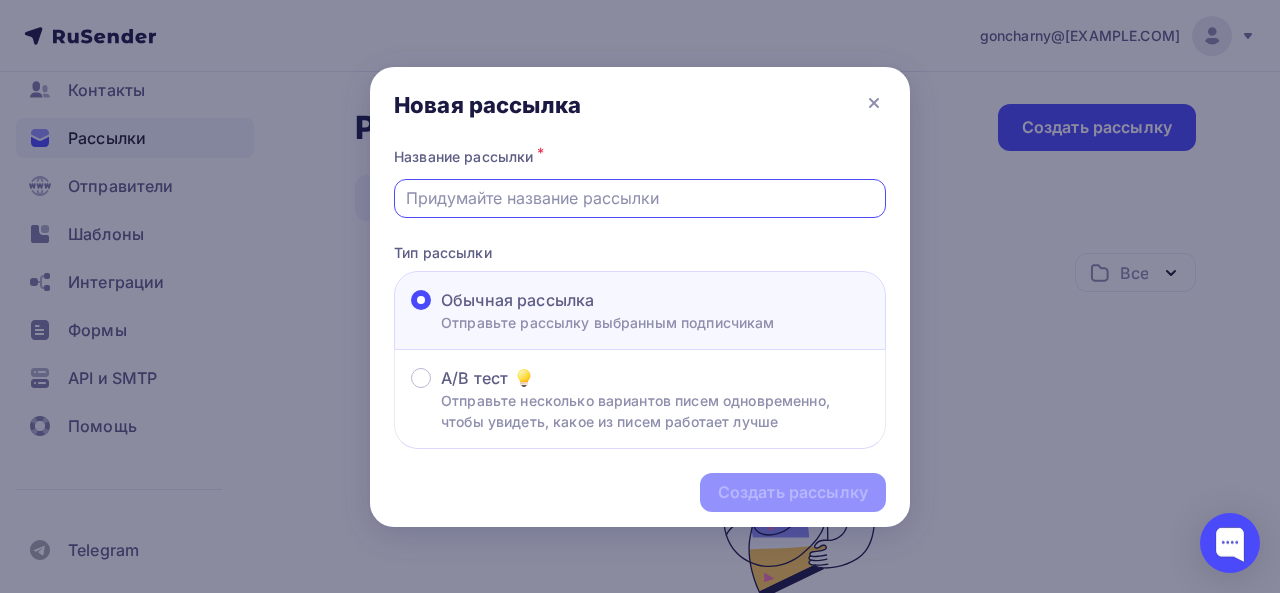 click at bounding box center (640, 198) 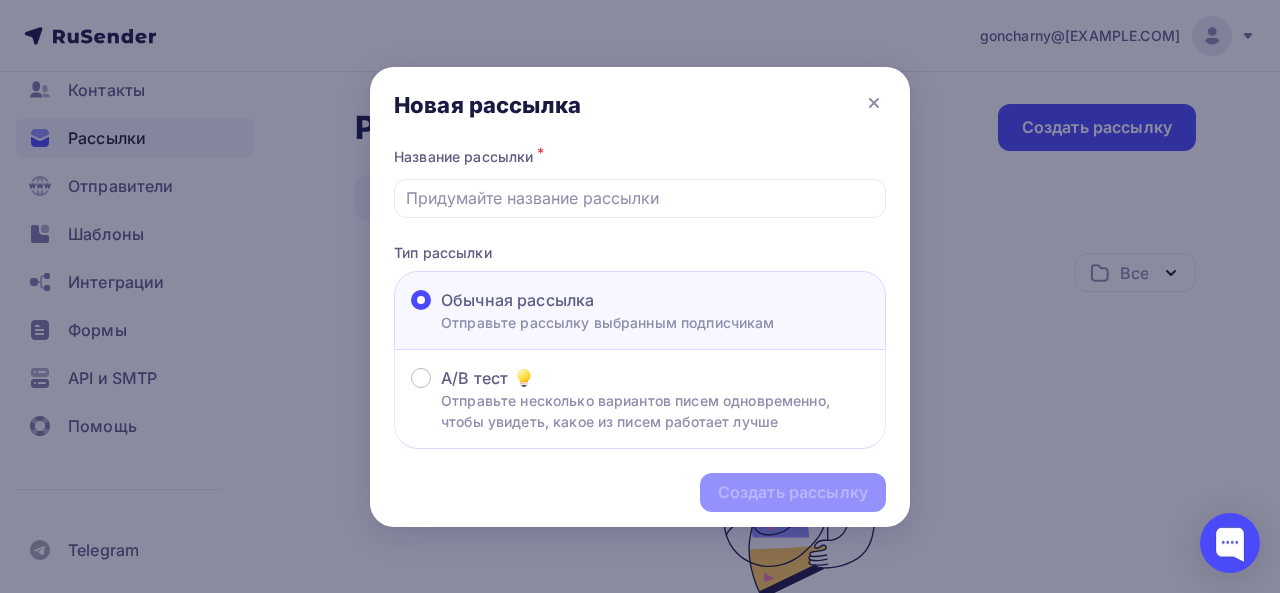 click at bounding box center (640, 296) 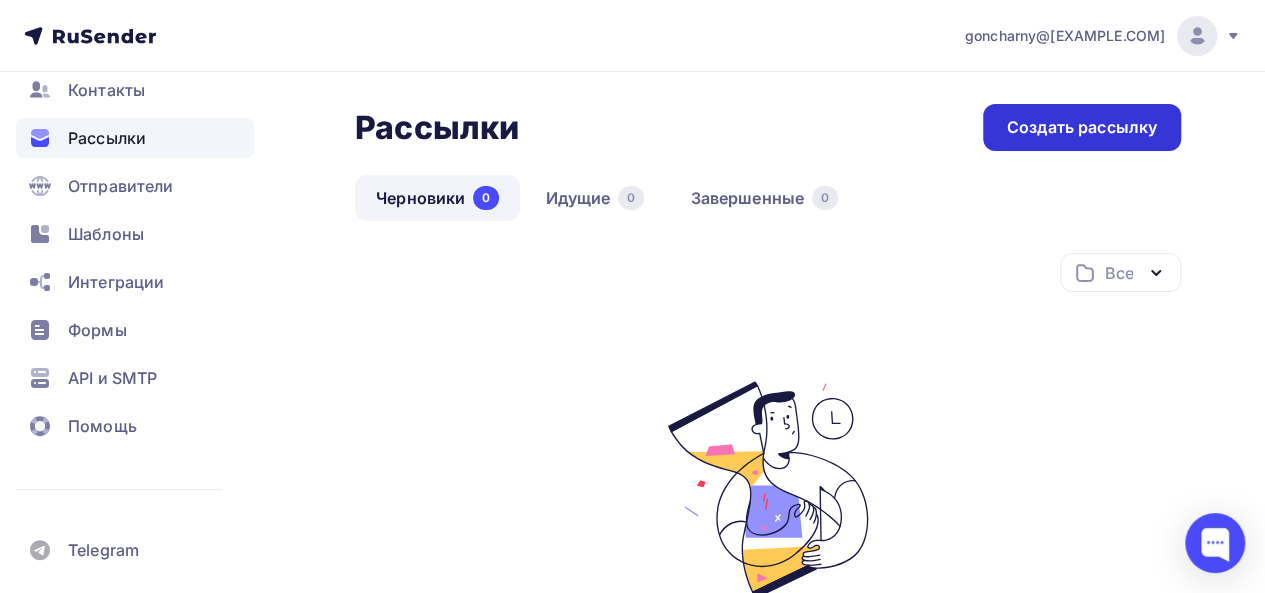 click on "Создать рассылку" at bounding box center (1082, 127) 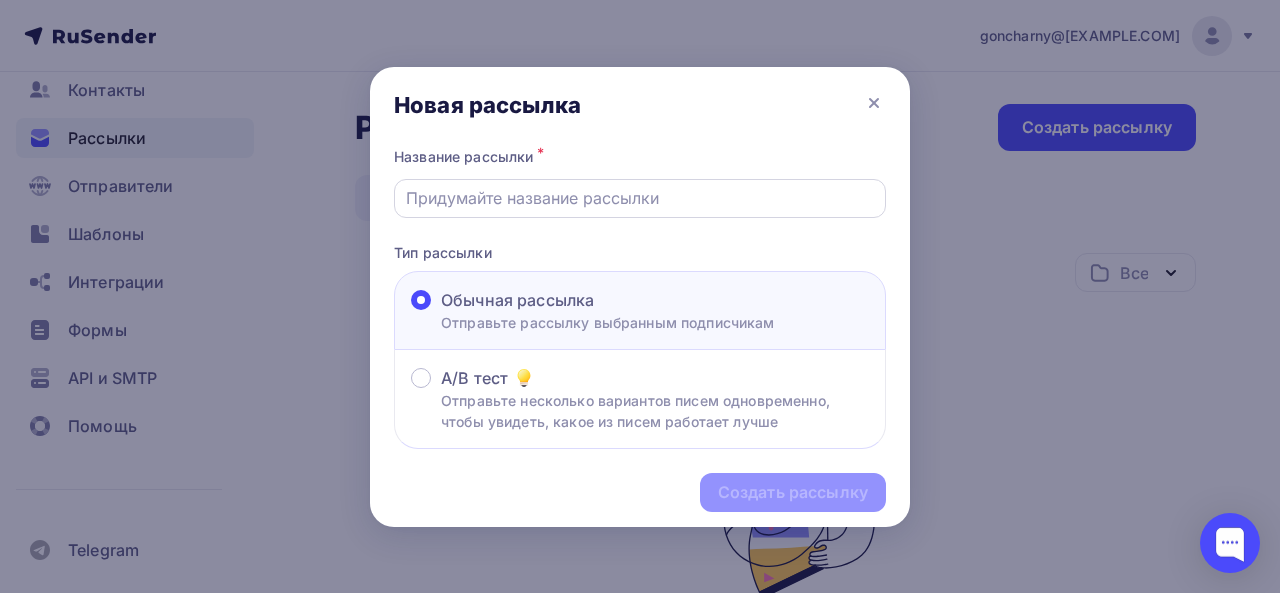 click at bounding box center (640, 198) 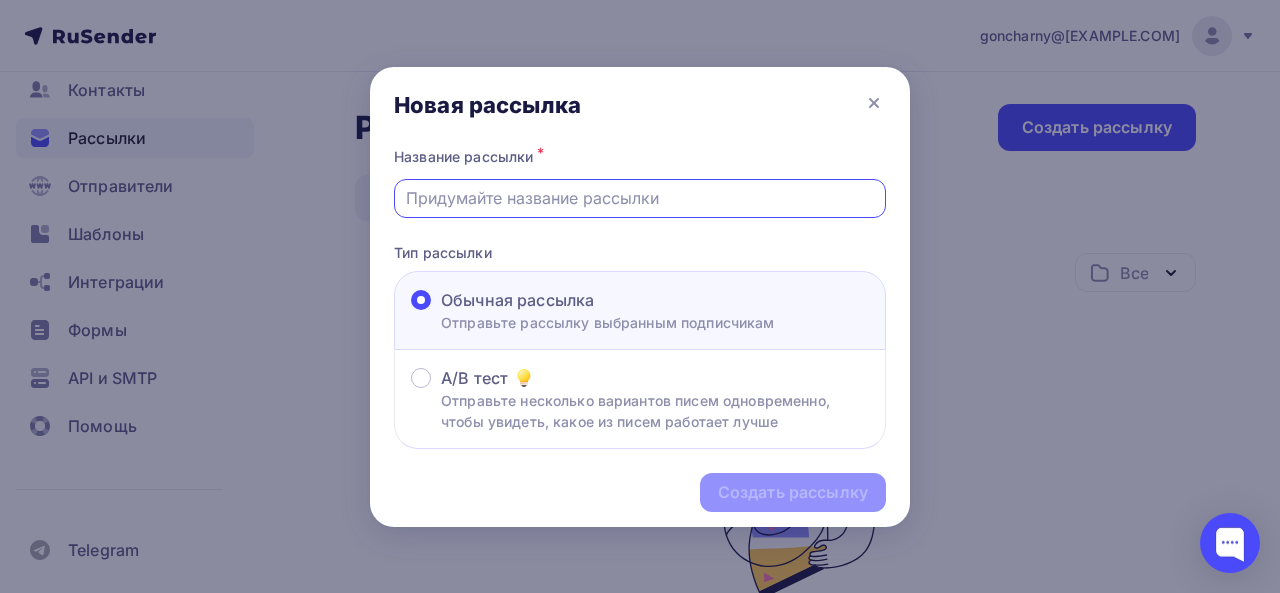 paste on "Апартаменты на Гончарном" 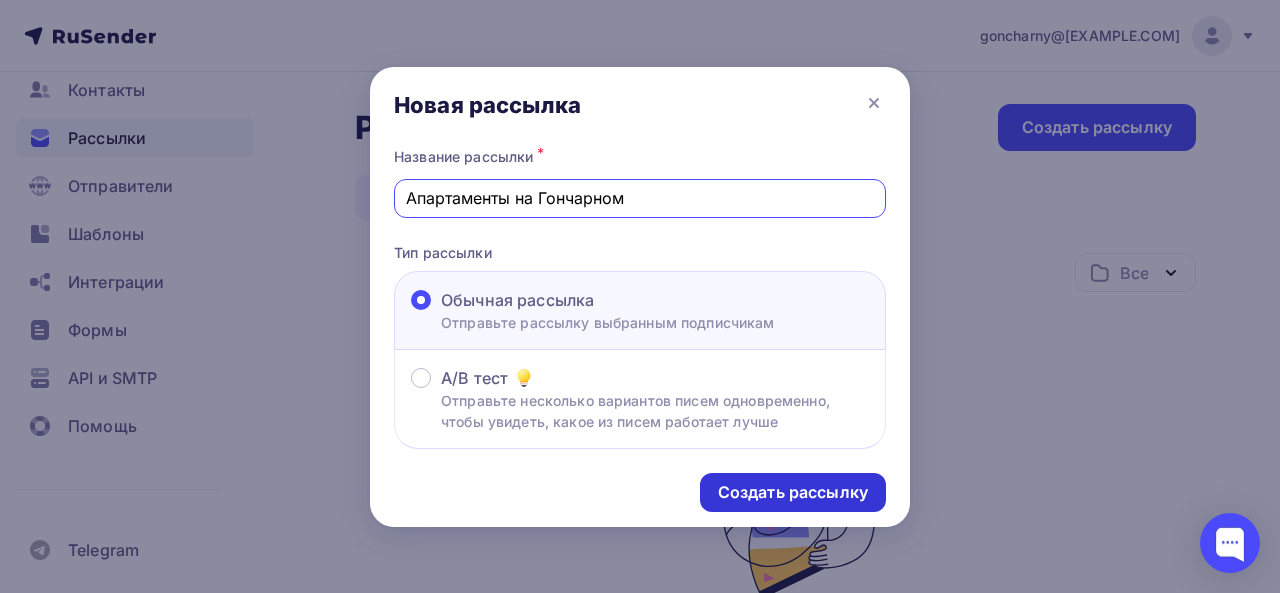 type on "Апартаменты на Гончарном" 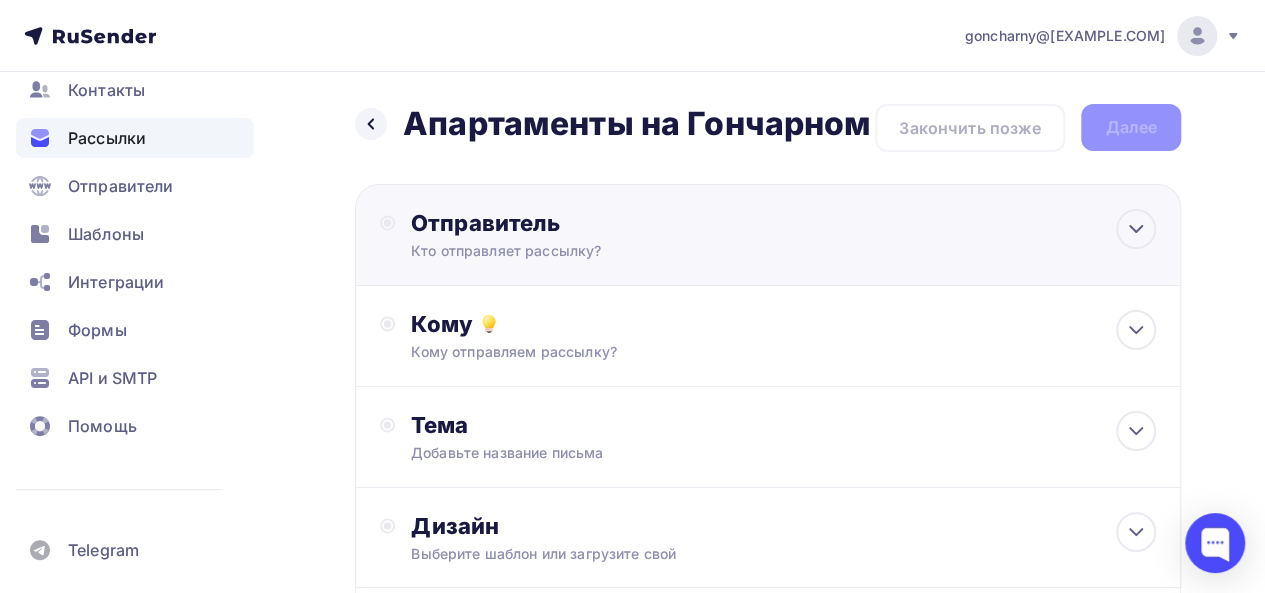 click on "Отправитель
Кто отправляет рассылку?
Email  *
goncharny@yandex.ru
goncharny@yandex.ru               Добавить отправителя
Рекомендуем  добавить почту на домене , чтобы рассылка не попала в «Спам»
Имя                 Сохранить
Предпросмотр может отличаться  в зависимости от почтового клиента
Тема для рассылки
Предпросмотр текста
12:45" at bounding box center [768, 235] 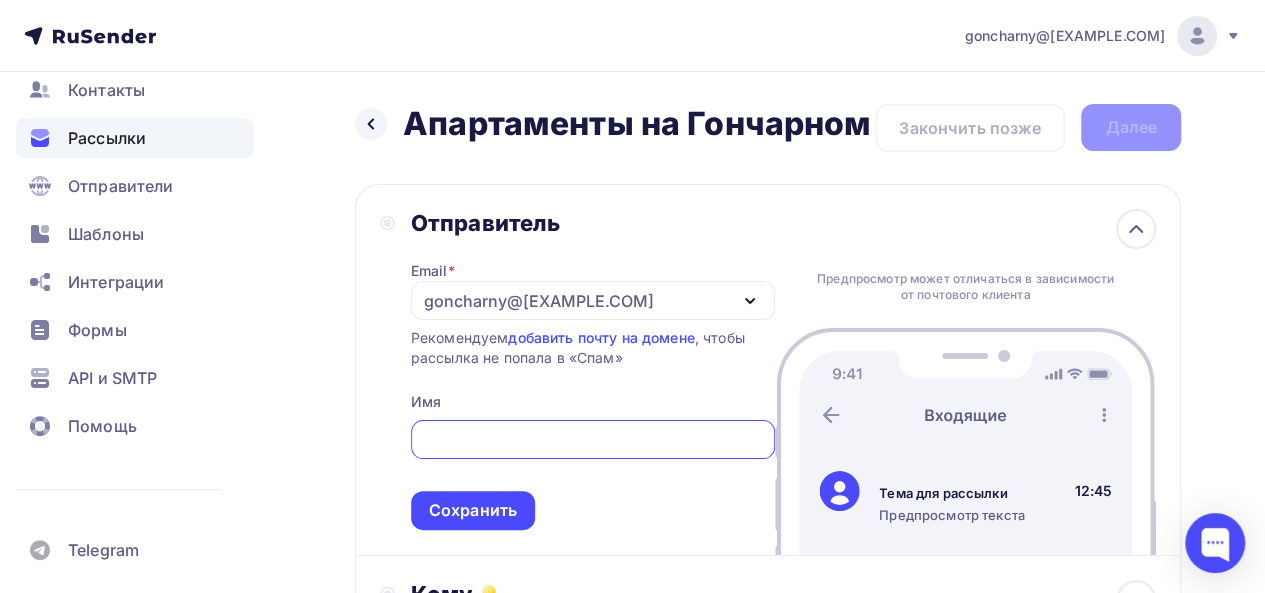 scroll, scrollTop: 0, scrollLeft: 0, axis: both 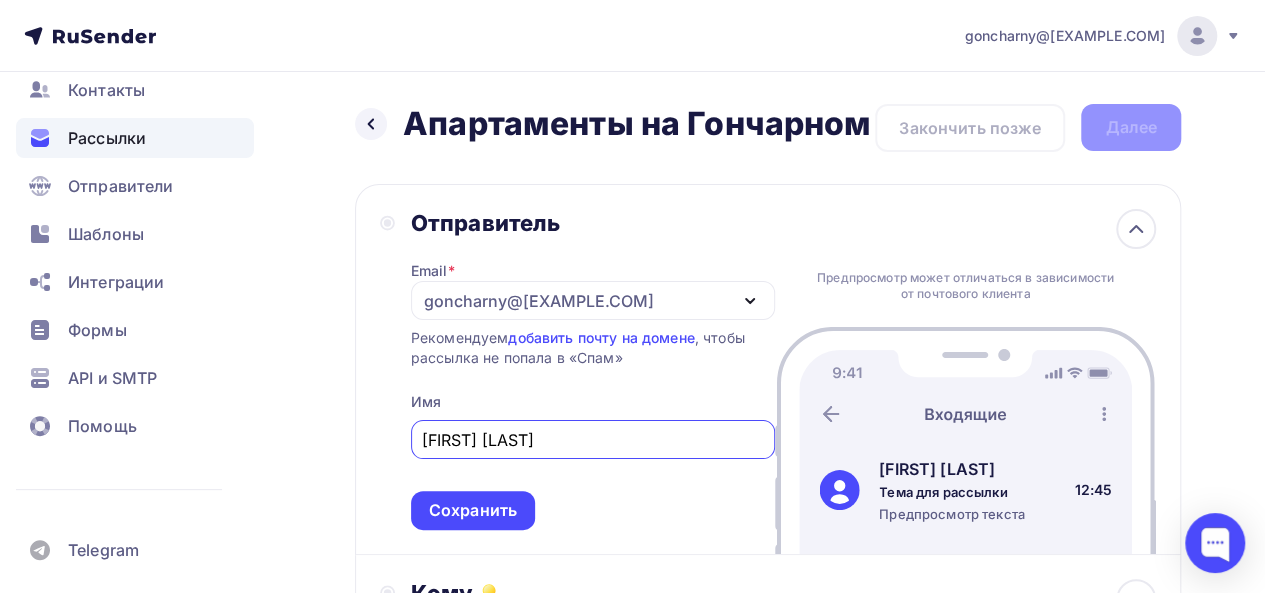 type on "Юлия Григорьева" 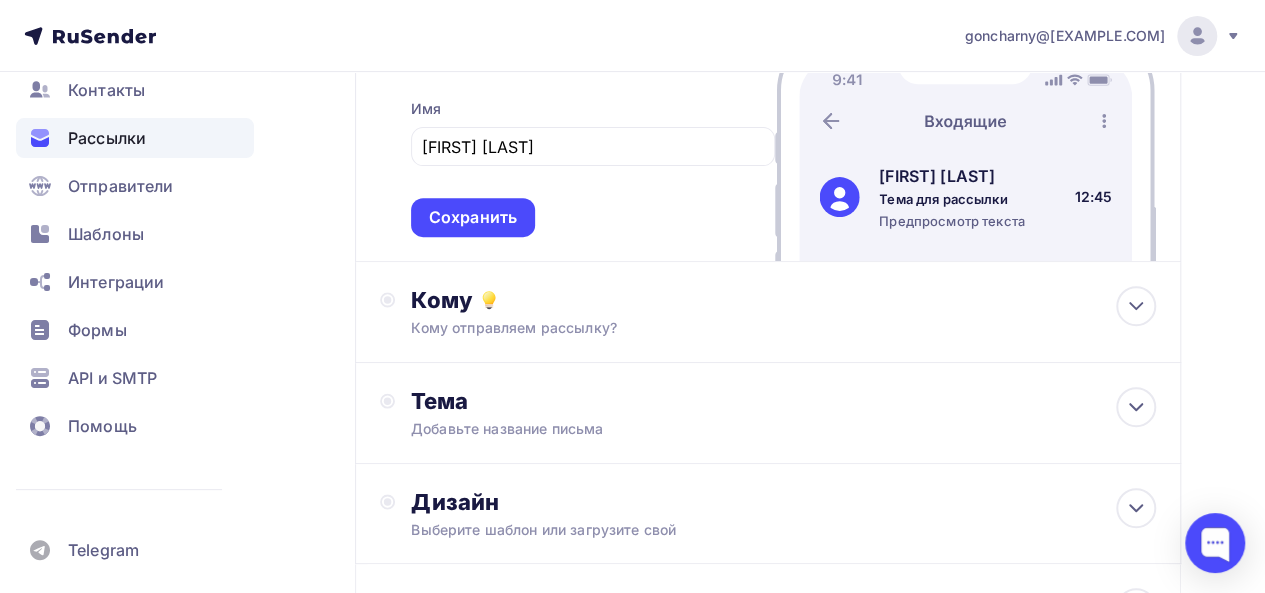 scroll, scrollTop: 297, scrollLeft: 0, axis: vertical 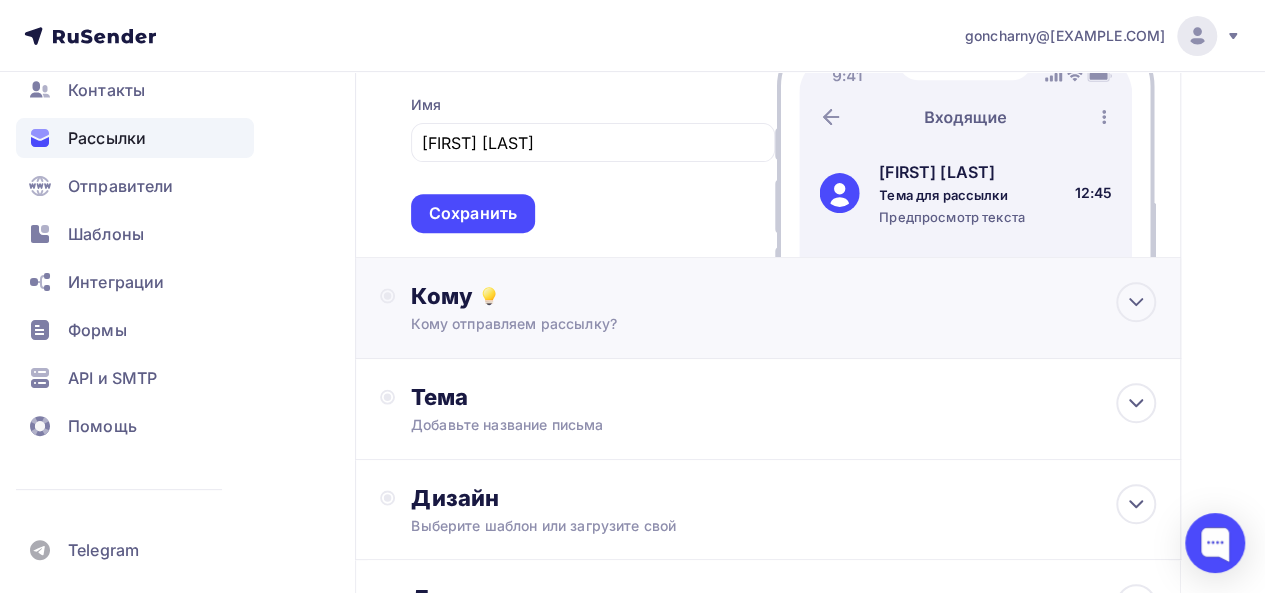click on "Кому" at bounding box center [783, 296] 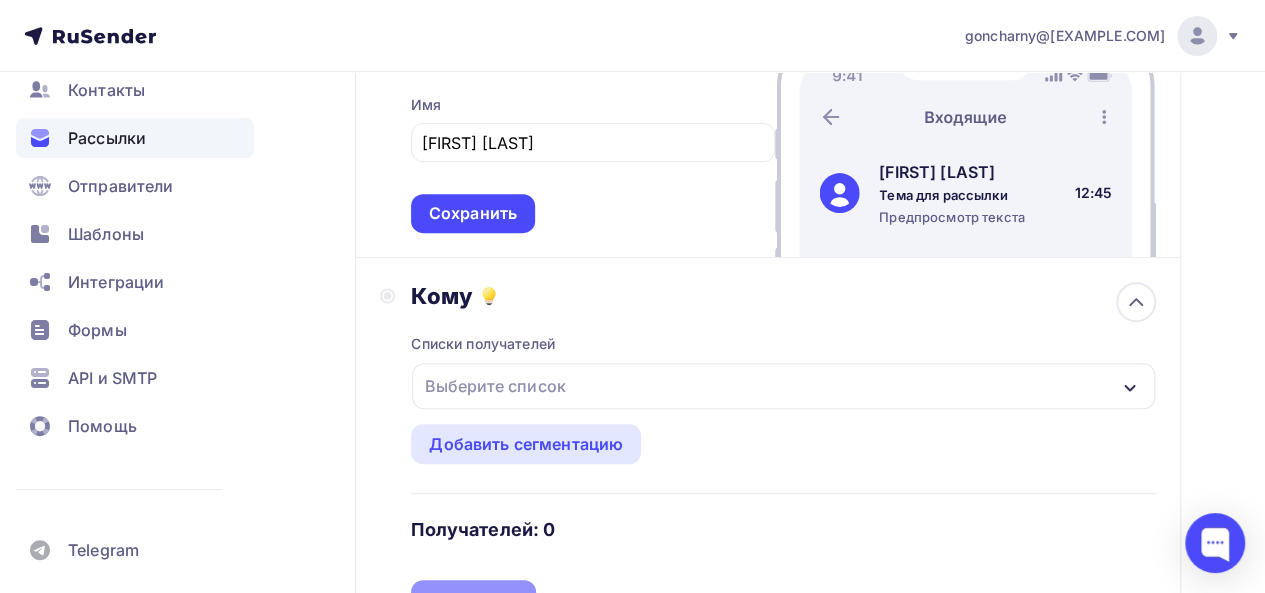 click on "Выберите список" at bounding box center [783, 386] 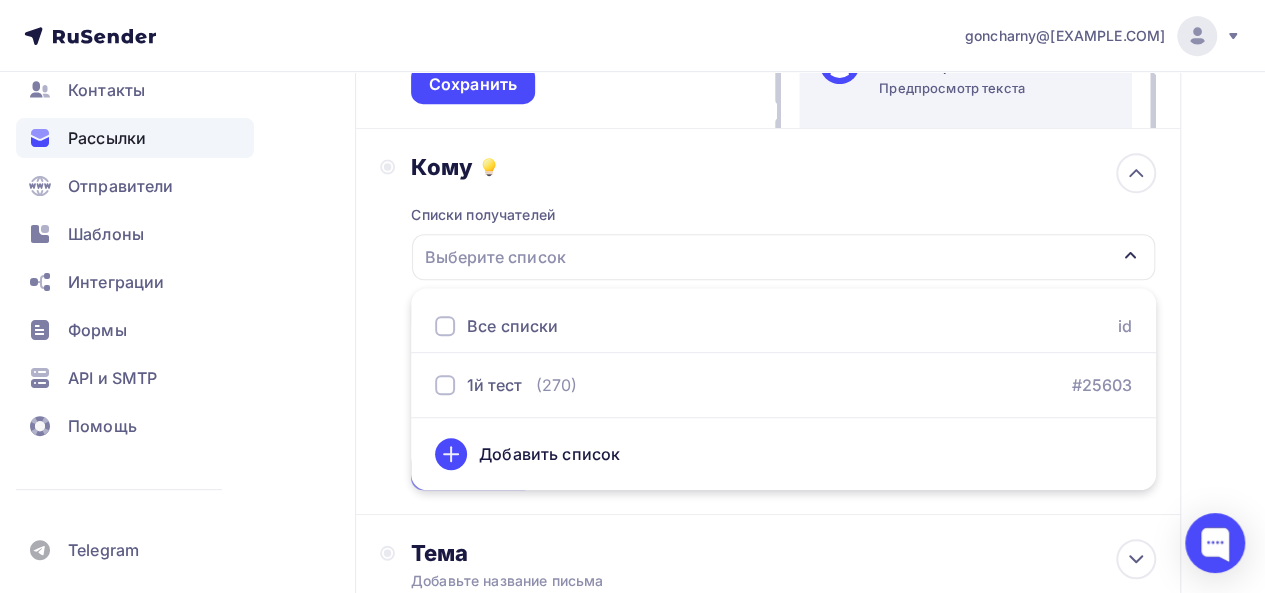 scroll, scrollTop: 448, scrollLeft: 0, axis: vertical 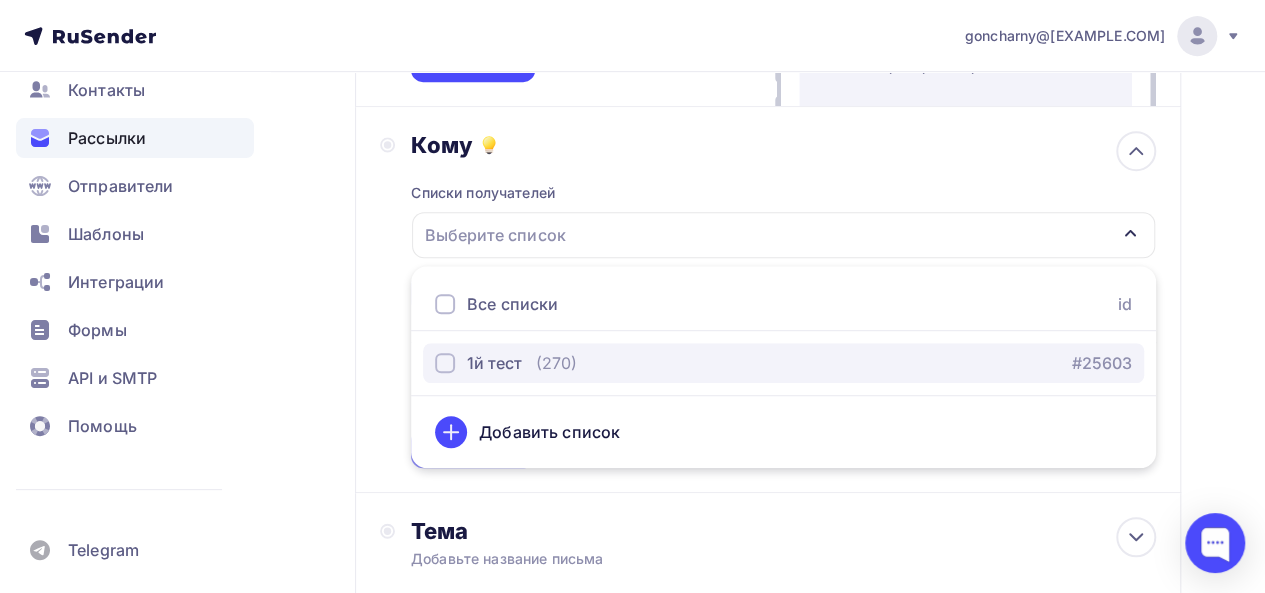 click at bounding box center (445, 363) 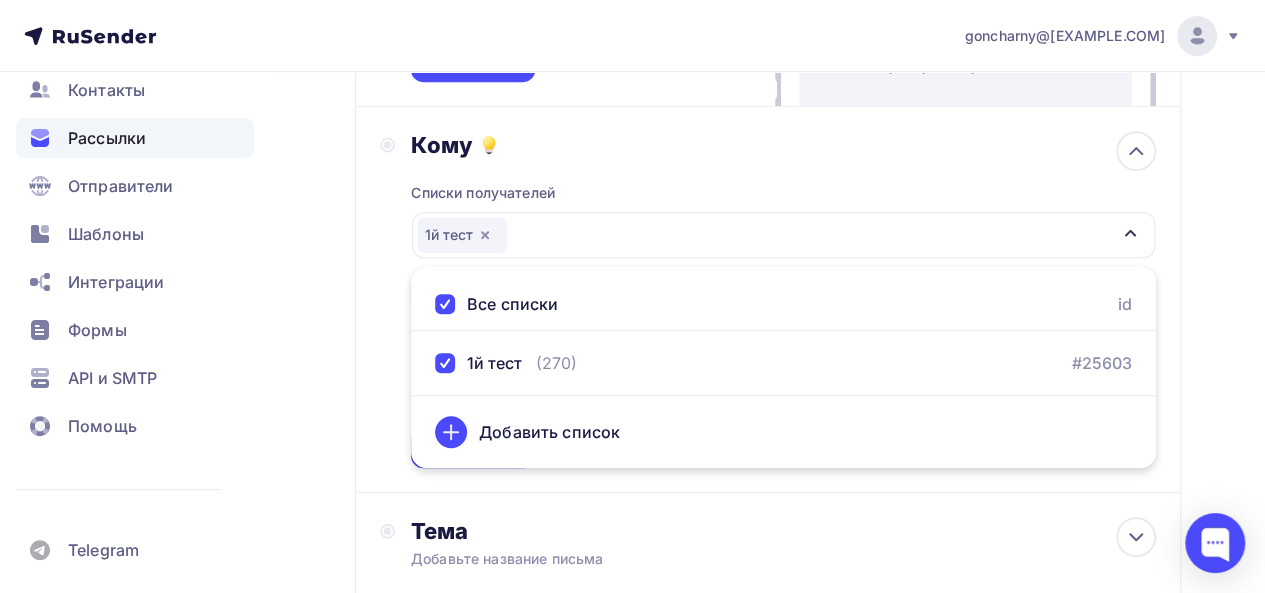 click on "Кому
Списки получателей
1й тест
Все списки
id
1й тест
(270)
#25603
Добавить список
Добавить сегментацию
Получателей:
270
Сохранить" at bounding box center (768, 299) 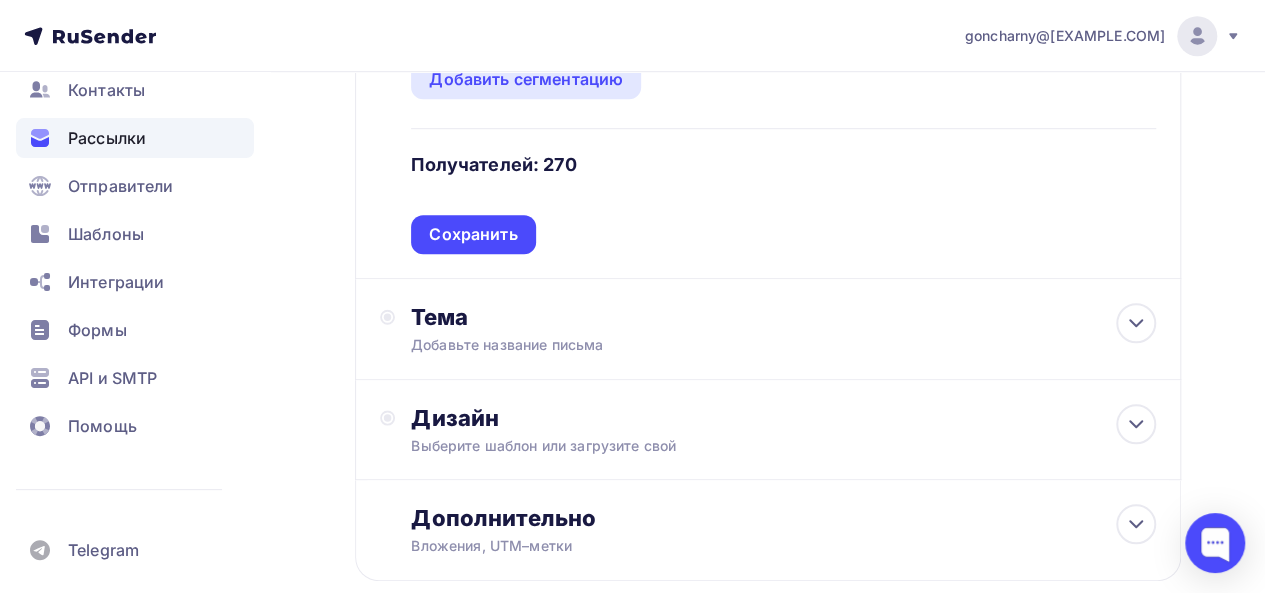 scroll, scrollTop: 666, scrollLeft: 0, axis: vertical 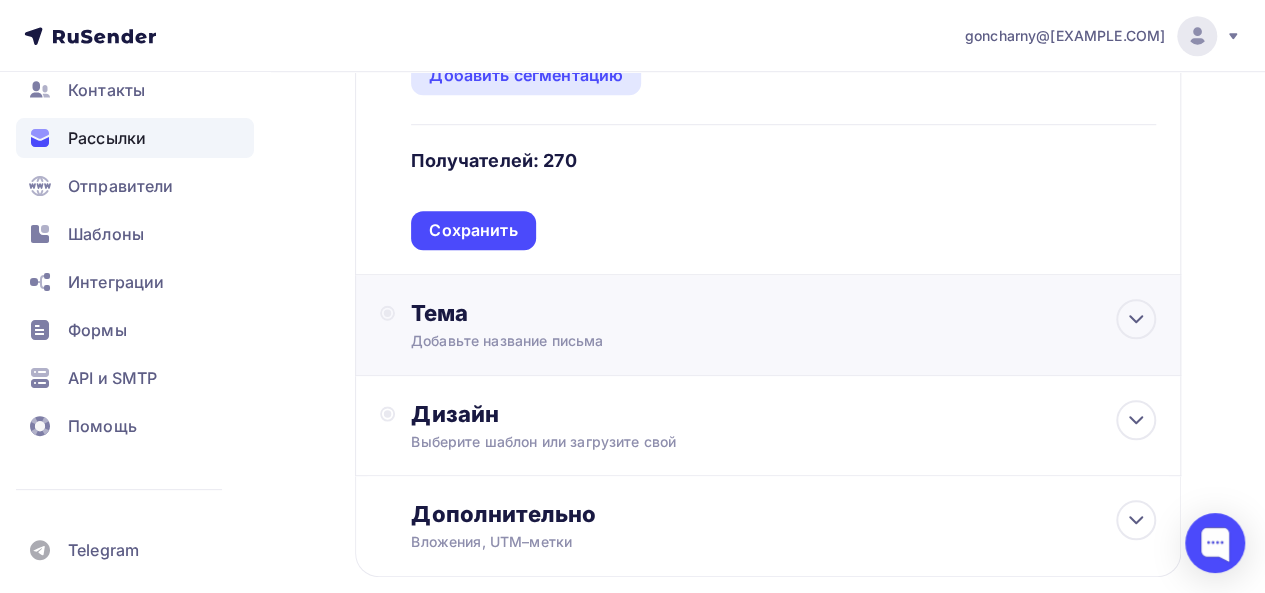 click on "Тема" at bounding box center (608, 313) 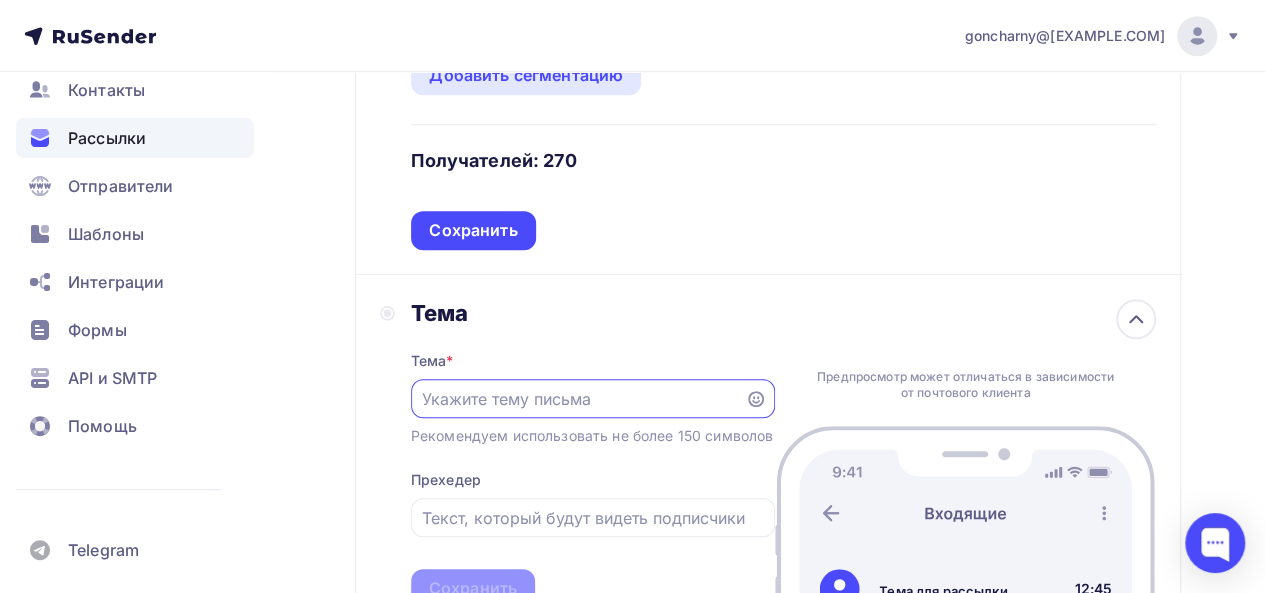 scroll, scrollTop: 0, scrollLeft: 0, axis: both 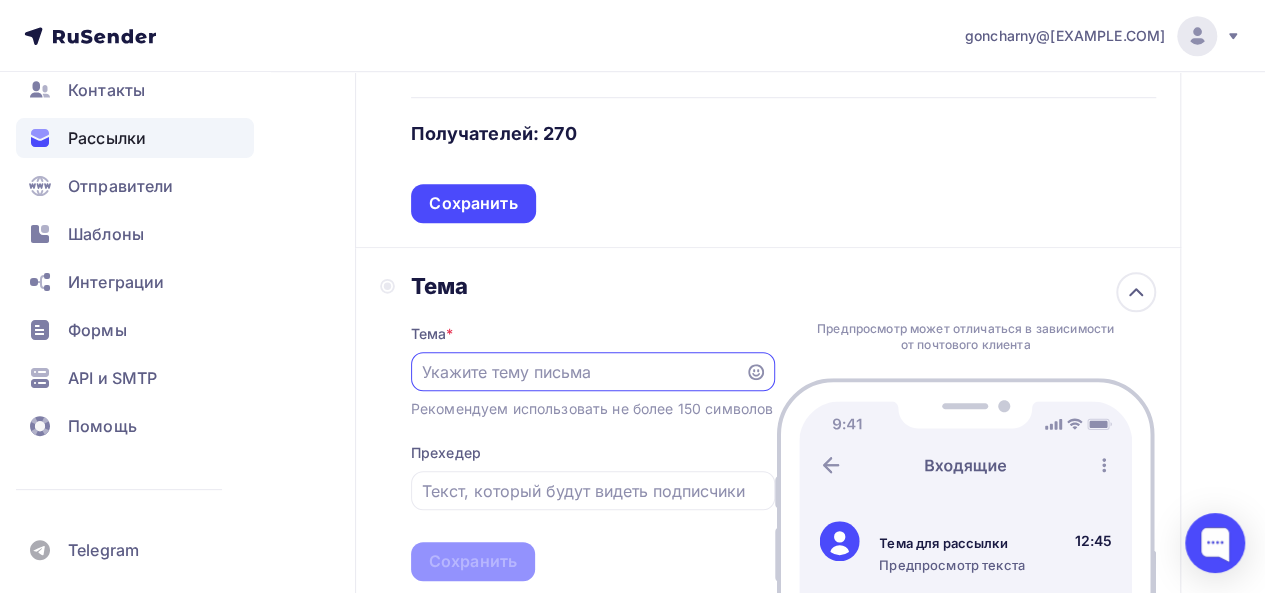 paste on "Апартаменты на Гончарном" 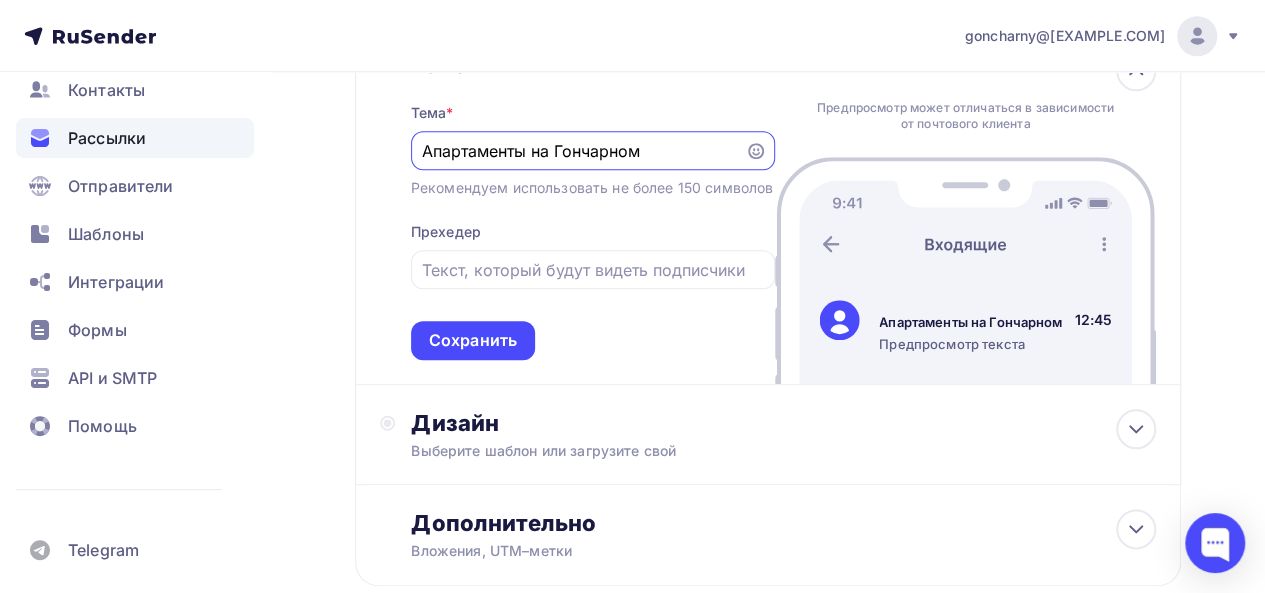 scroll, scrollTop: 915, scrollLeft: 0, axis: vertical 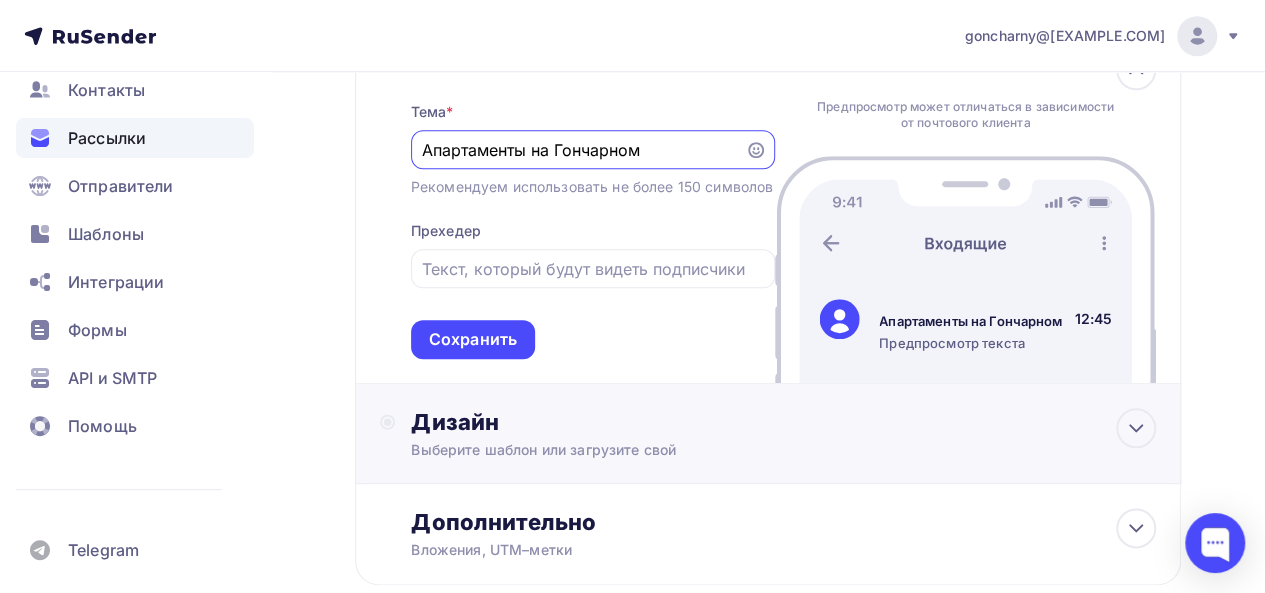 type on "Апартаменты на Гончарном" 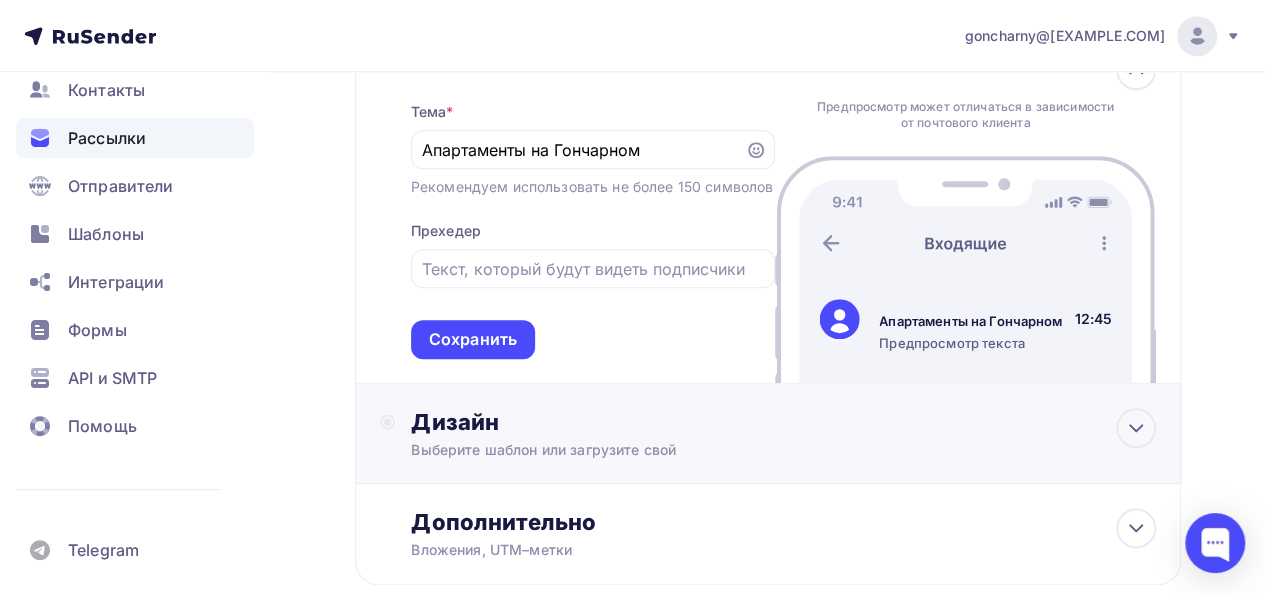 click on "Выберите шаблон или загрузите свой" at bounding box center [746, 450] 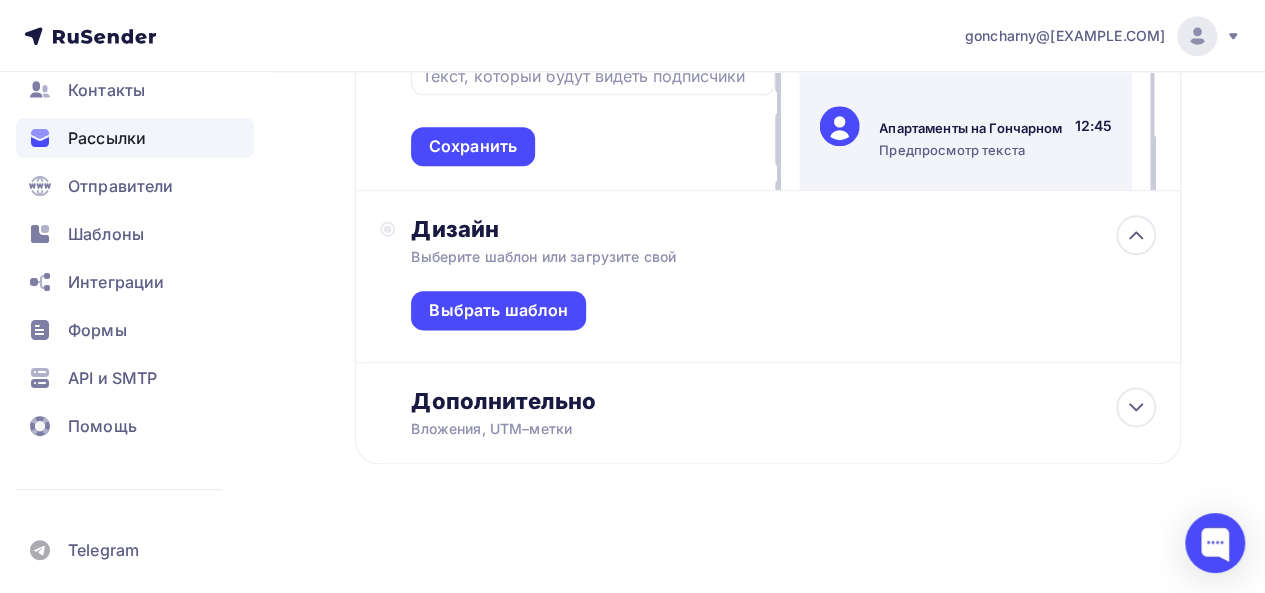 scroll, scrollTop: 1132, scrollLeft: 0, axis: vertical 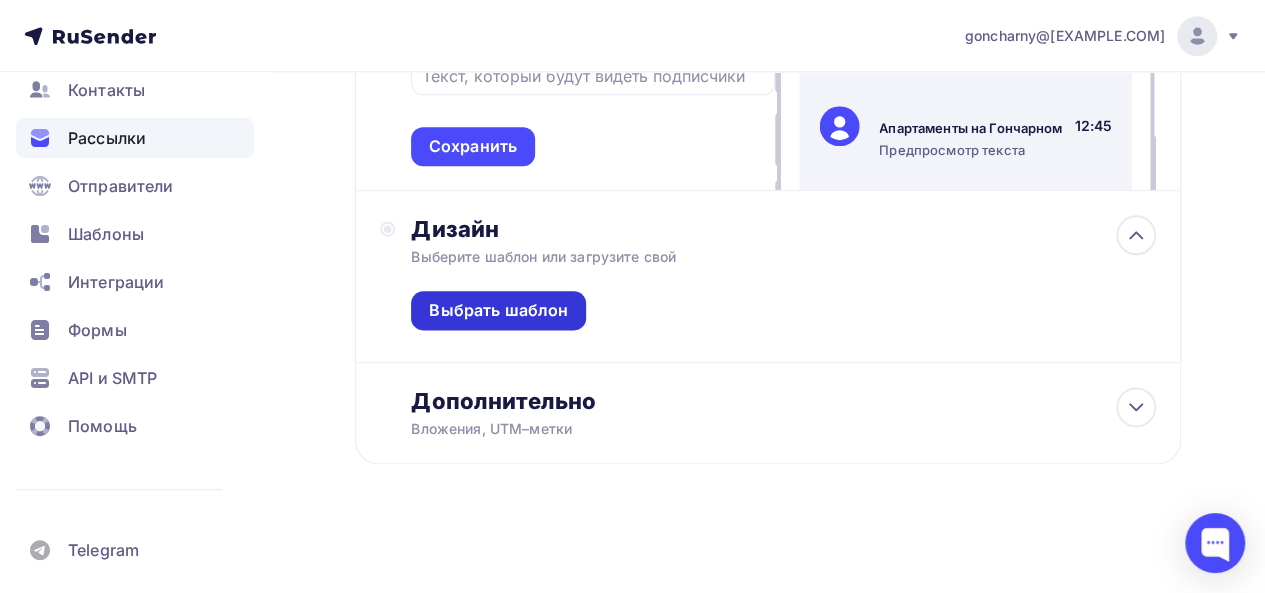 click on "Выбрать шаблон" at bounding box center [498, 310] 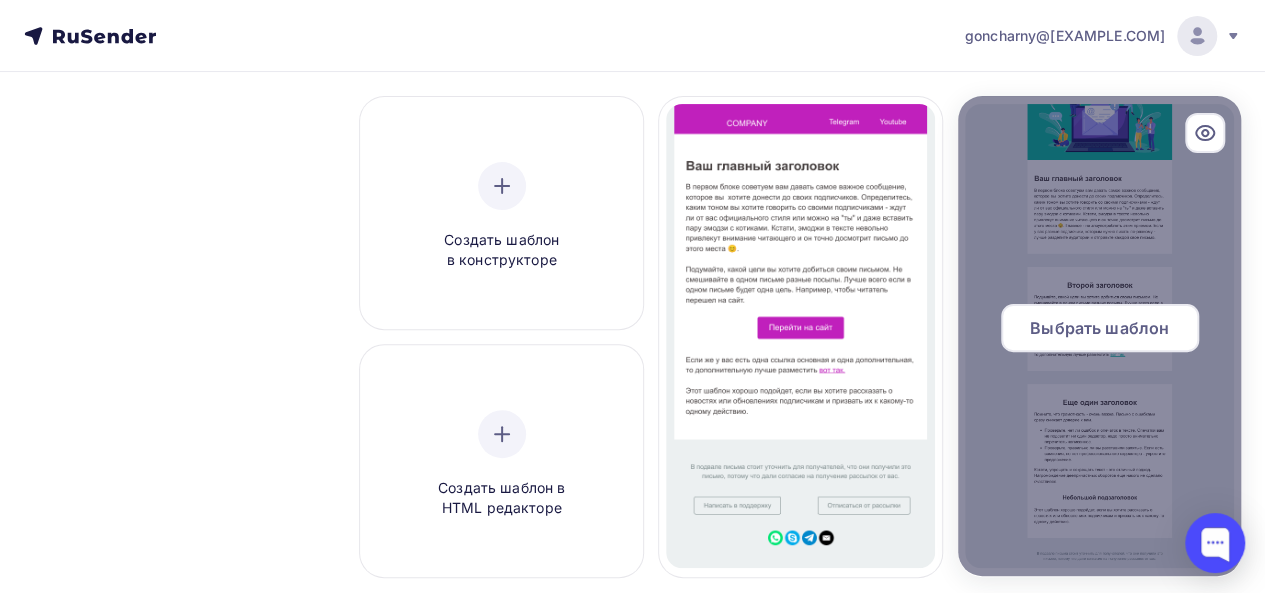 scroll, scrollTop: 160, scrollLeft: 0, axis: vertical 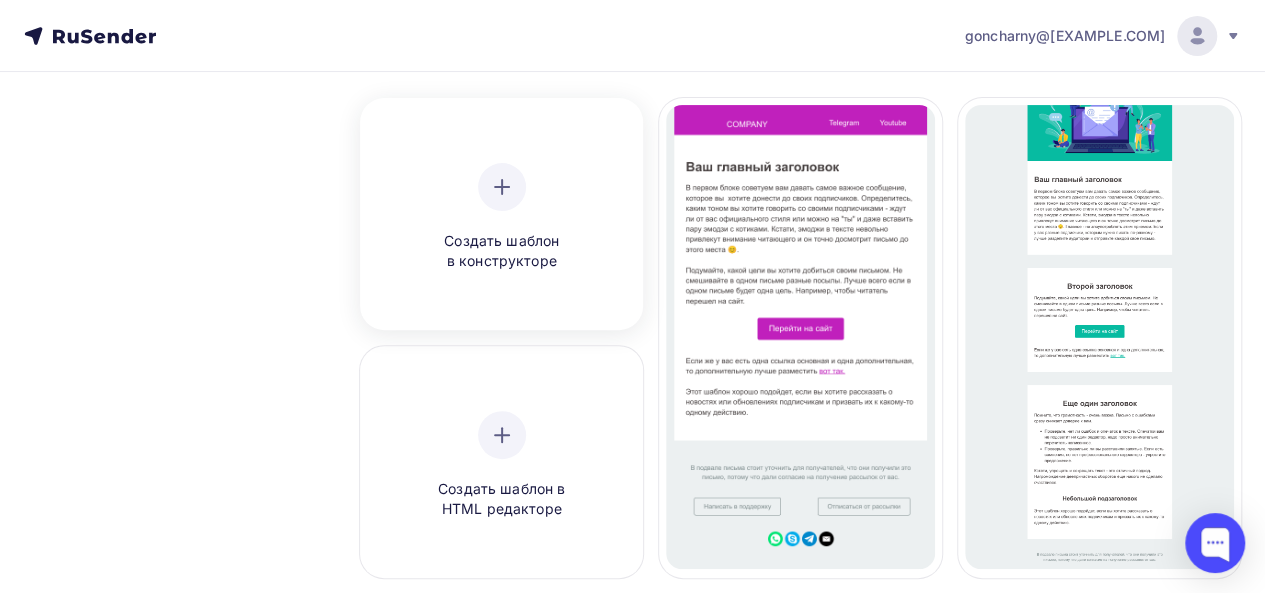 click 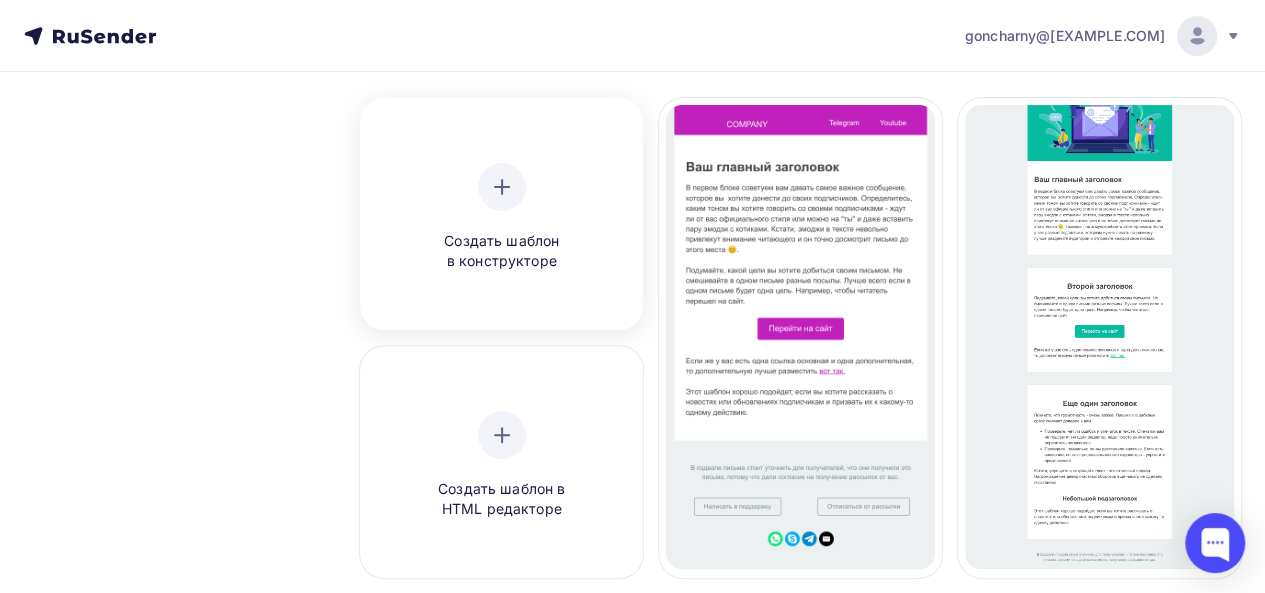 click 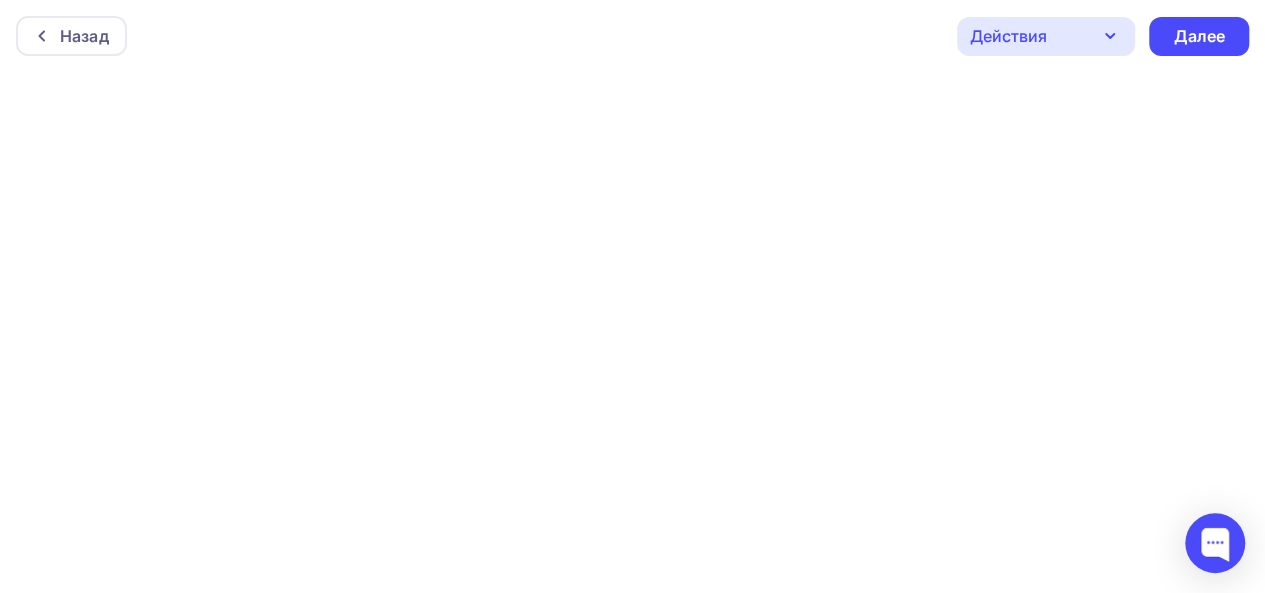 scroll, scrollTop: 0, scrollLeft: 0, axis: both 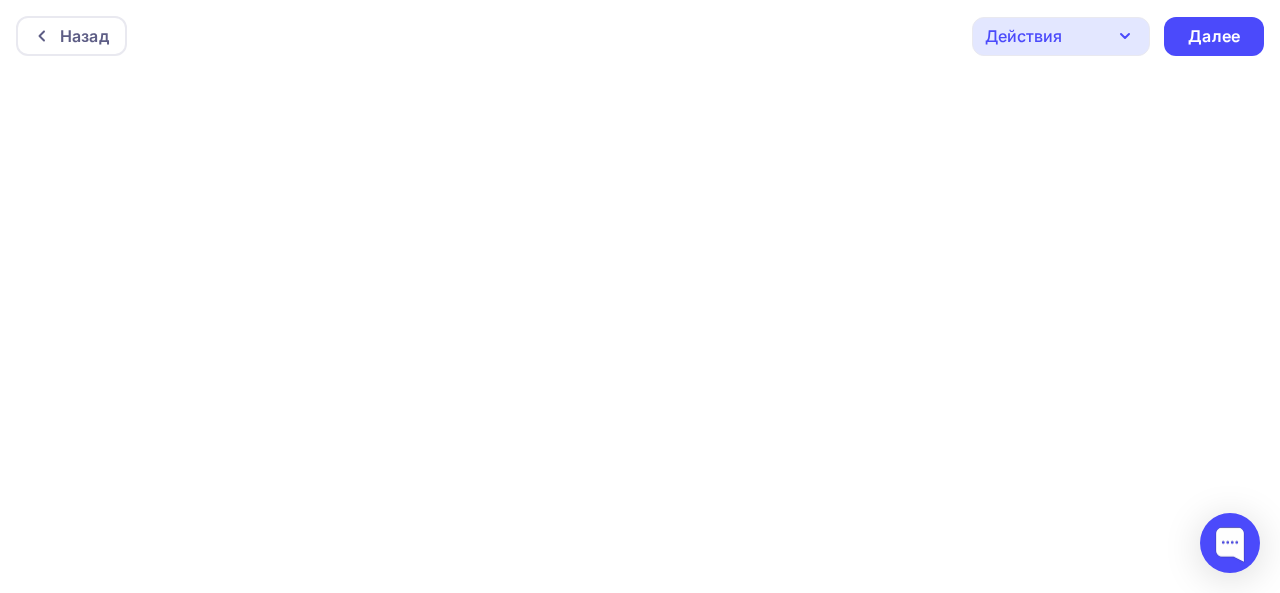 click at bounding box center (640, 332) 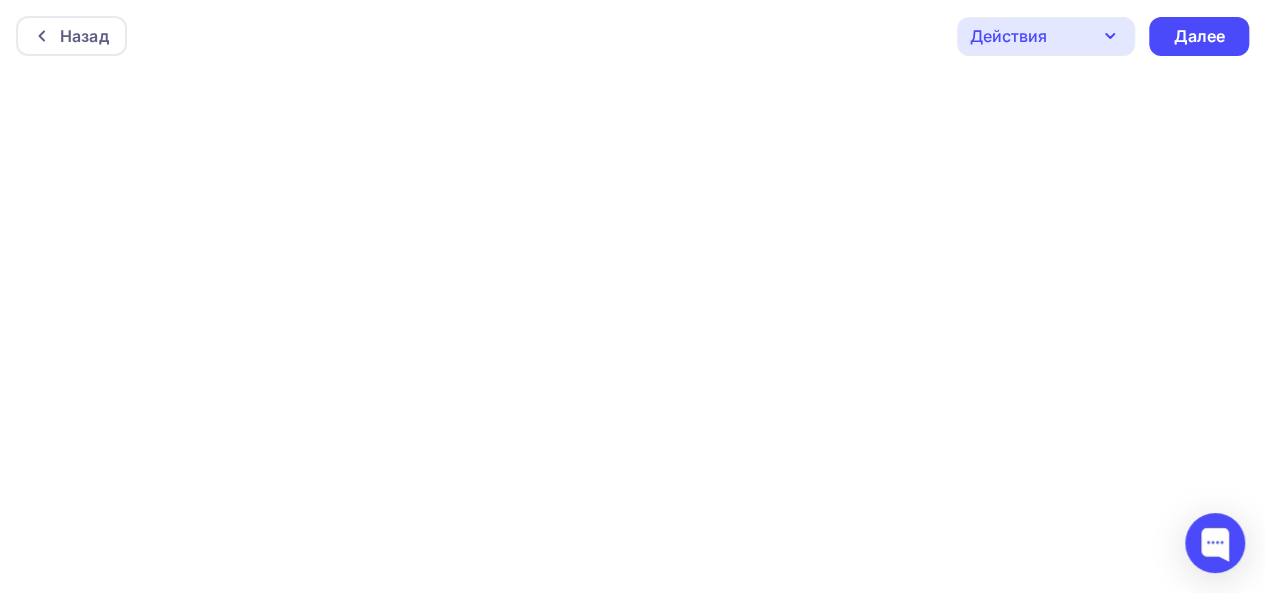 click 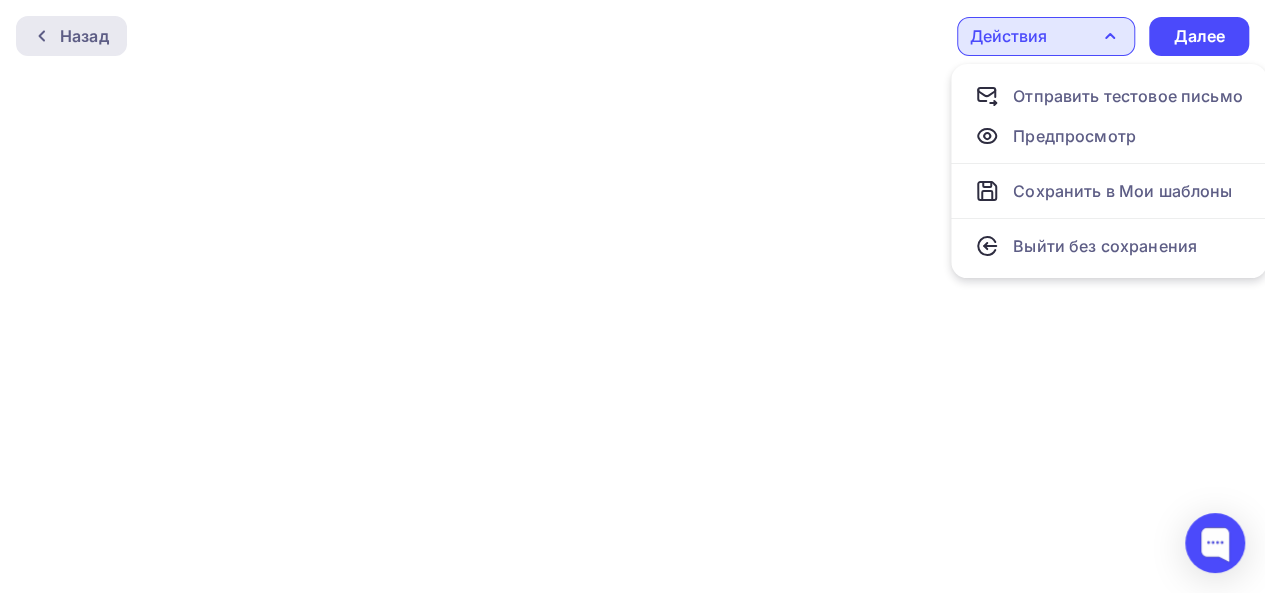 click on "Назад" at bounding box center (84, 36) 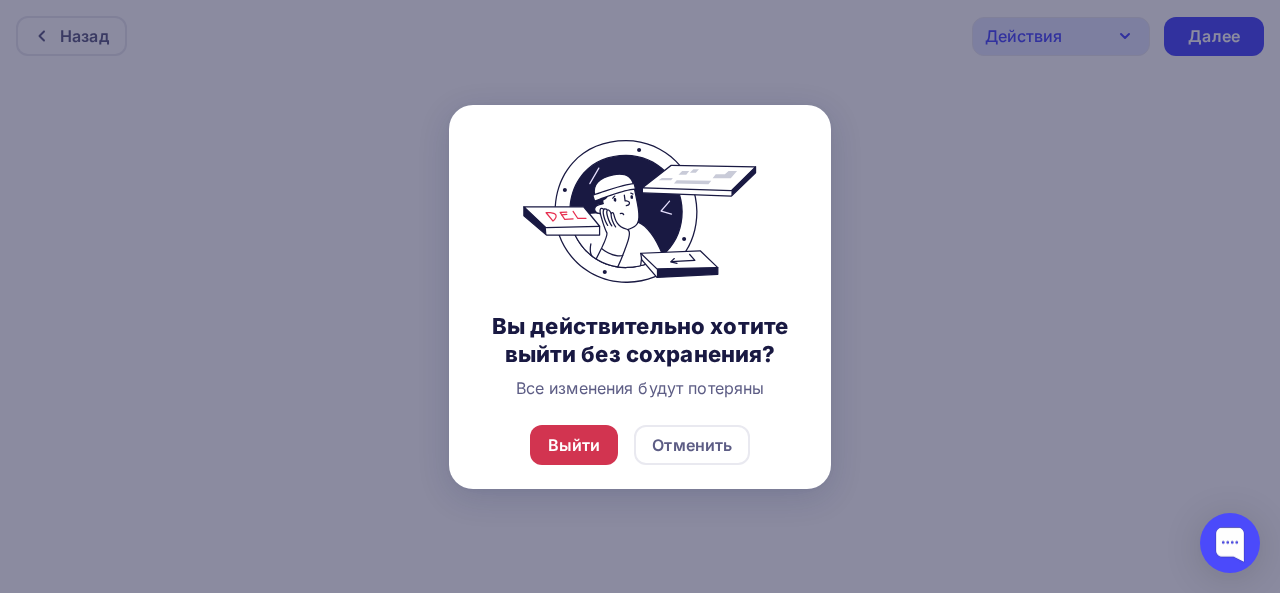 click on "Выйти" at bounding box center [574, 445] 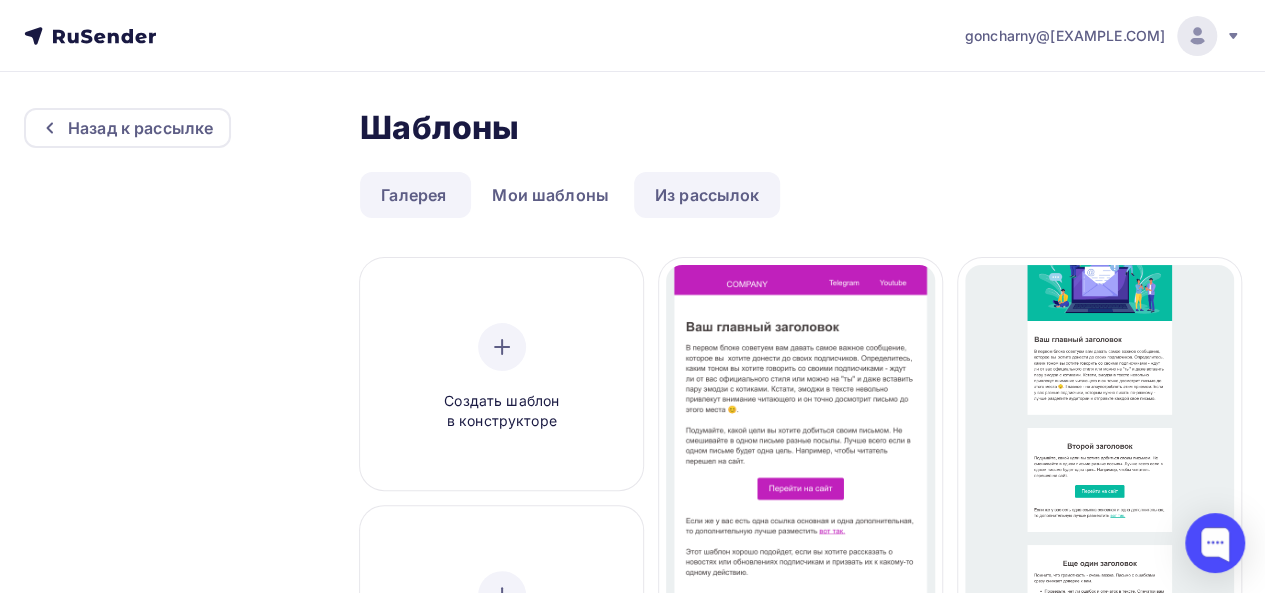 click on "Из рассылок" at bounding box center (707, 195) 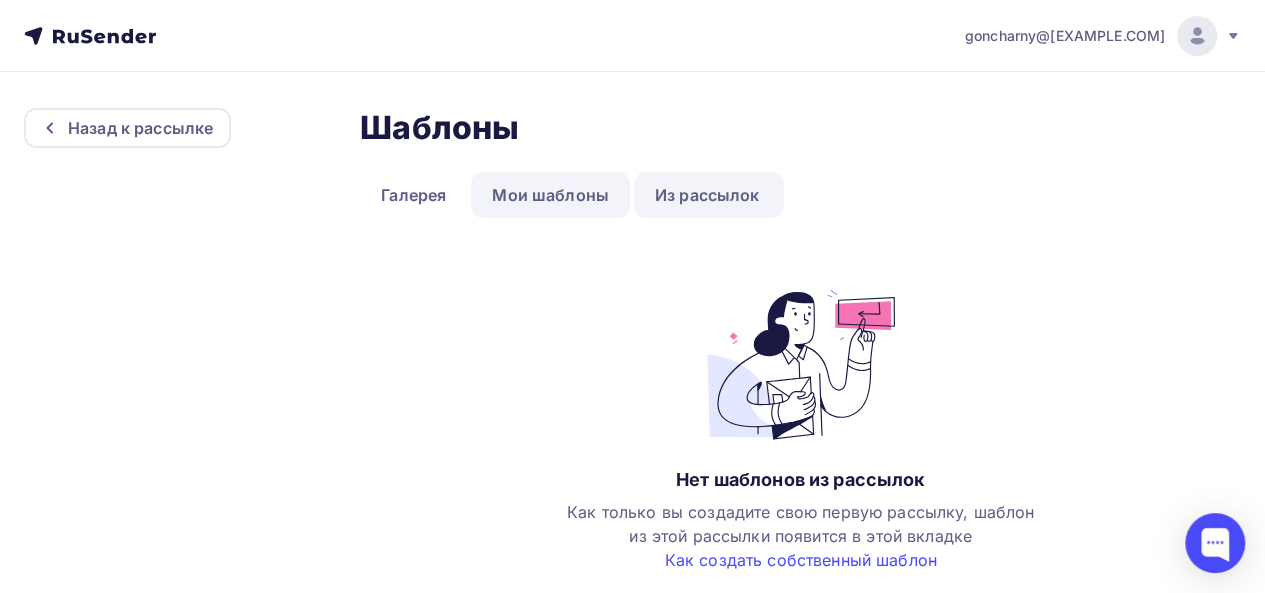 click on "Мои шаблоны" at bounding box center (550, 195) 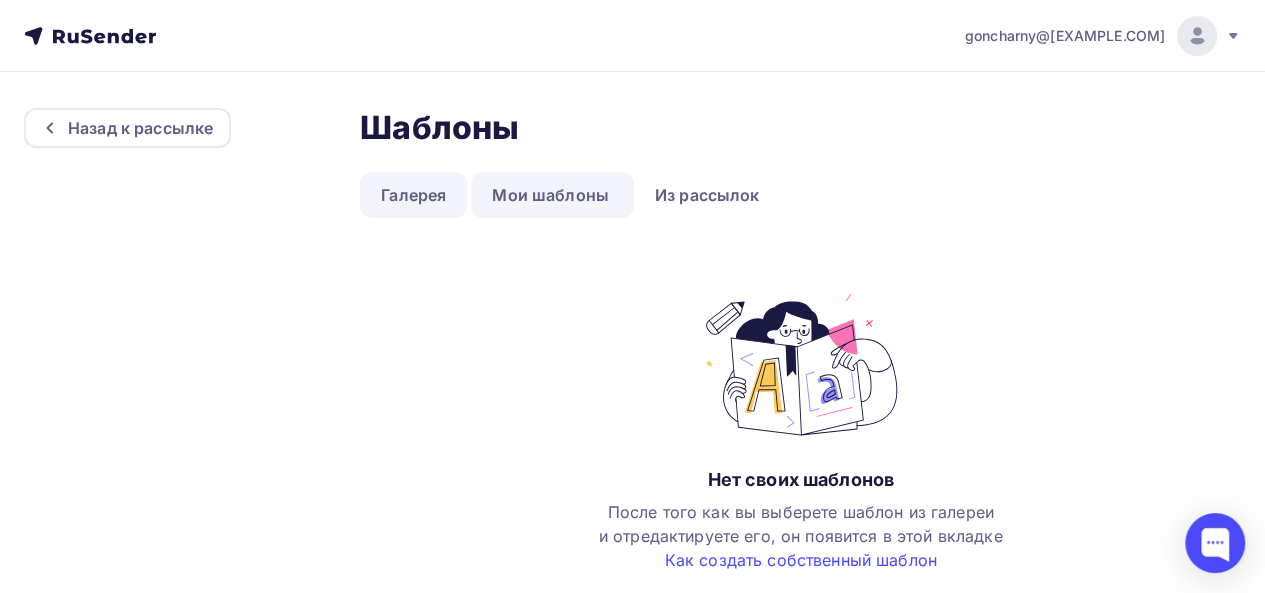 click on "Галерея" at bounding box center (413, 195) 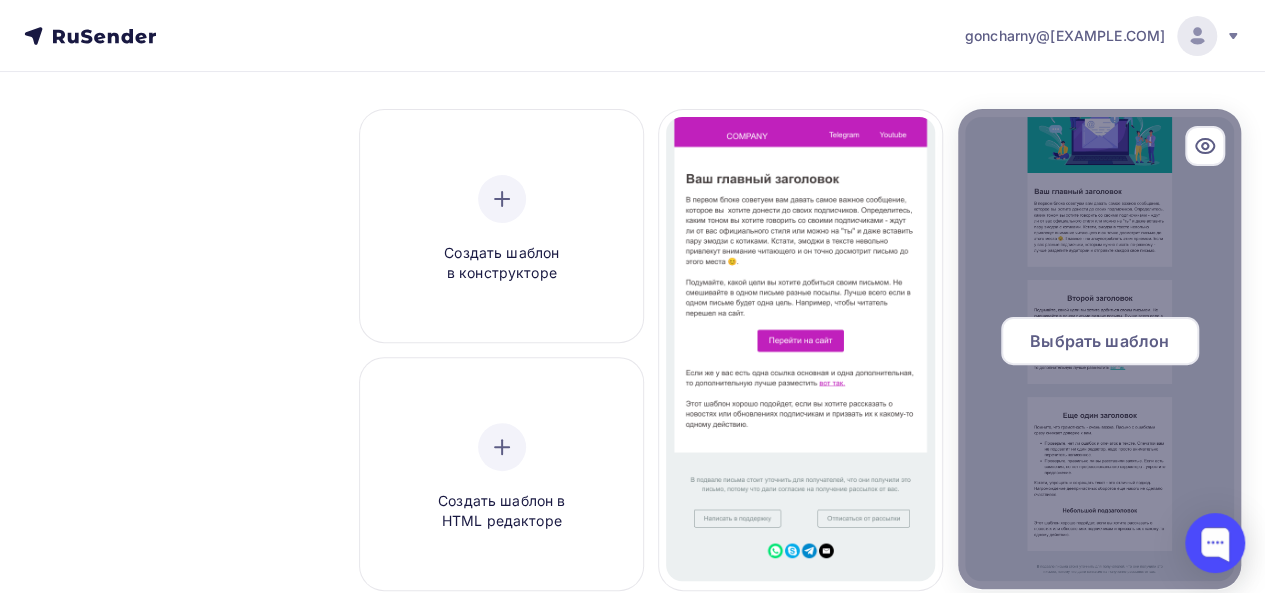 scroll, scrollTop: 142, scrollLeft: 0, axis: vertical 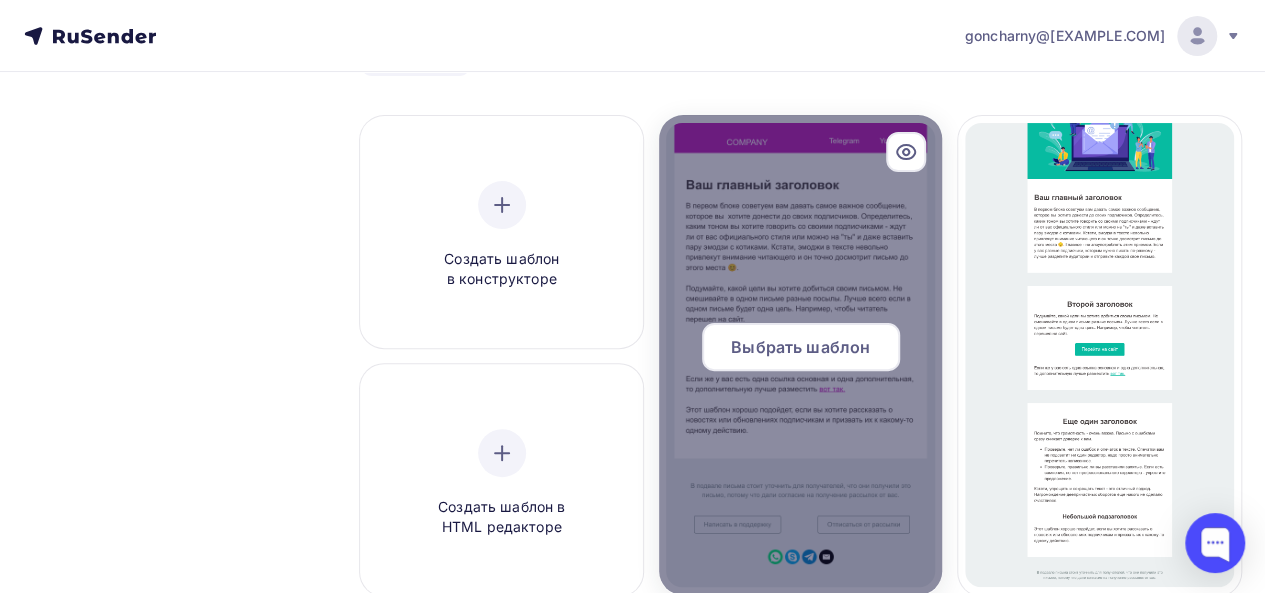 click on "Выбрать шаблон" at bounding box center [800, 347] 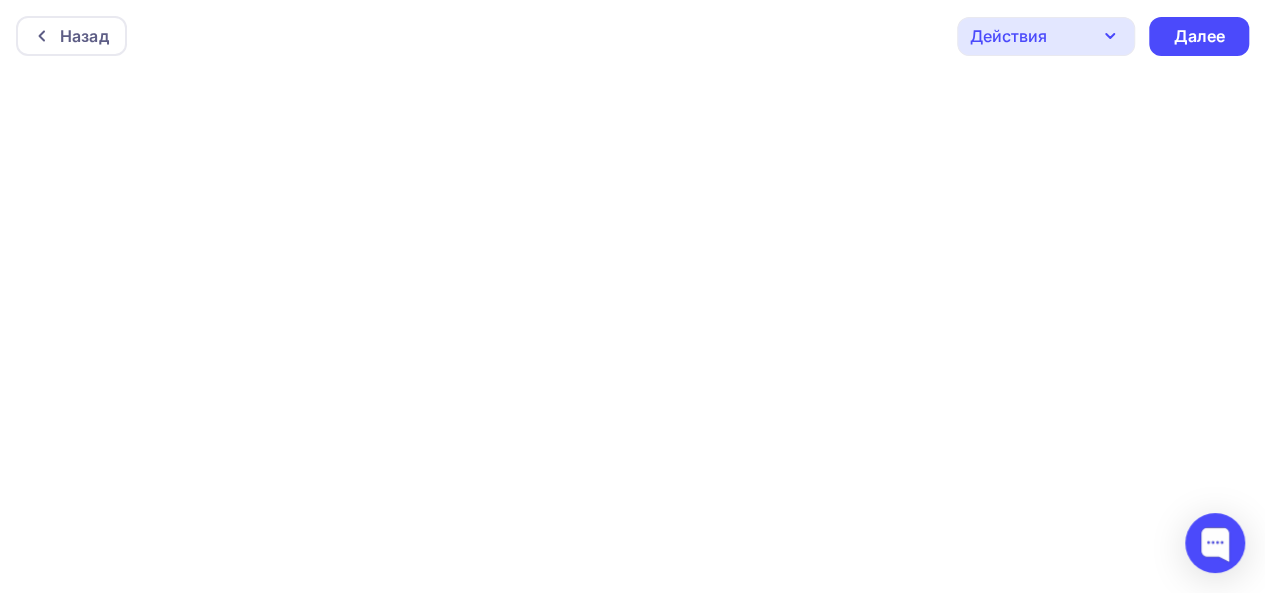 click on "Назад
Действия
Отправить тестовое письмо             Предпросмотр               Сохранить в Мои шаблоны               Выйти без сохранения               Далее" at bounding box center [632, 36] 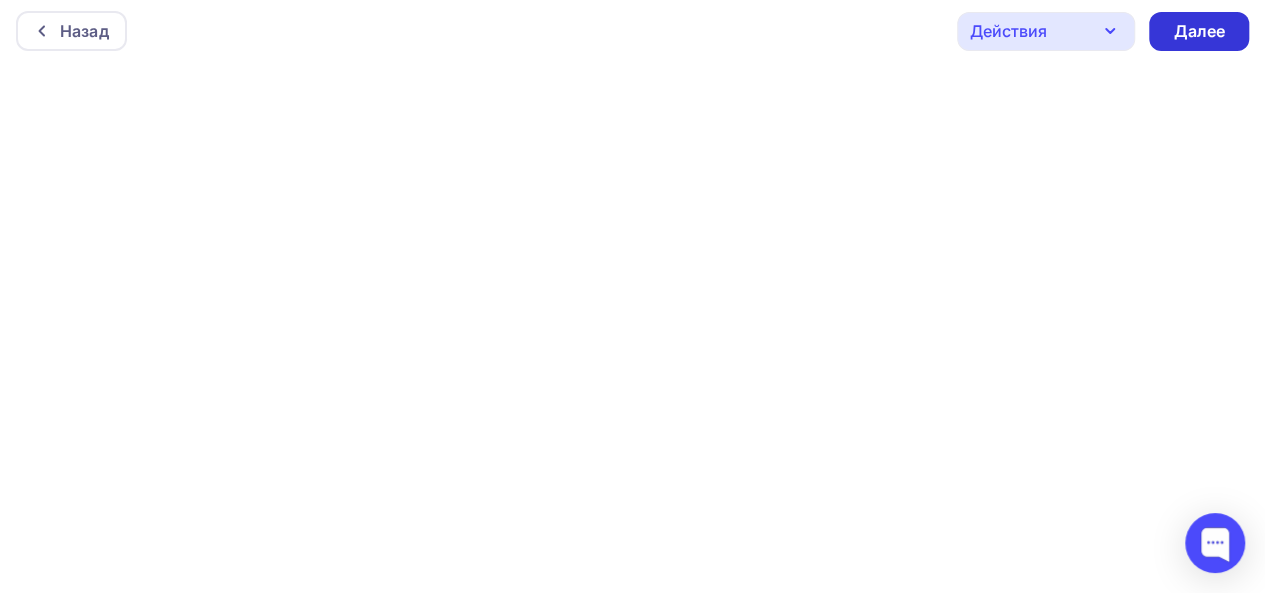 click on "Далее" at bounding box center (1199, 31) 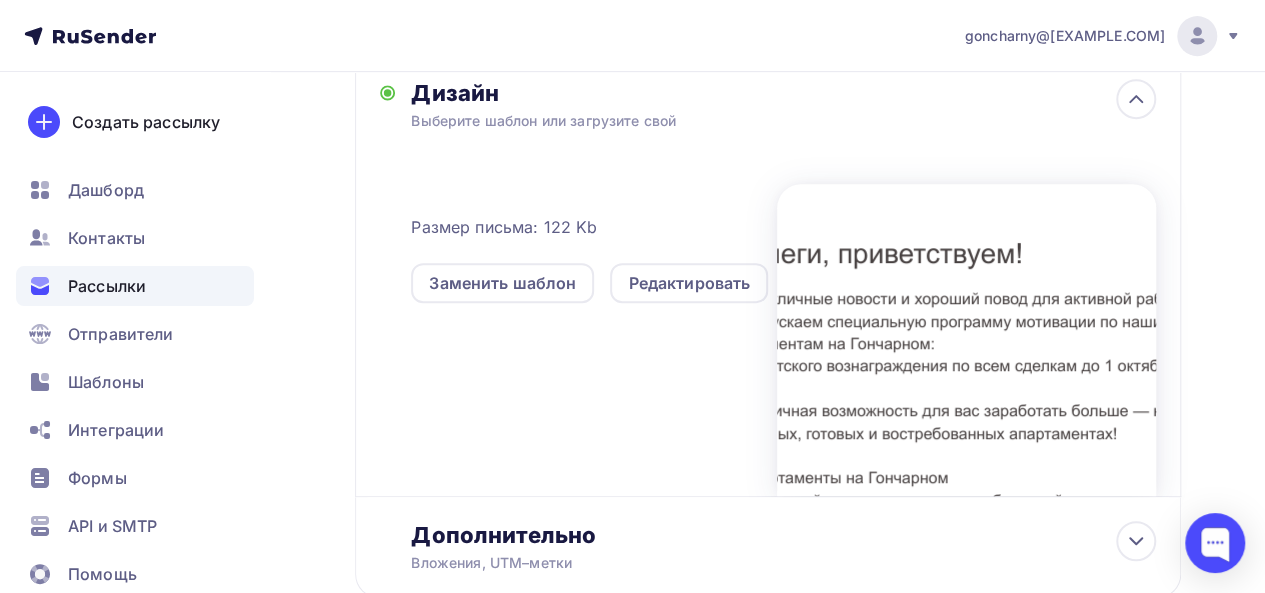 scroll, scrollTop: 568, scrollLeft: 0, axis: vertical 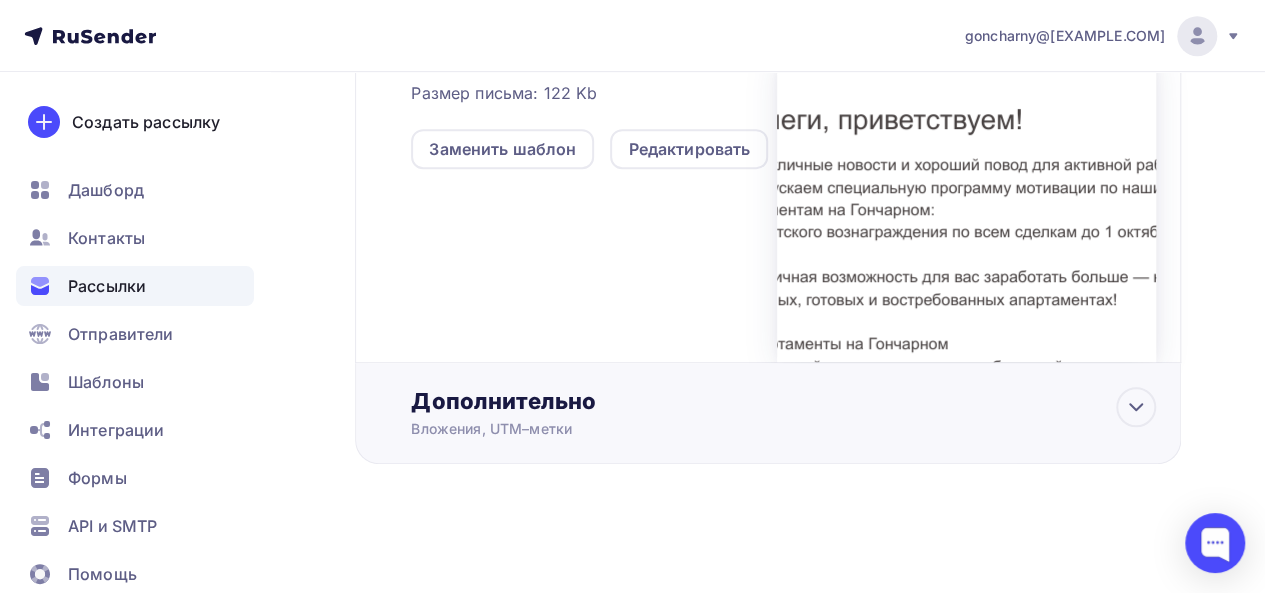 click on "Дополнительно" at bounding box center [783, 401] 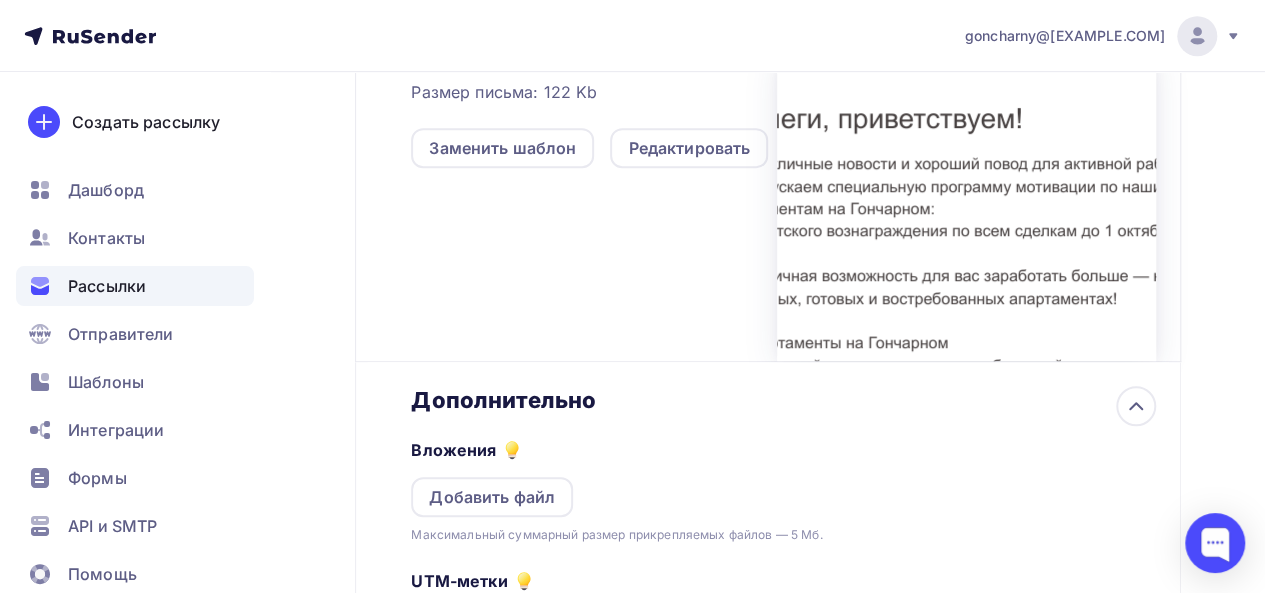 scroll, scrollTop: 567, scrollLeft: 0, axis: vertical 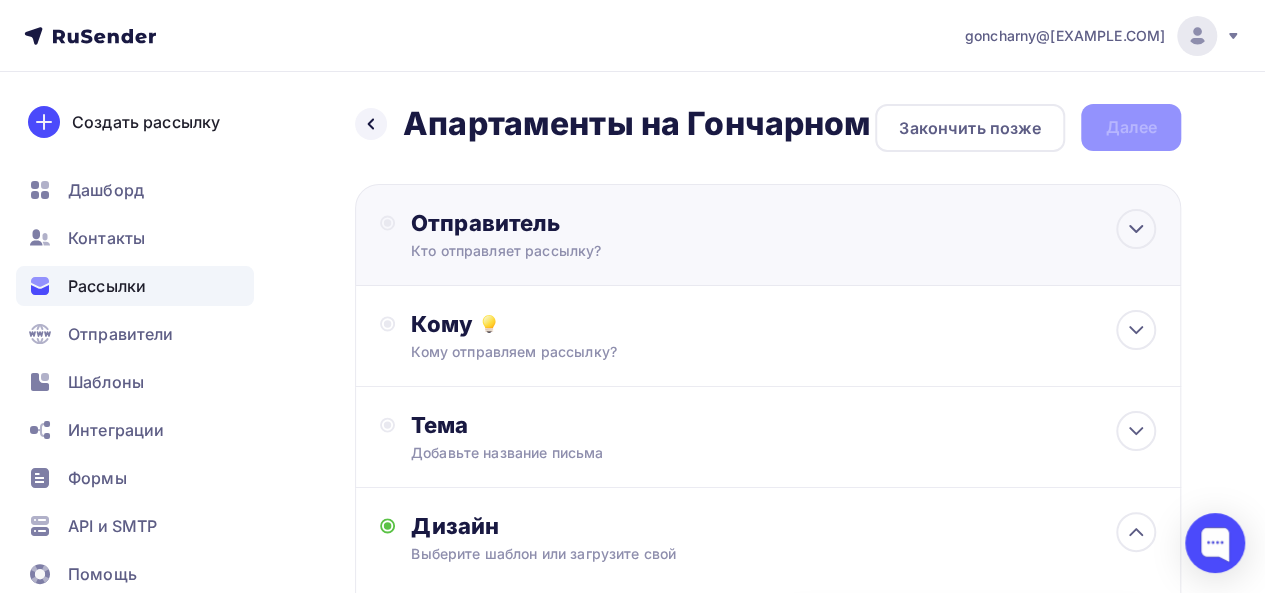 click on "Кто отправляет рассылку?" at bounding box center [606, 251] 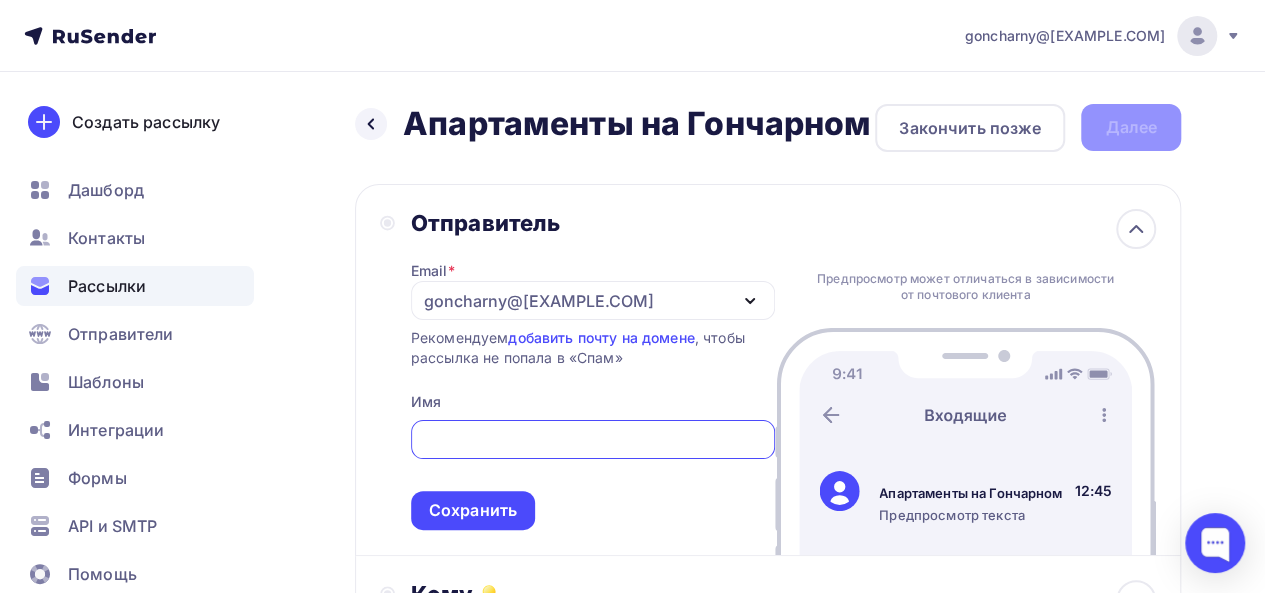 scroll, scrollTop: 0, scrollLeft: 0, axis: both 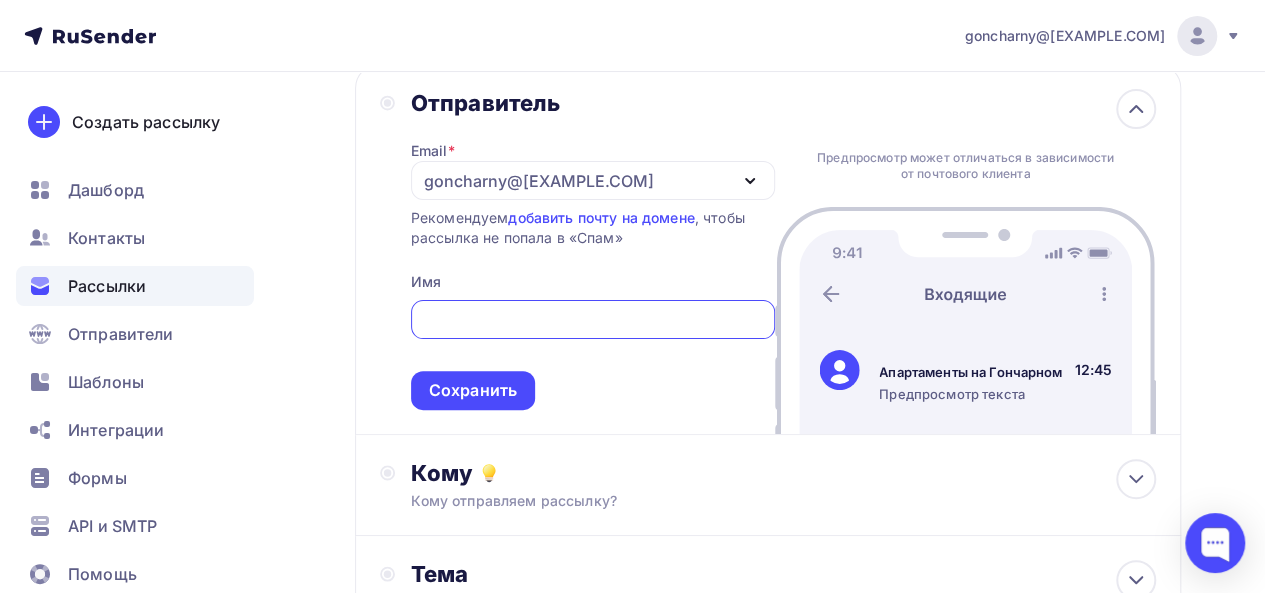click at bounding box center (592, 320) 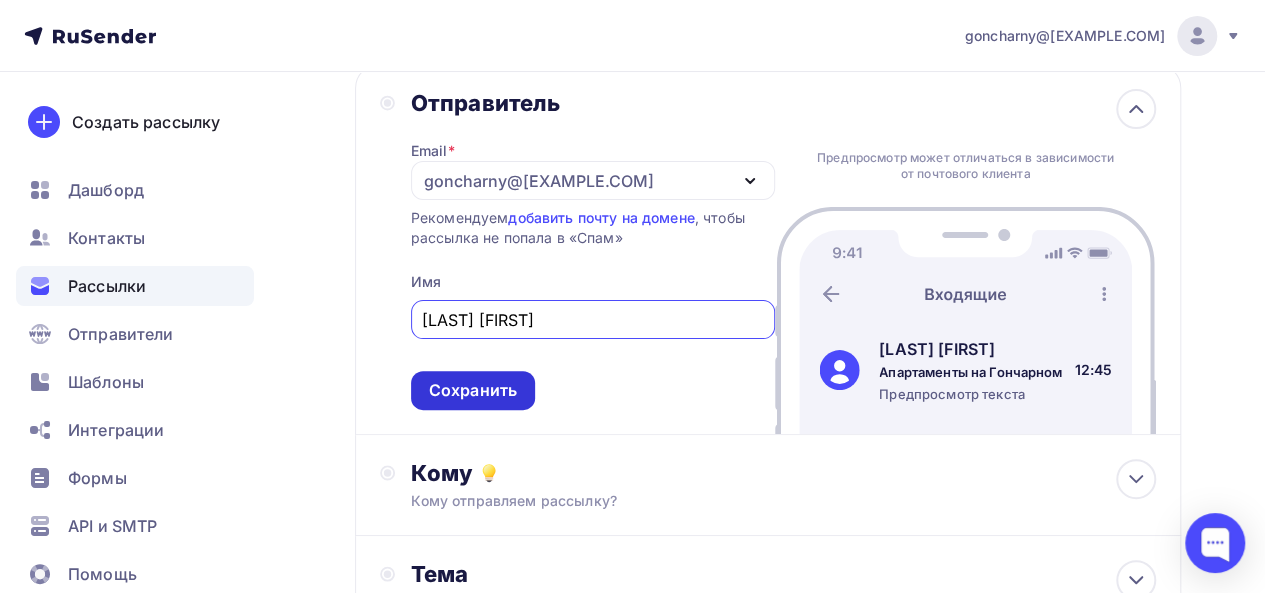 type on "Григорьева Юлия" 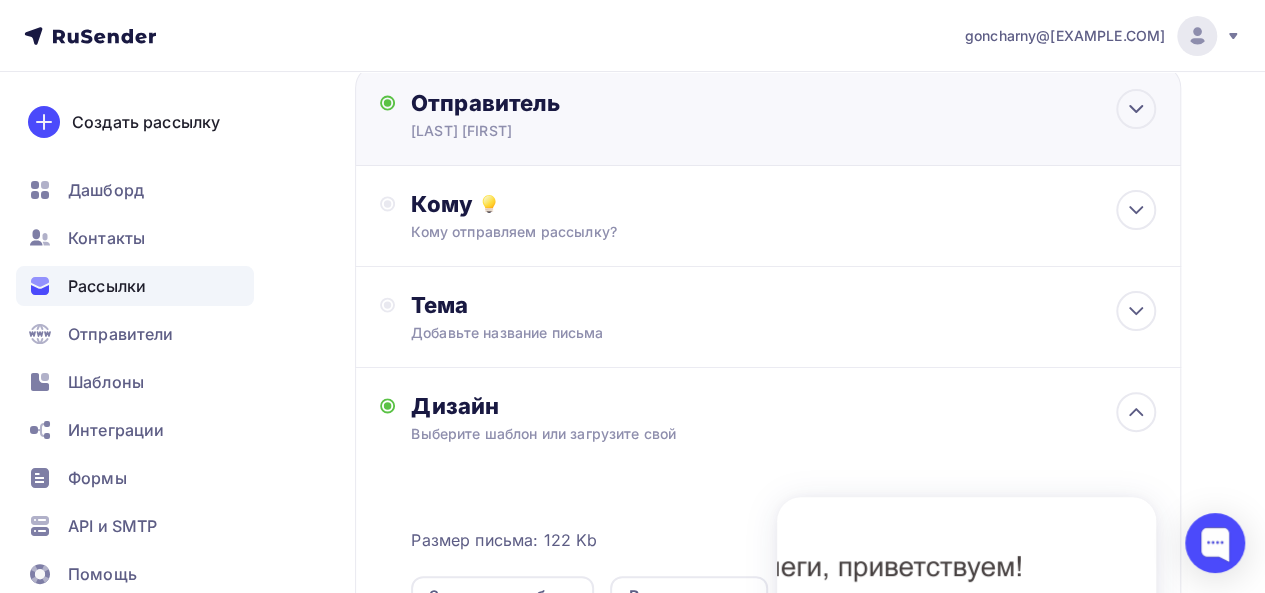 scroll, scrollTop: 0, scrollLeft: 0, axis: both 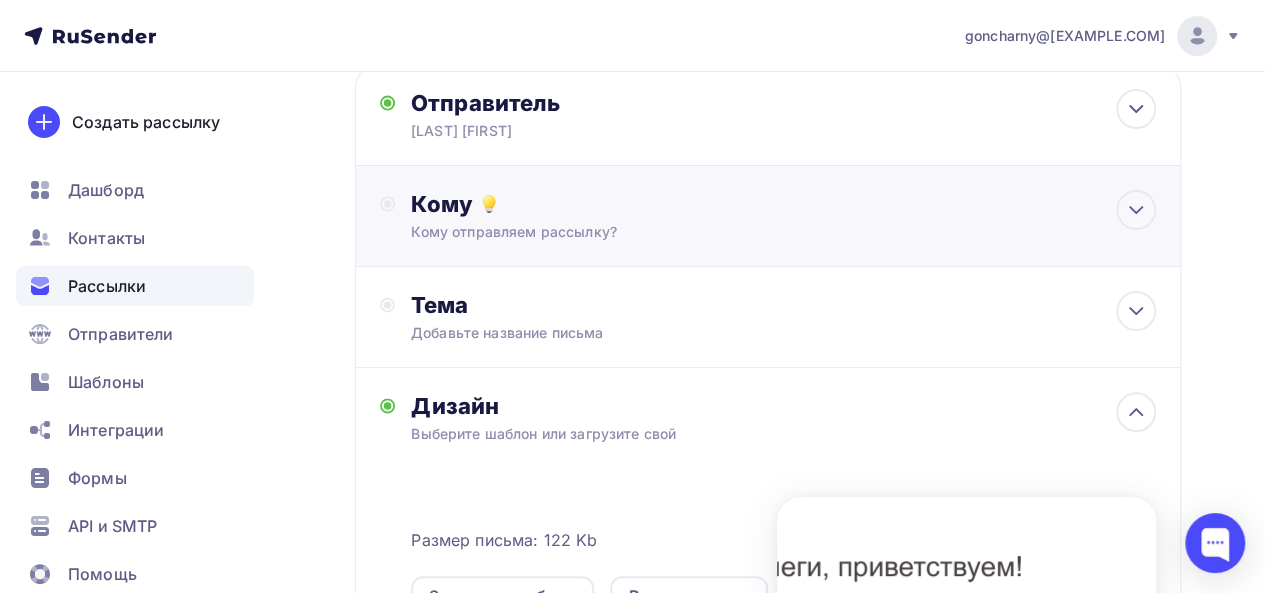 click on "Кому" at bounding box center (783, 204) 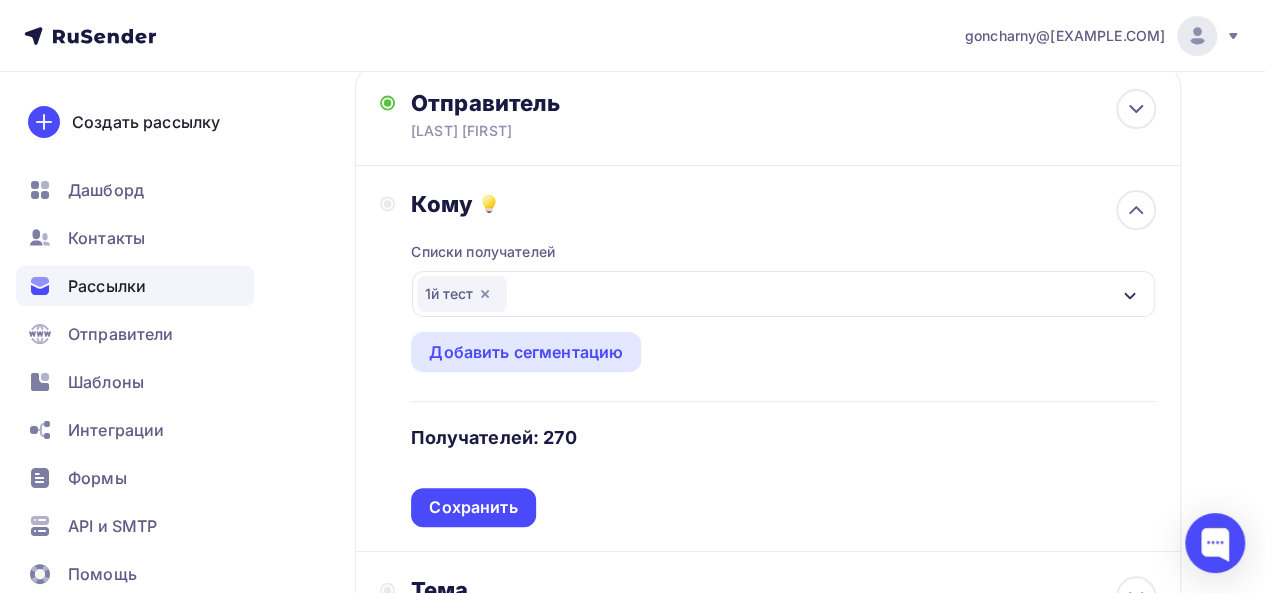 scroll, scrollTop: 220, scrollLeft: 0, axis: vertical 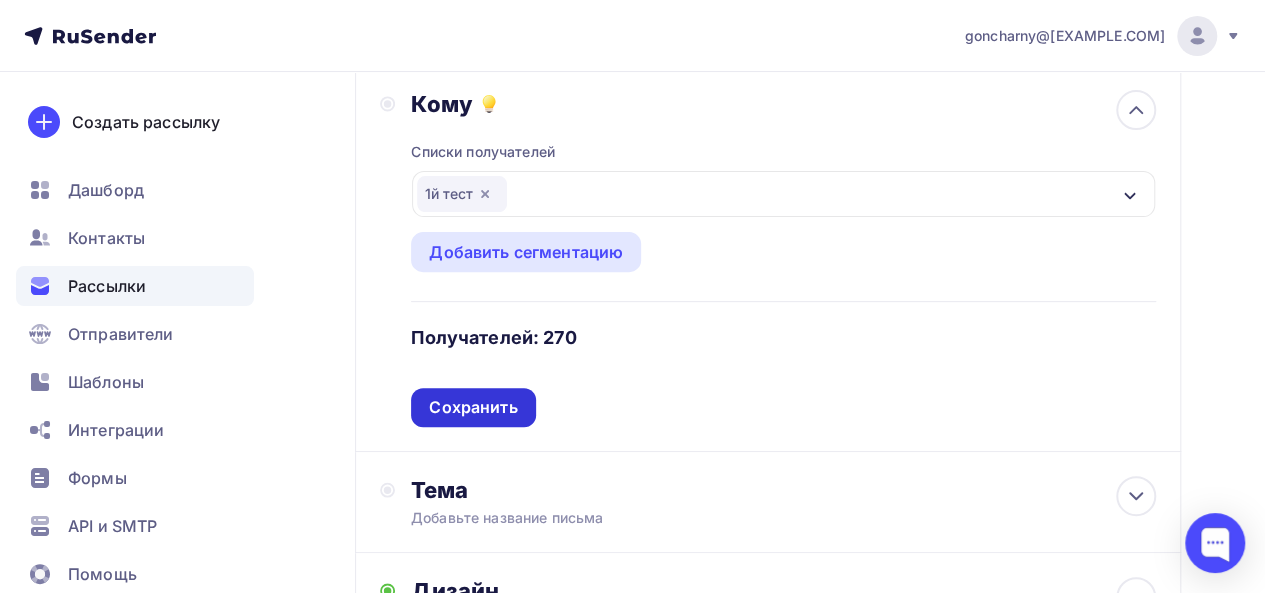 click on "Сохранить" at bounding box center [473, 407] 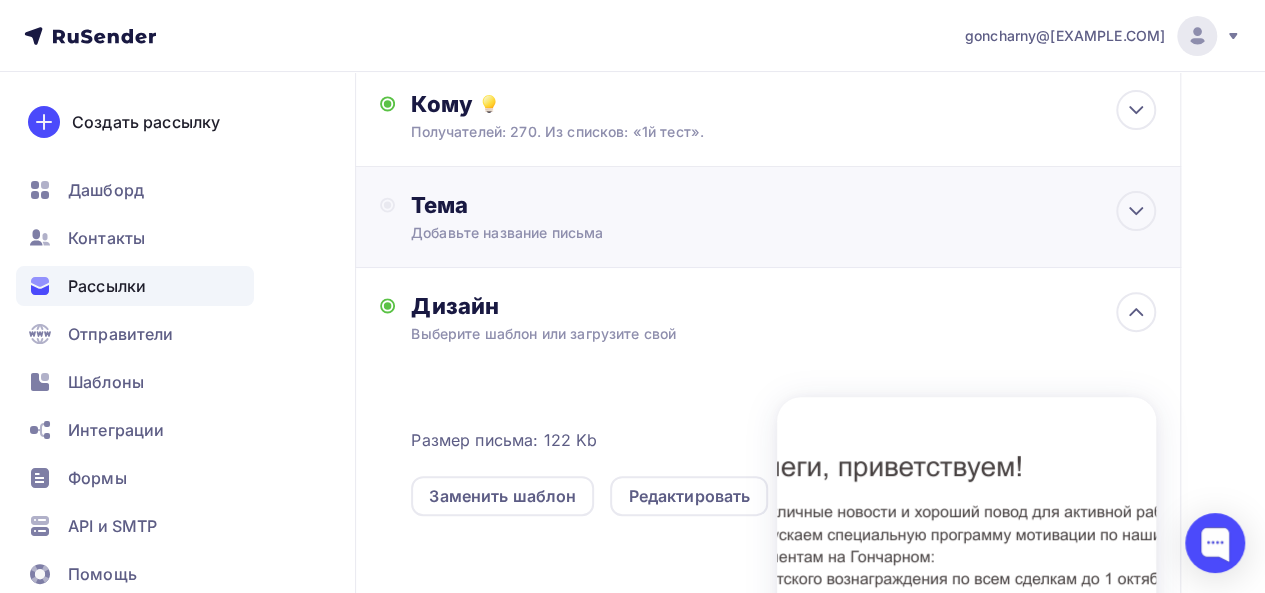 click on "Тема" at bounding box center (608, 205) 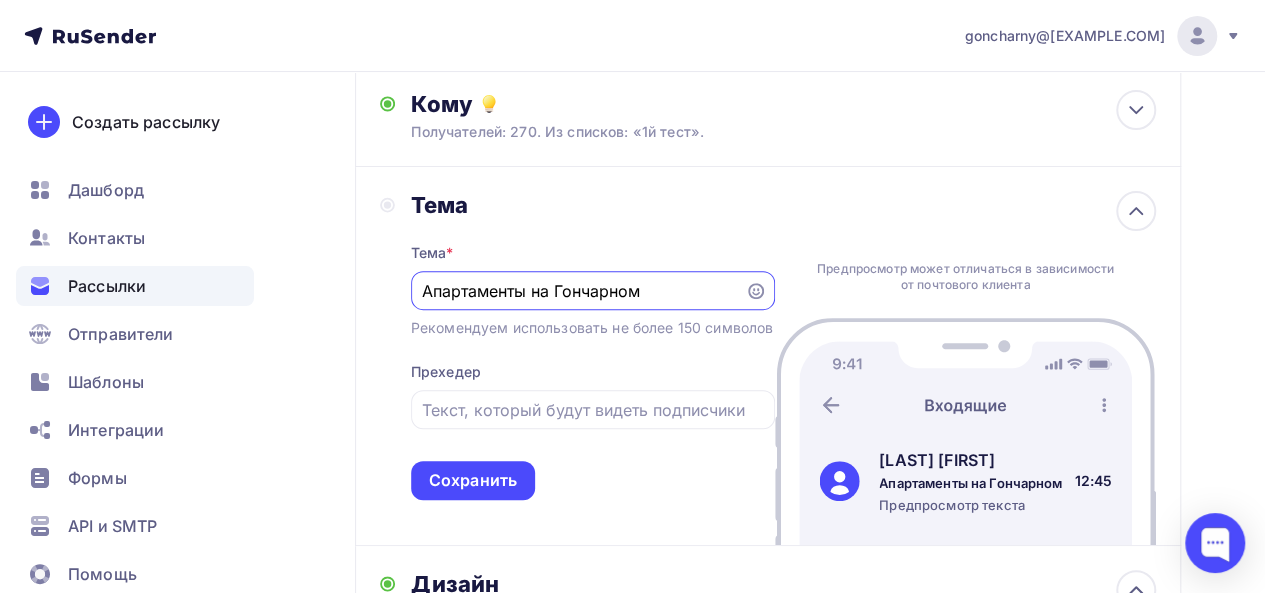 scroll, scrollTop: 0, scrollLeft: 0, axis: both 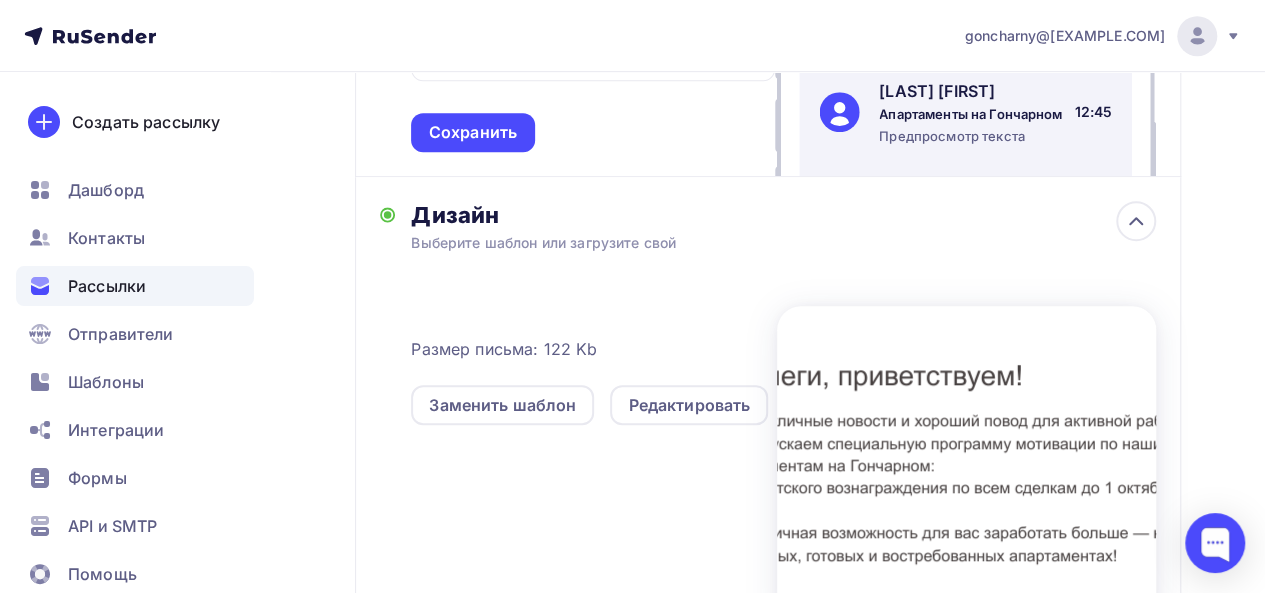 click on "Выберите шаблон или загрузите свой" at bounding box center (746, 243) 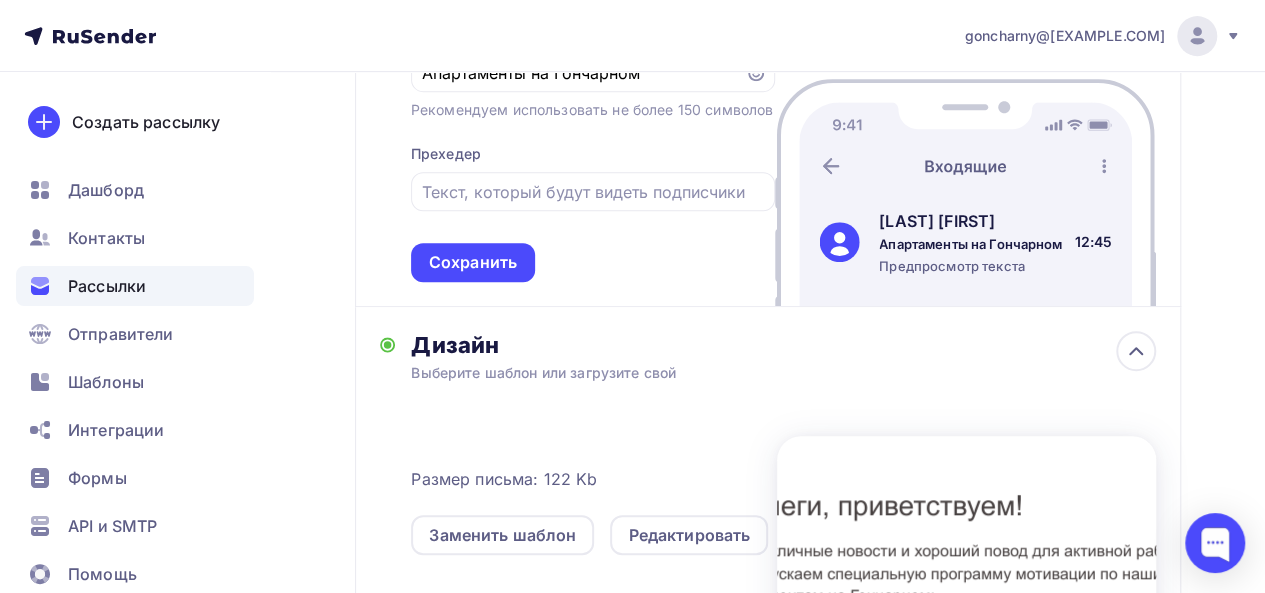 scroll, scrollTop: 434, scrollLeft: 0, axis: vertical 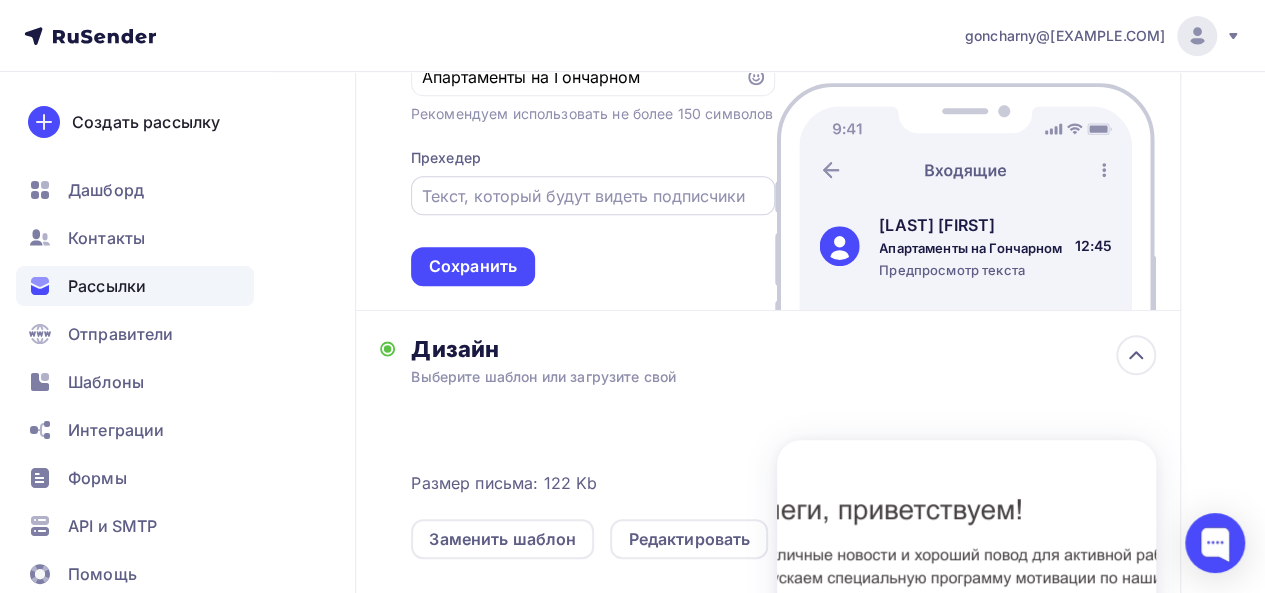click at bounding box center [592, 196] 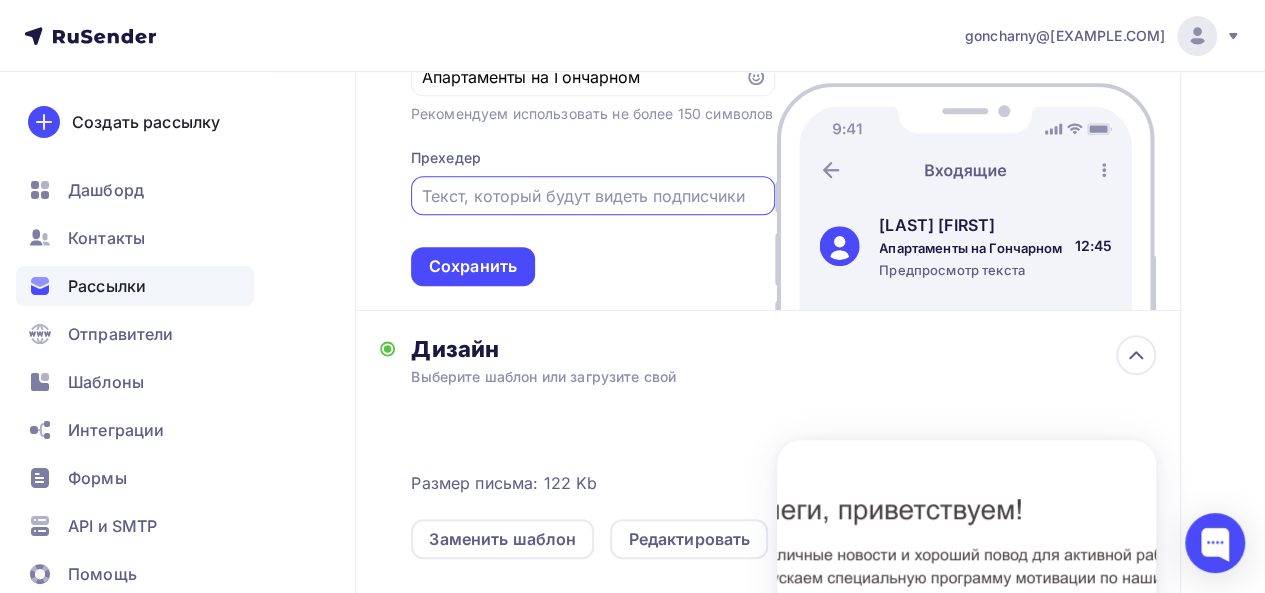 paste on "5% агентского вознаграждения по всем сделкам до 1 октября 2025 года." 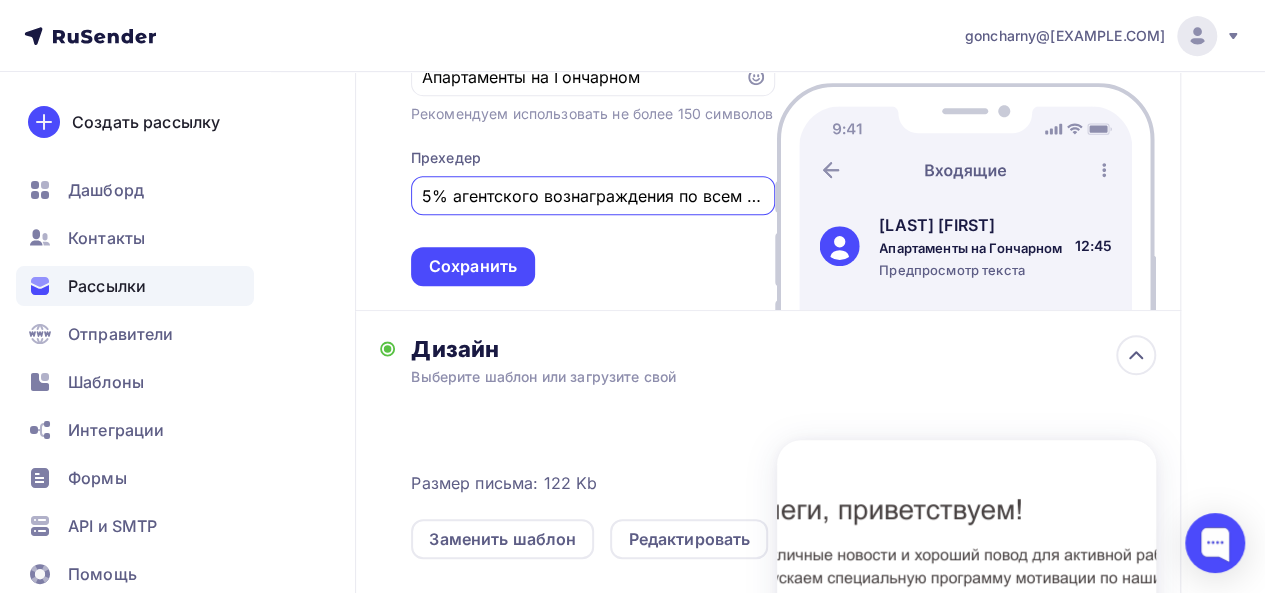 scroll, scrollTop: 0, scrollLeft: 239, axis: horizontal 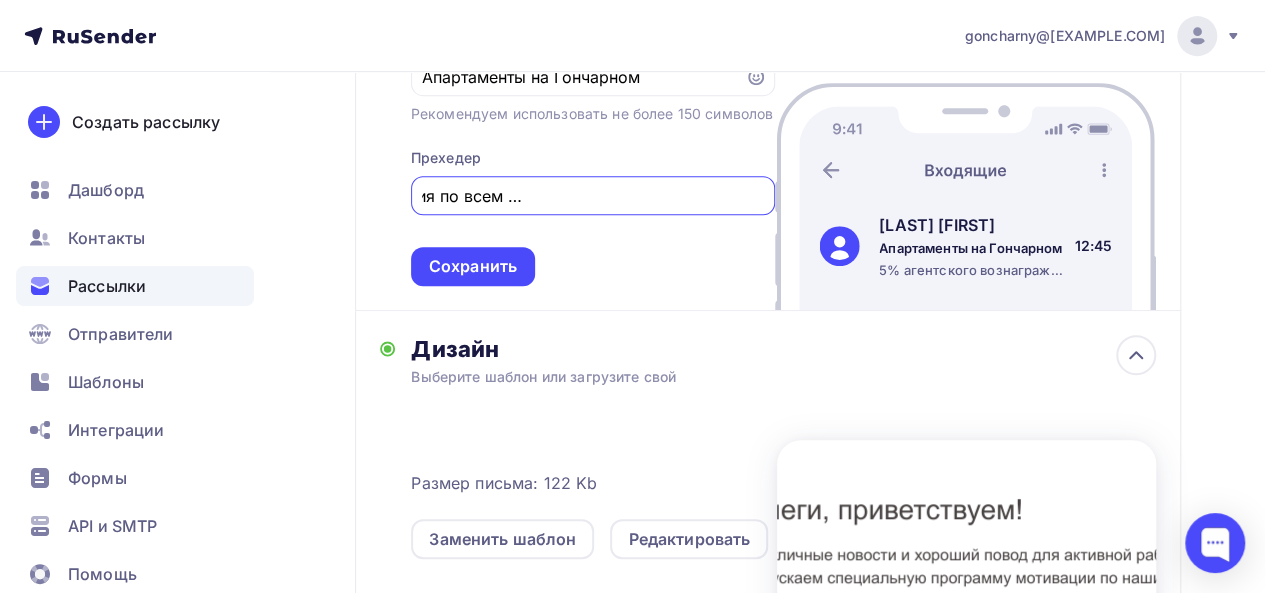 type on "5% агентского вознаграждения по всем сделкам до 1 октября 2025 года." 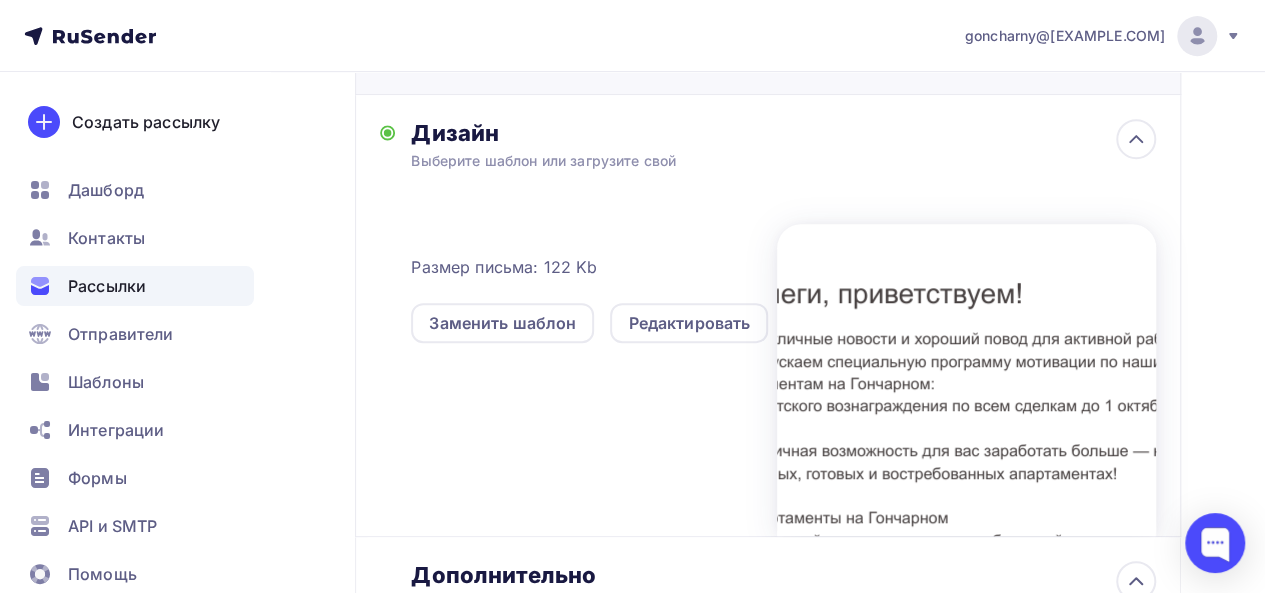 scroll, scrollTop: 0, scrollLeft: 0, axis: both 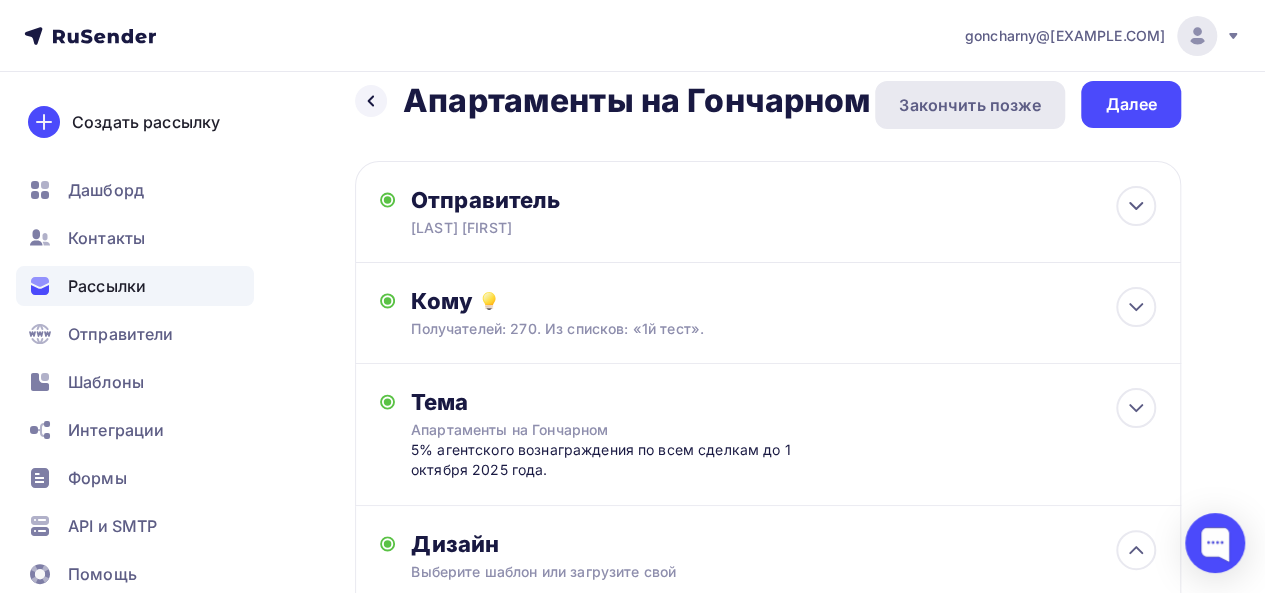 click on "Закончить позже" at bounding box center [970, 105] 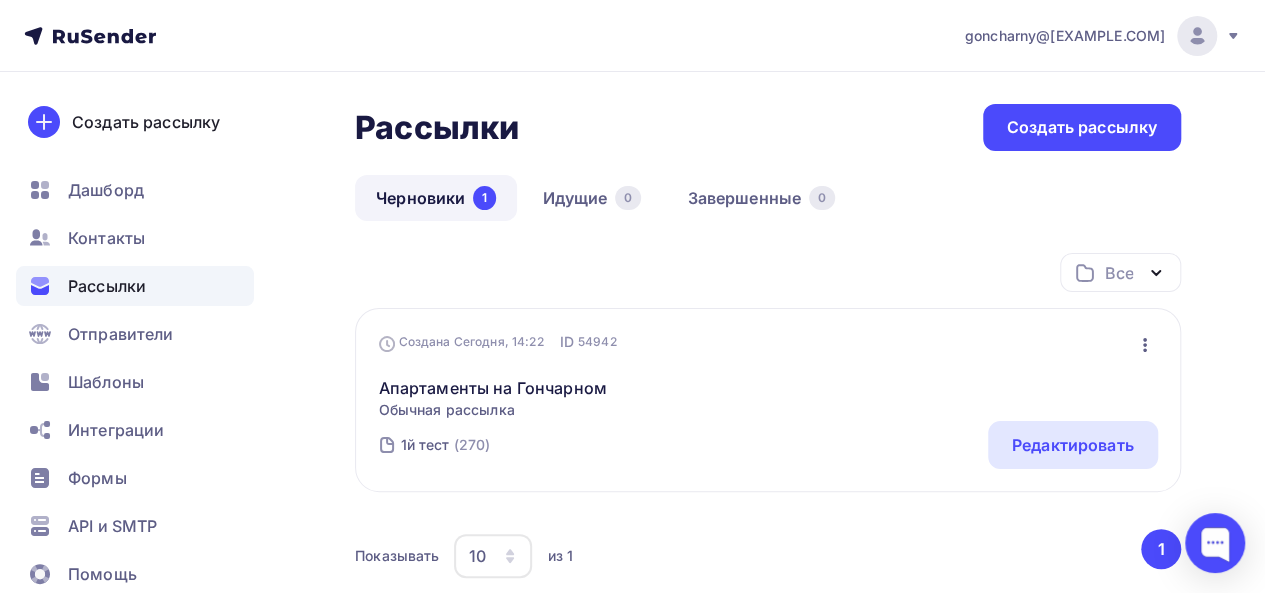 scroll, scrollTop: 140, scrollLeft: 0, axis: vertical 